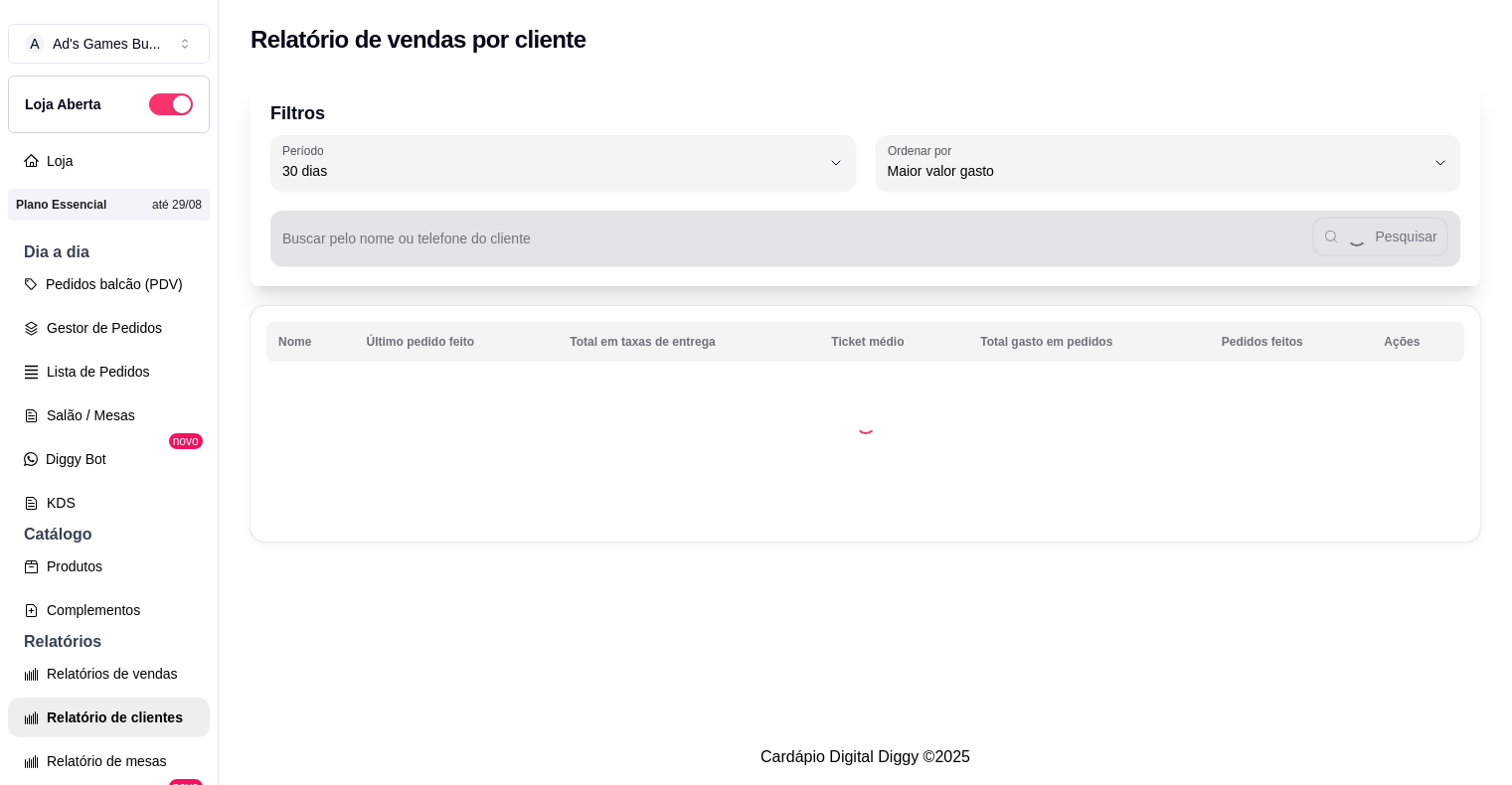 select on "30" 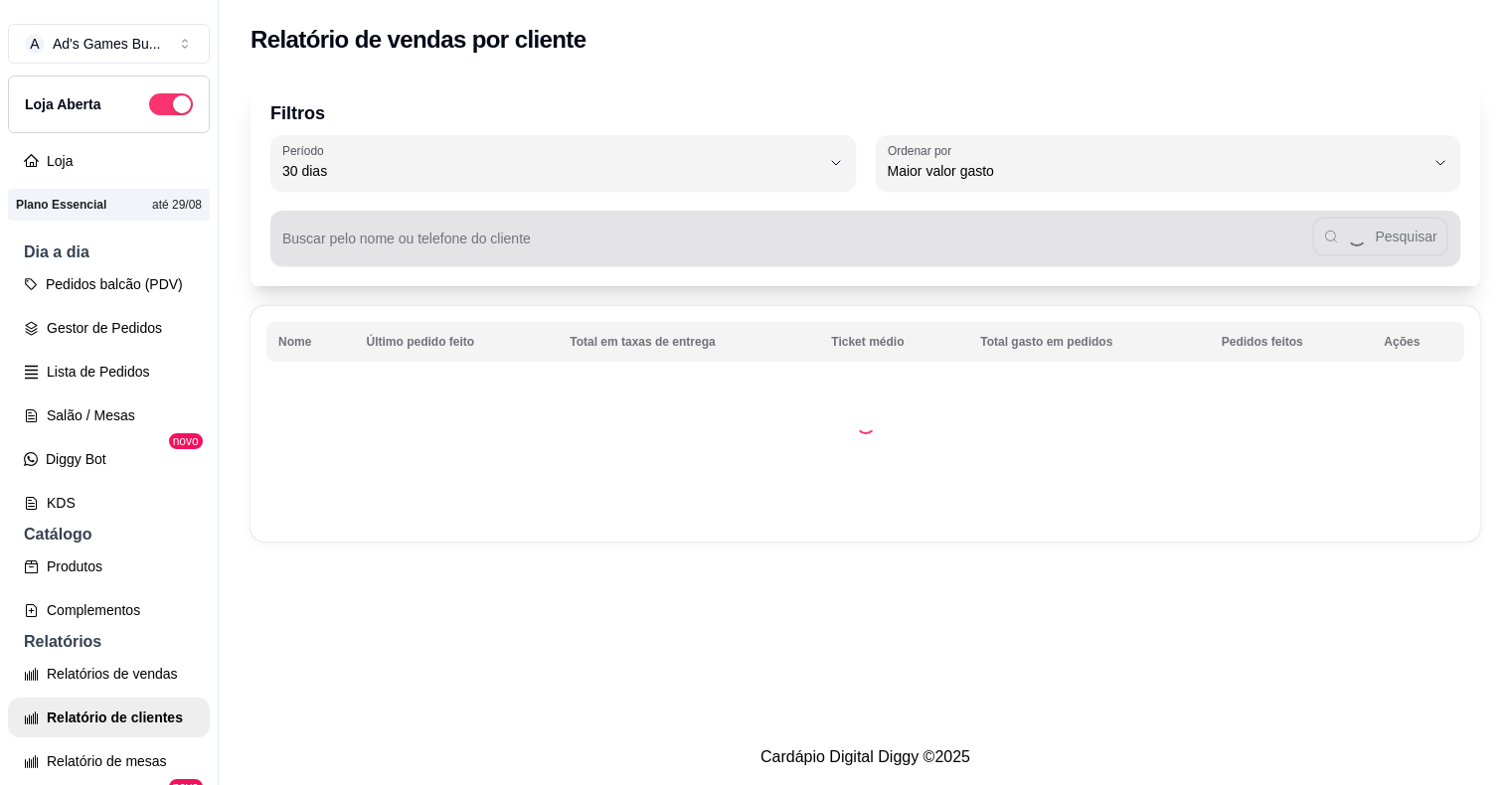 scroll, scrollTop: 0, scrollLeft: 0, axis: both 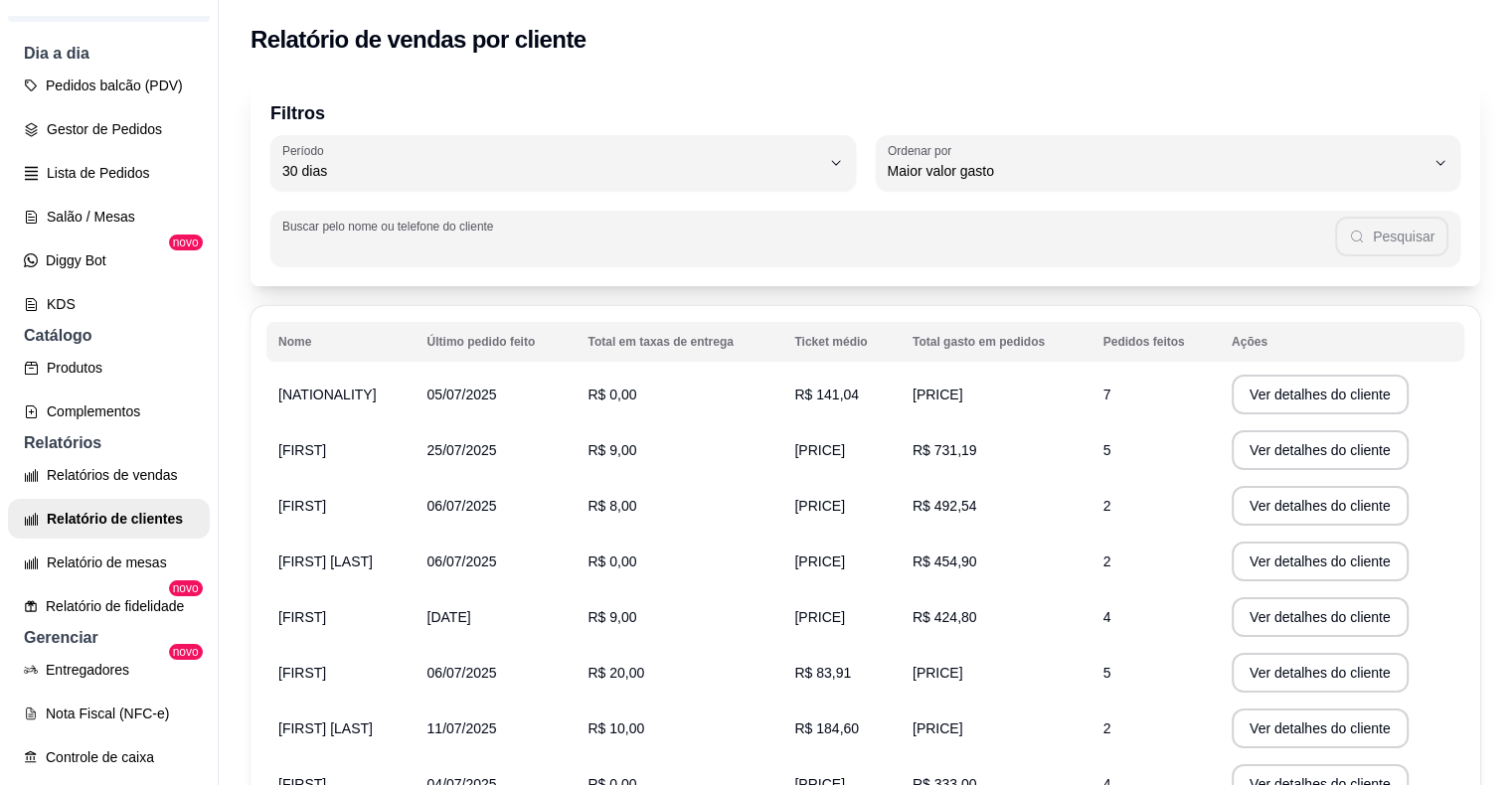 click on "Buscar pelo nome ou telefone do cliente" at bounding box center [808, 246] 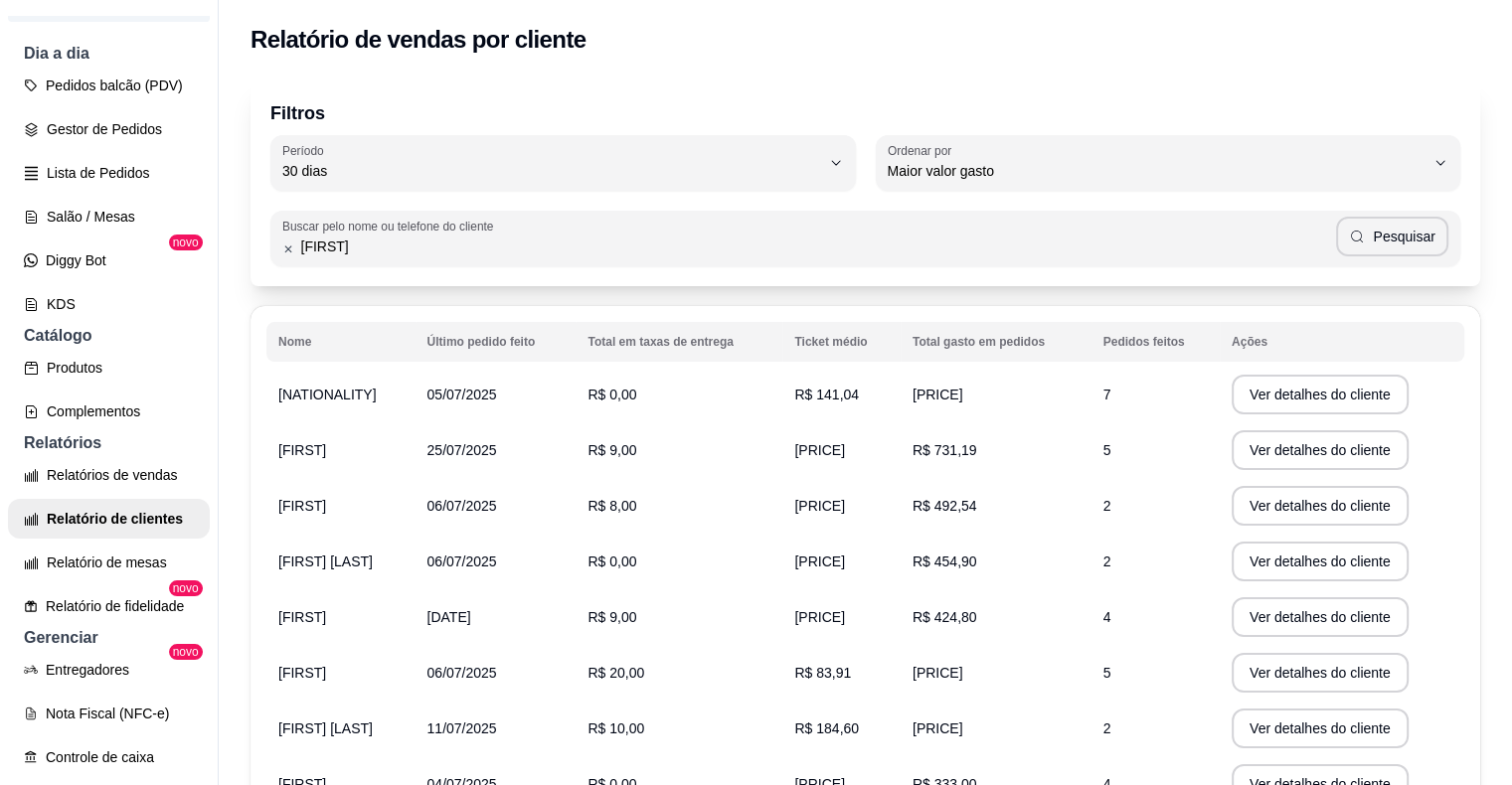 type on "[FIRST]" 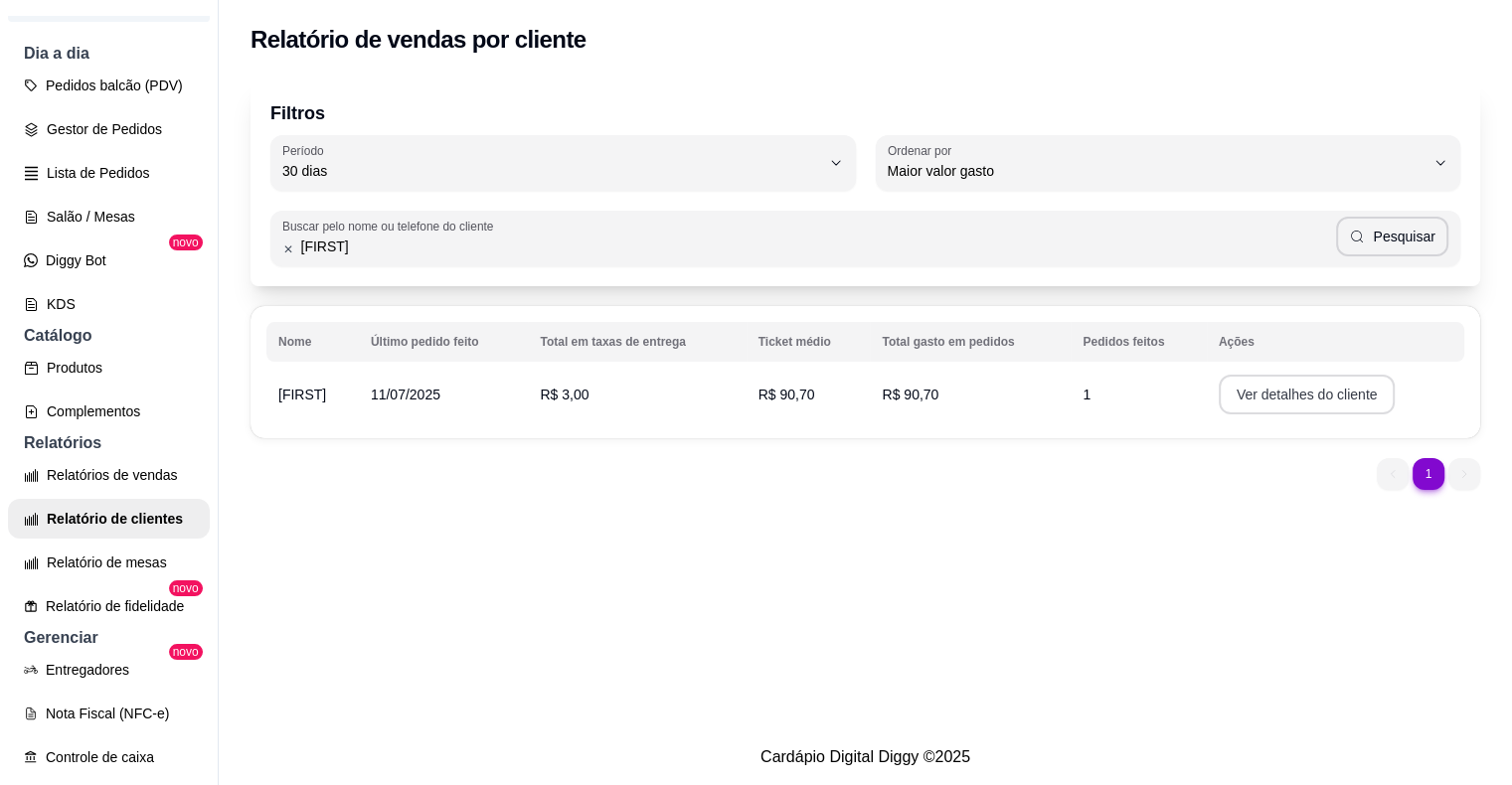 click on "Ver detalhes do cliente" at bounding box center [1307, 394] 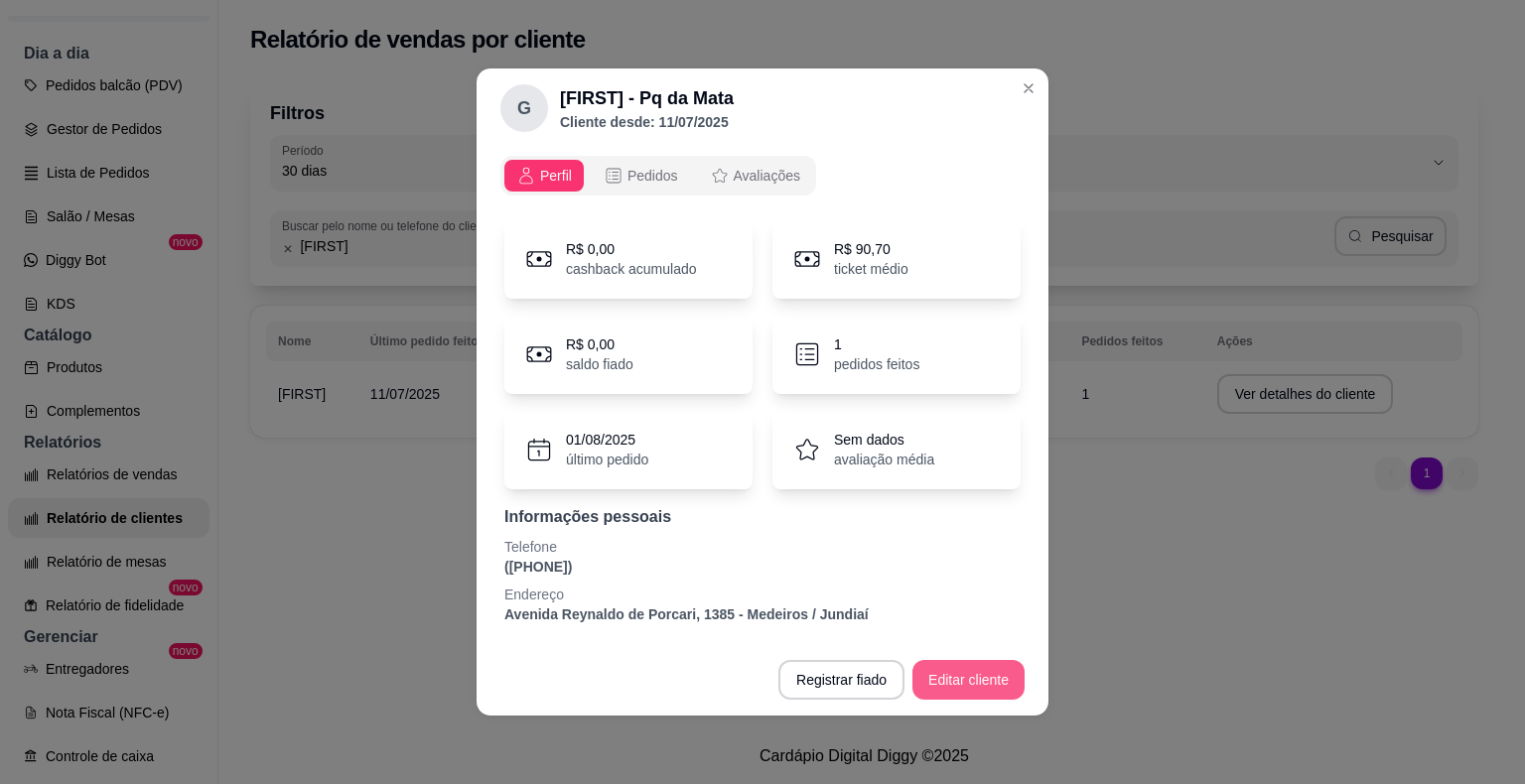 click on "Editar cliente" at bounding box center (968, 680) 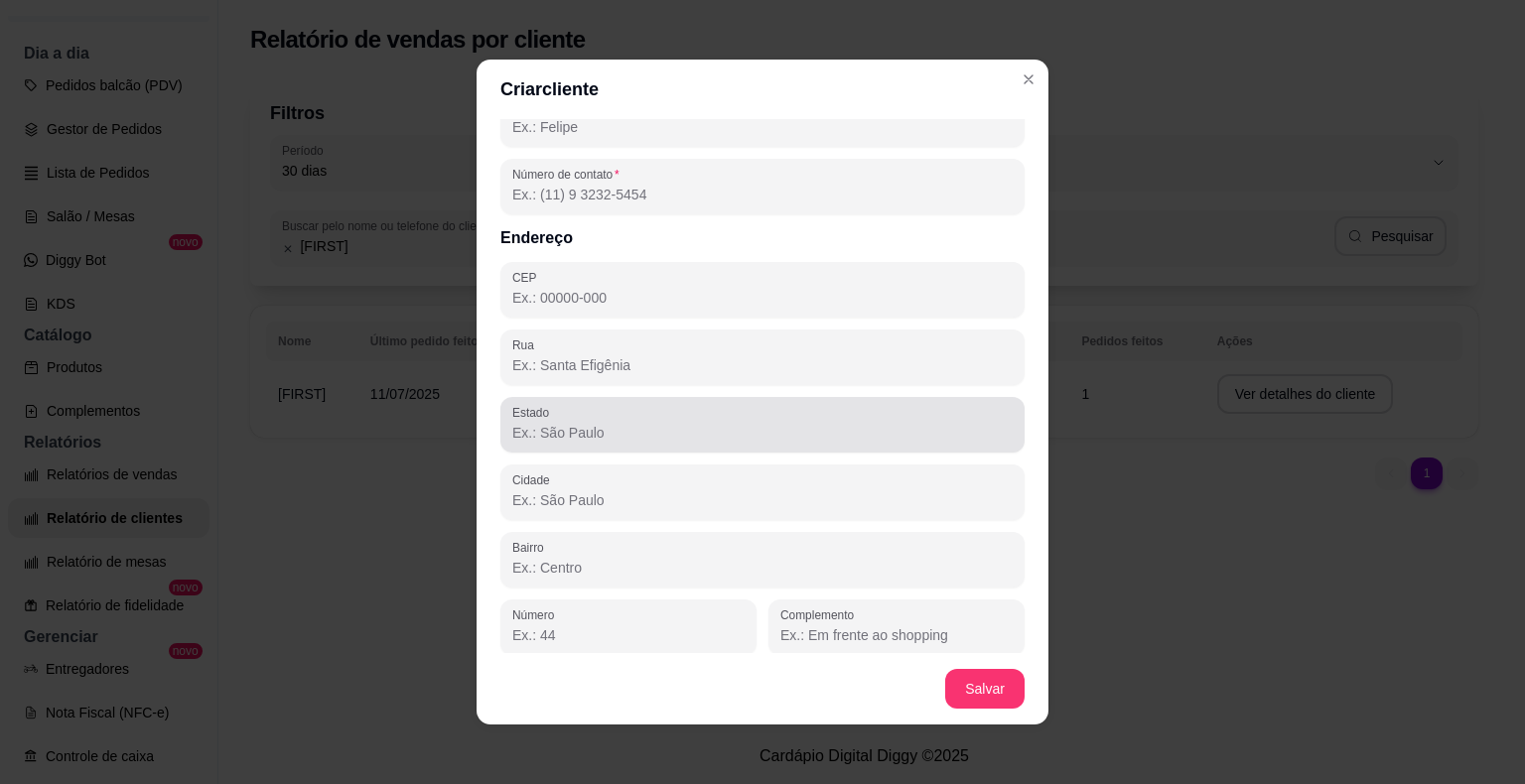 scroll, scrollTop: 80, scrollLeft: 0, axis: vertical 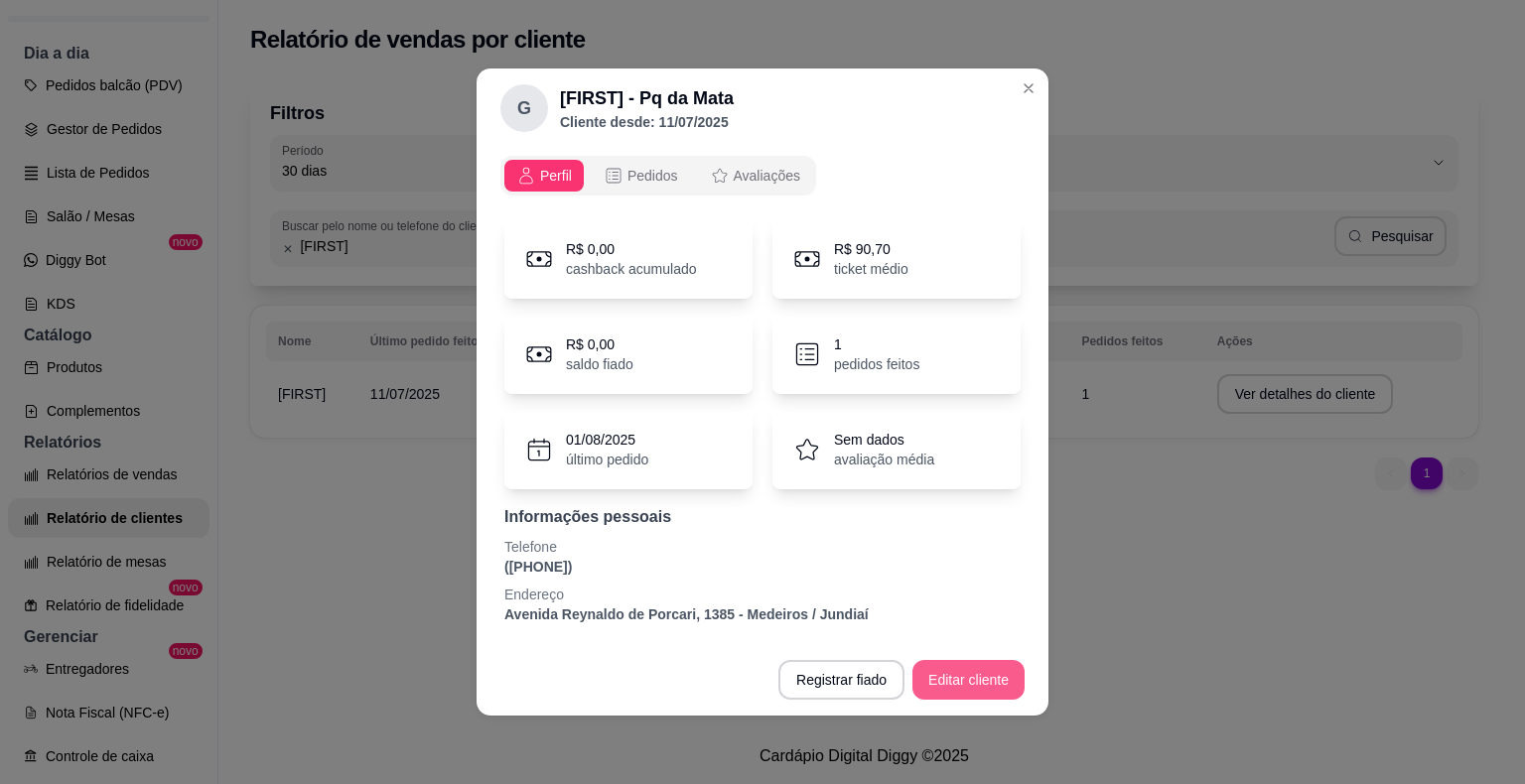 click on "Editar cliente" at bounding box center [968, 680] 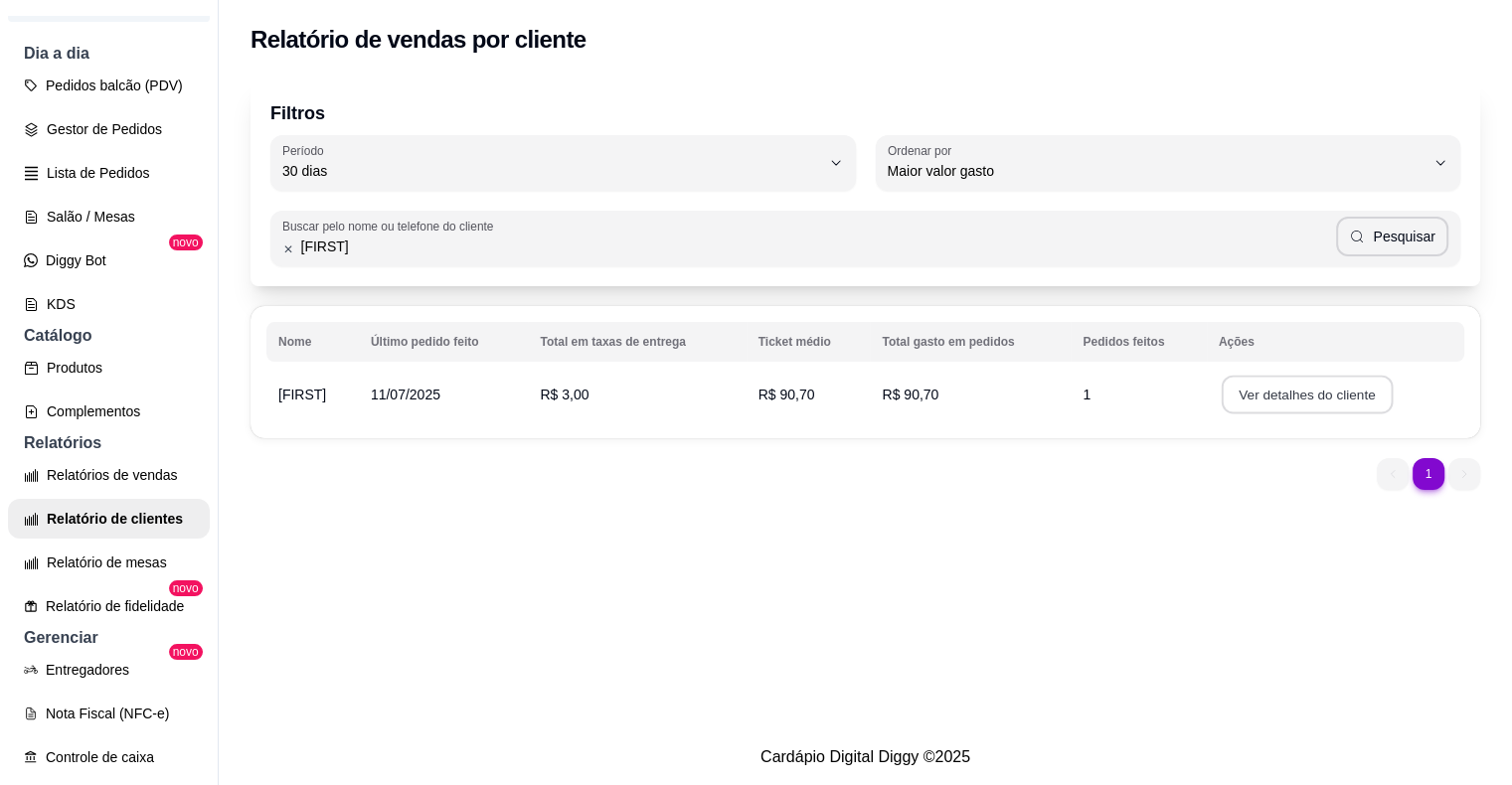 click on "Ver detalhes do cliente" at bounding box center (1306, 394) 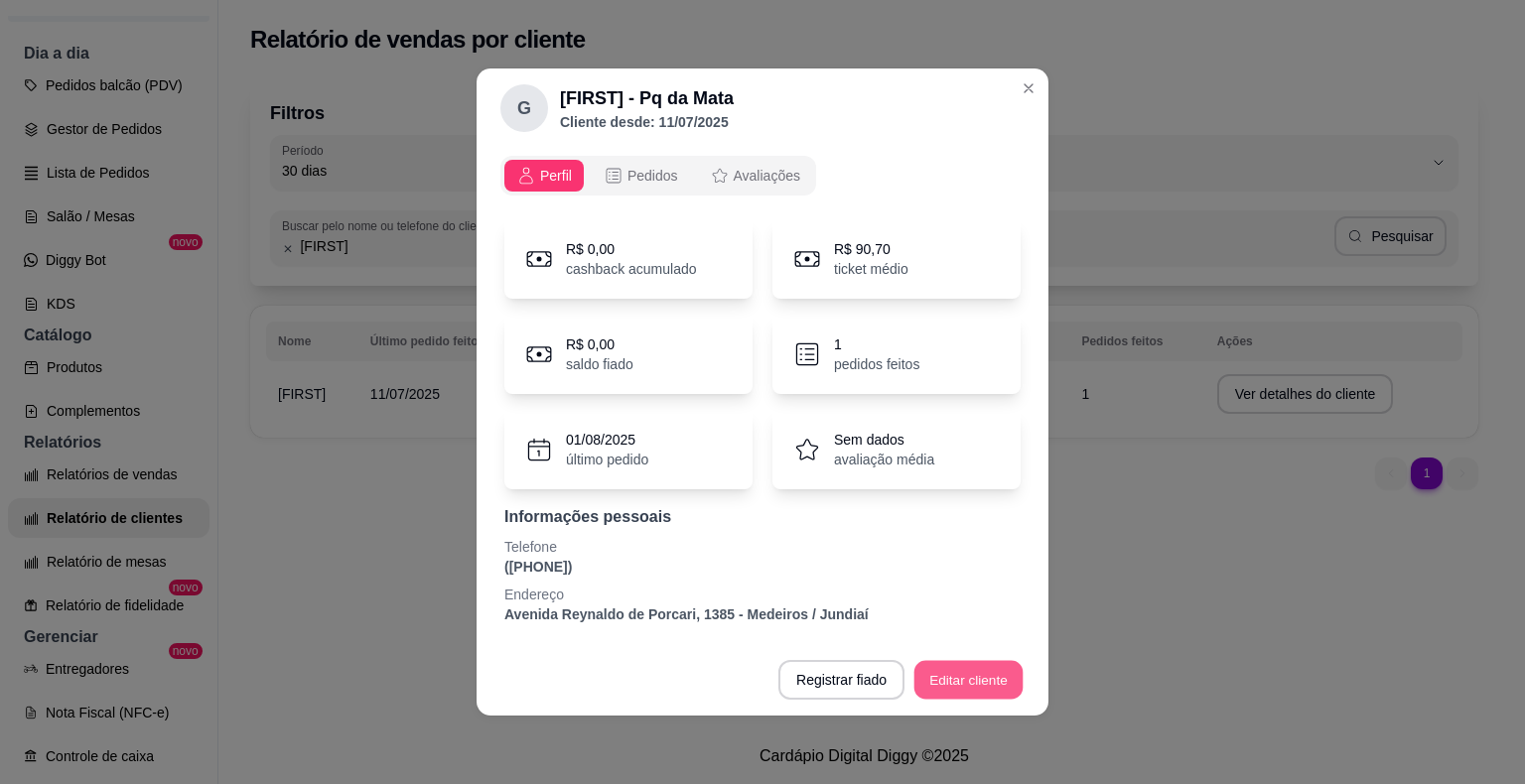 click on "Editar cliente" at bounding box center [969, 680] 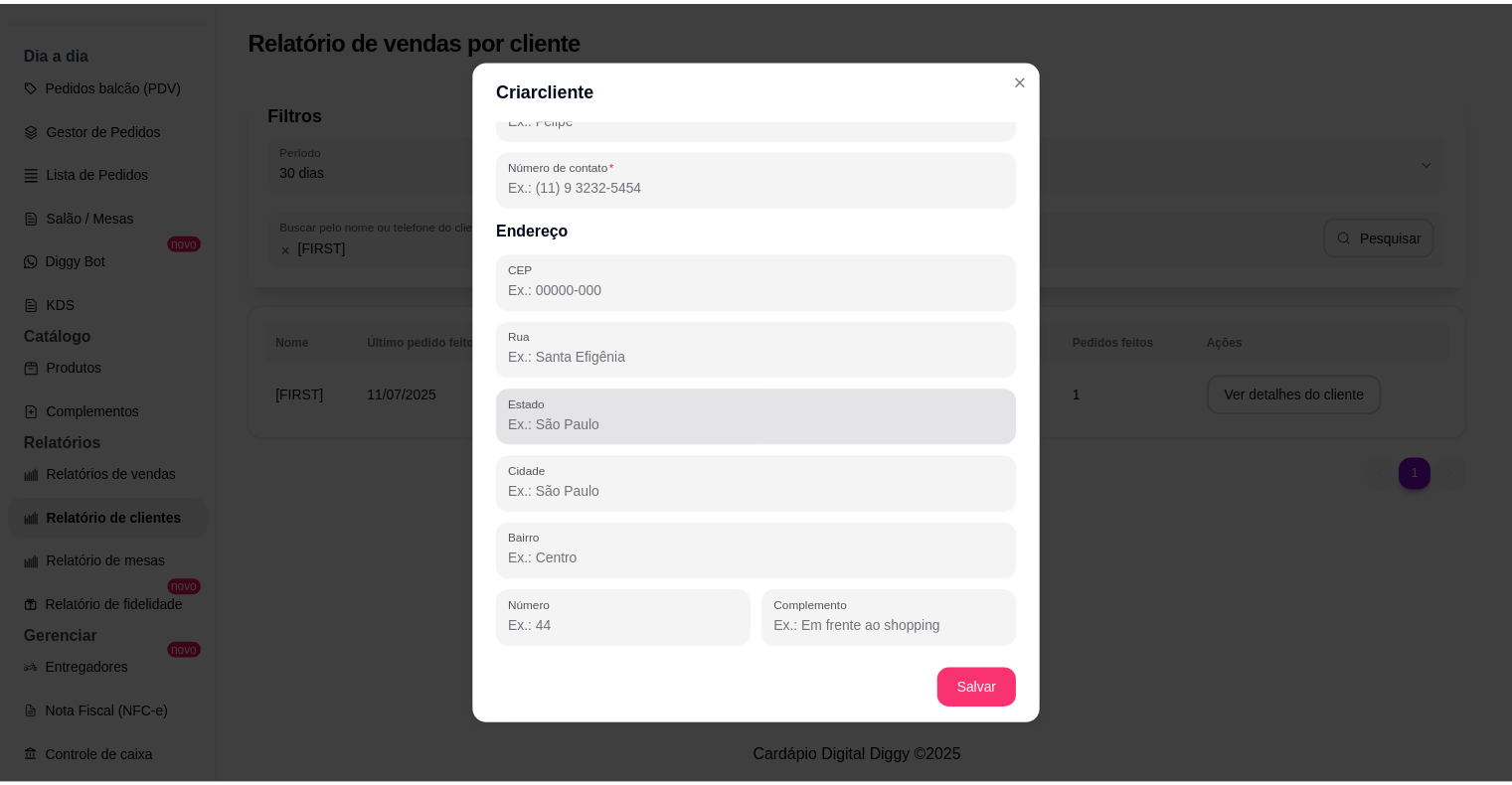 scroll, scrollTop: 0, scrollLeft: 0, axis: both 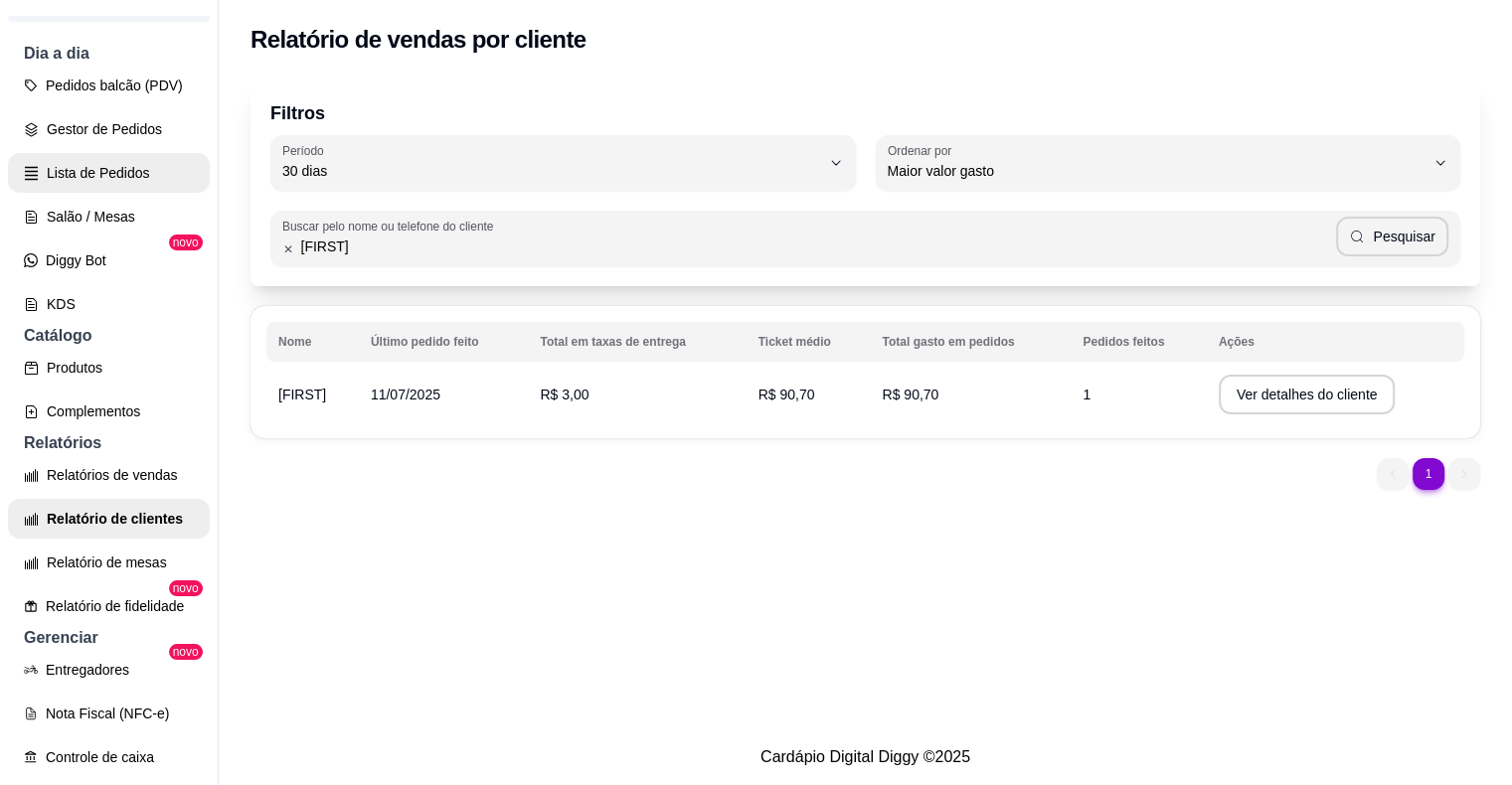 click on "Gestor de Pedidos" at bounding box center [108, 129] 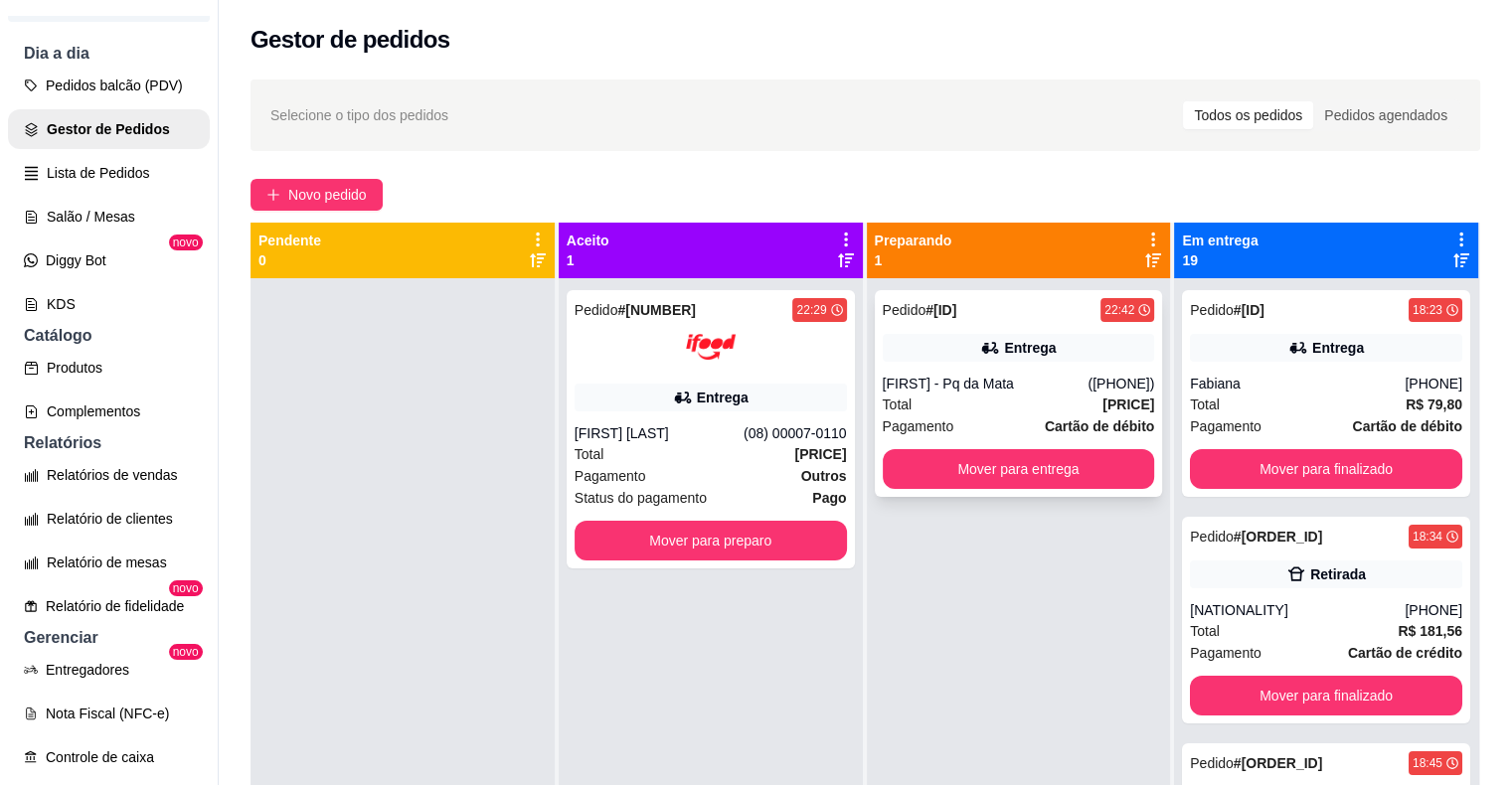 click on "Entrega" at bounding box center [1019, 348] 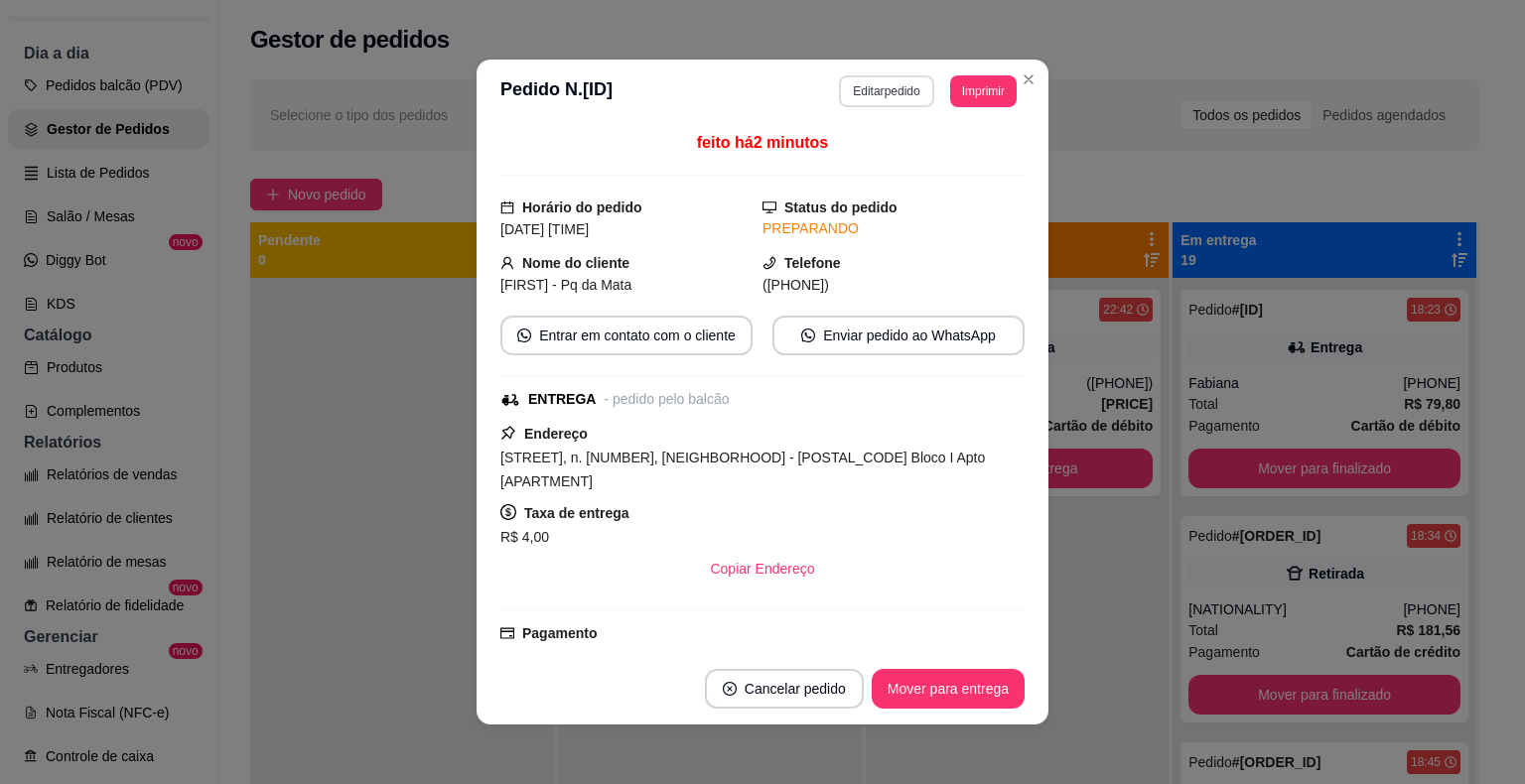 click on "Editar  pedido" at bounding box center (886, 91) 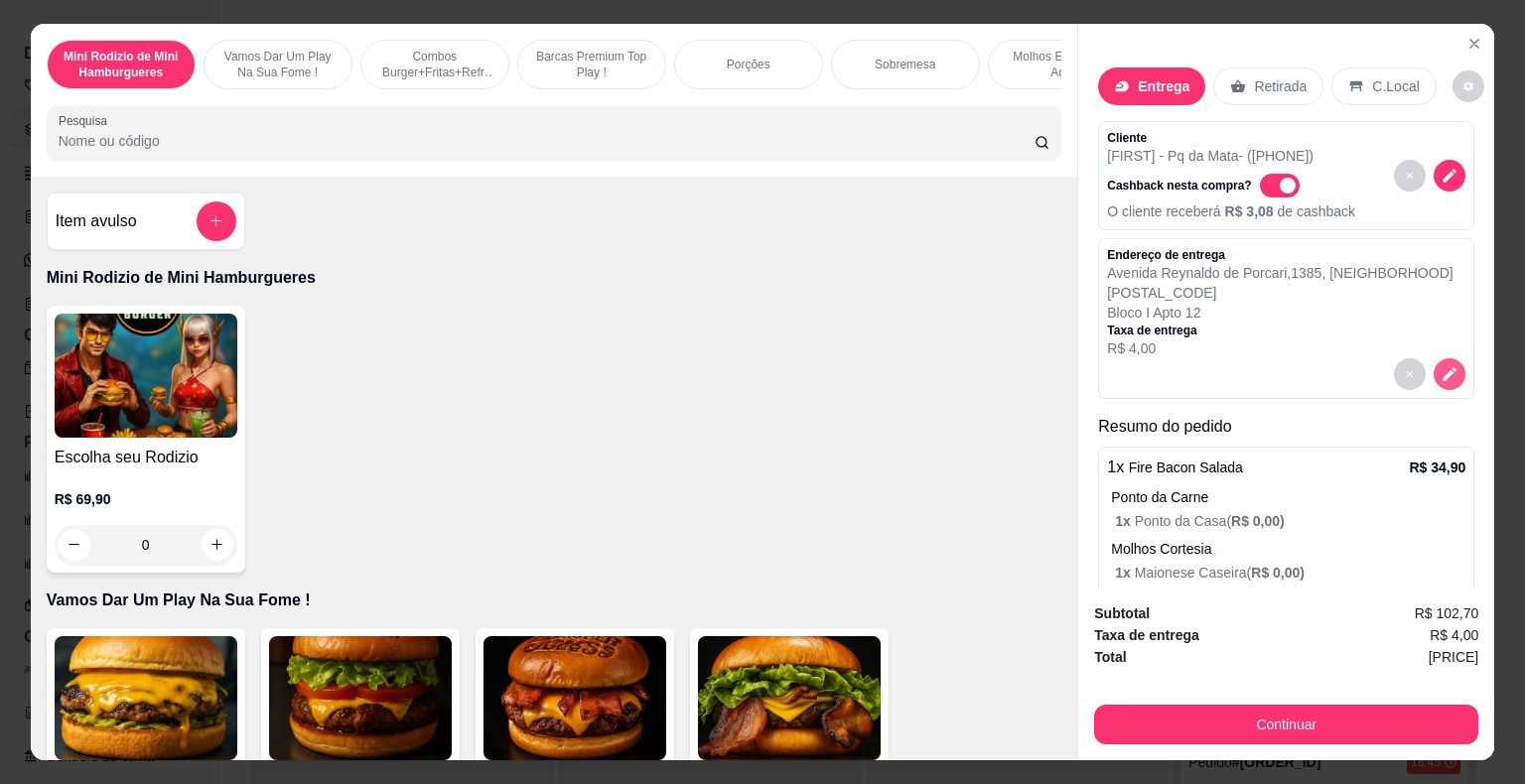 click 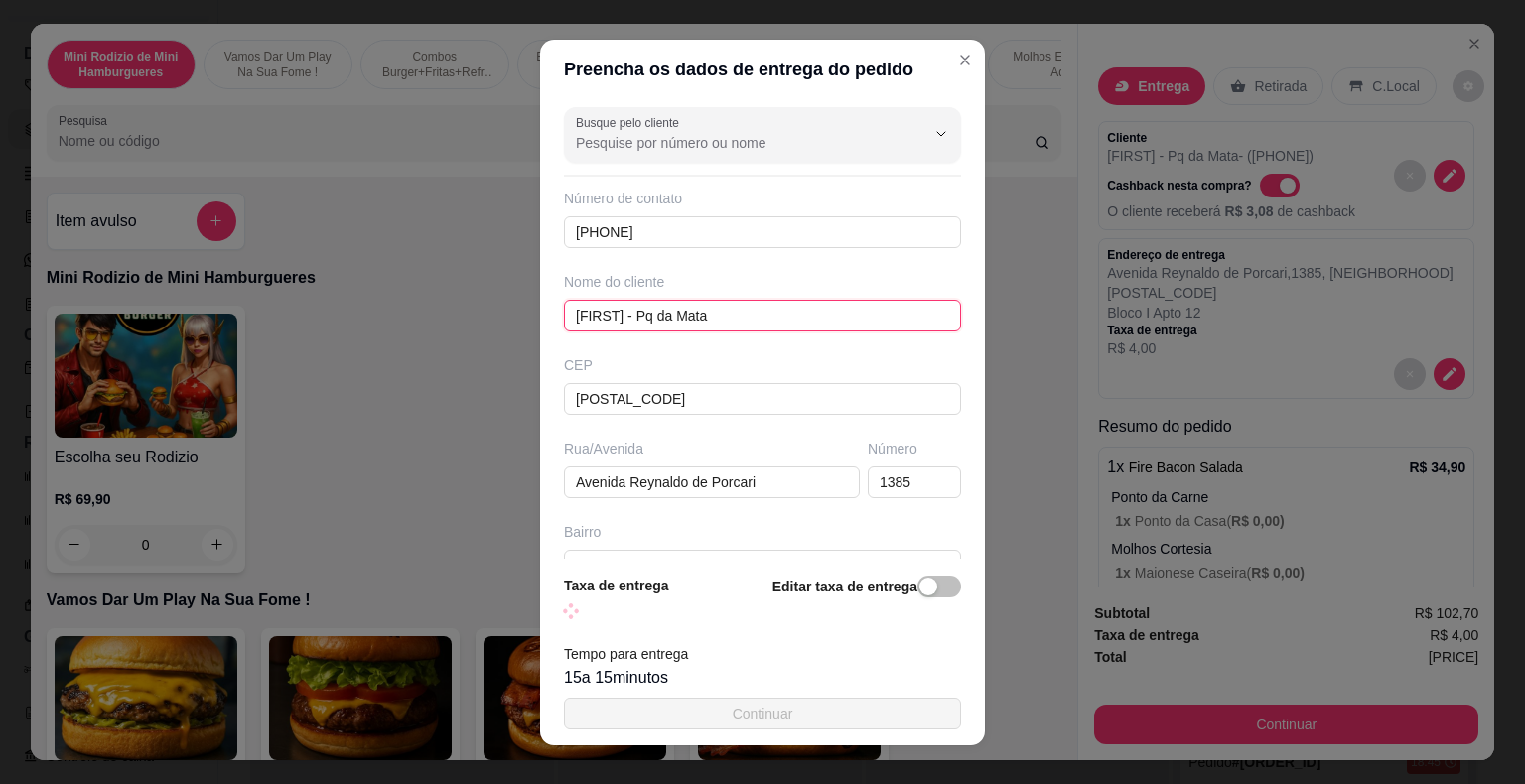 drag, startPoint x: 667, startPoint y: 309, endPoint x: 723, endPoint y: 316, distance: 56.435804 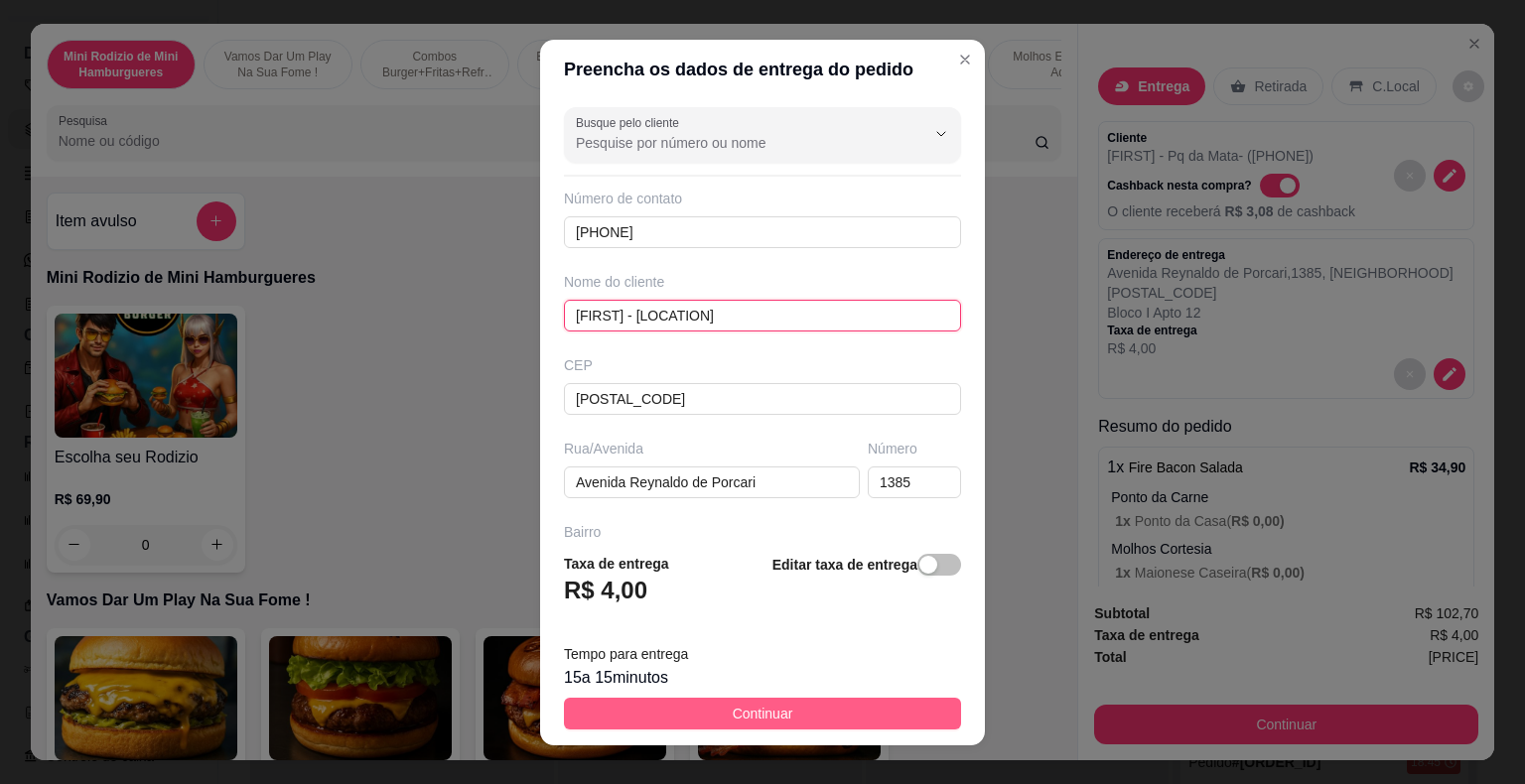 type on "[FIRST] - [LOCATION]" 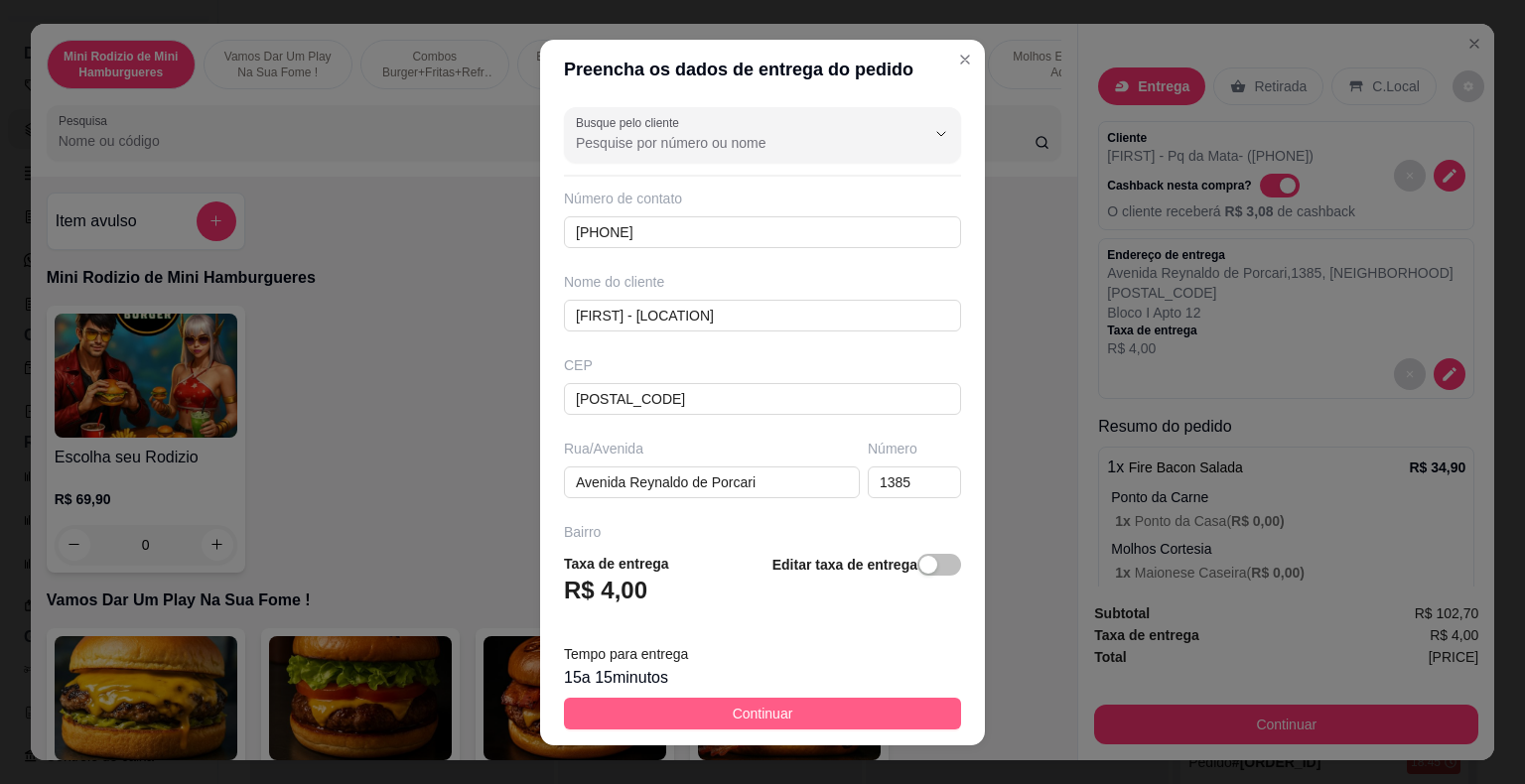 click on "Continuar" at bounding box center [762, 714] 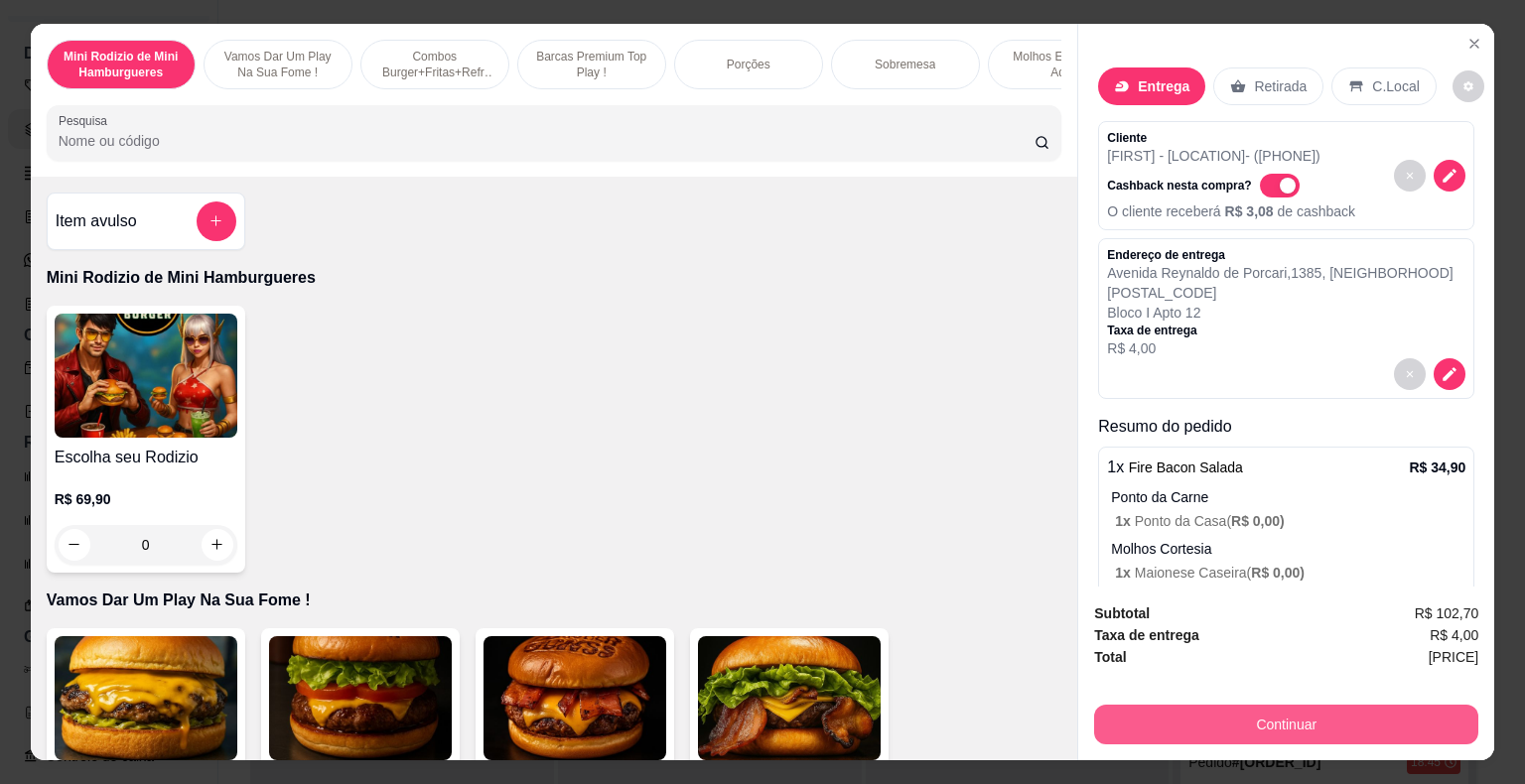 click on "Continuar" at bounding box center [1286, 724] 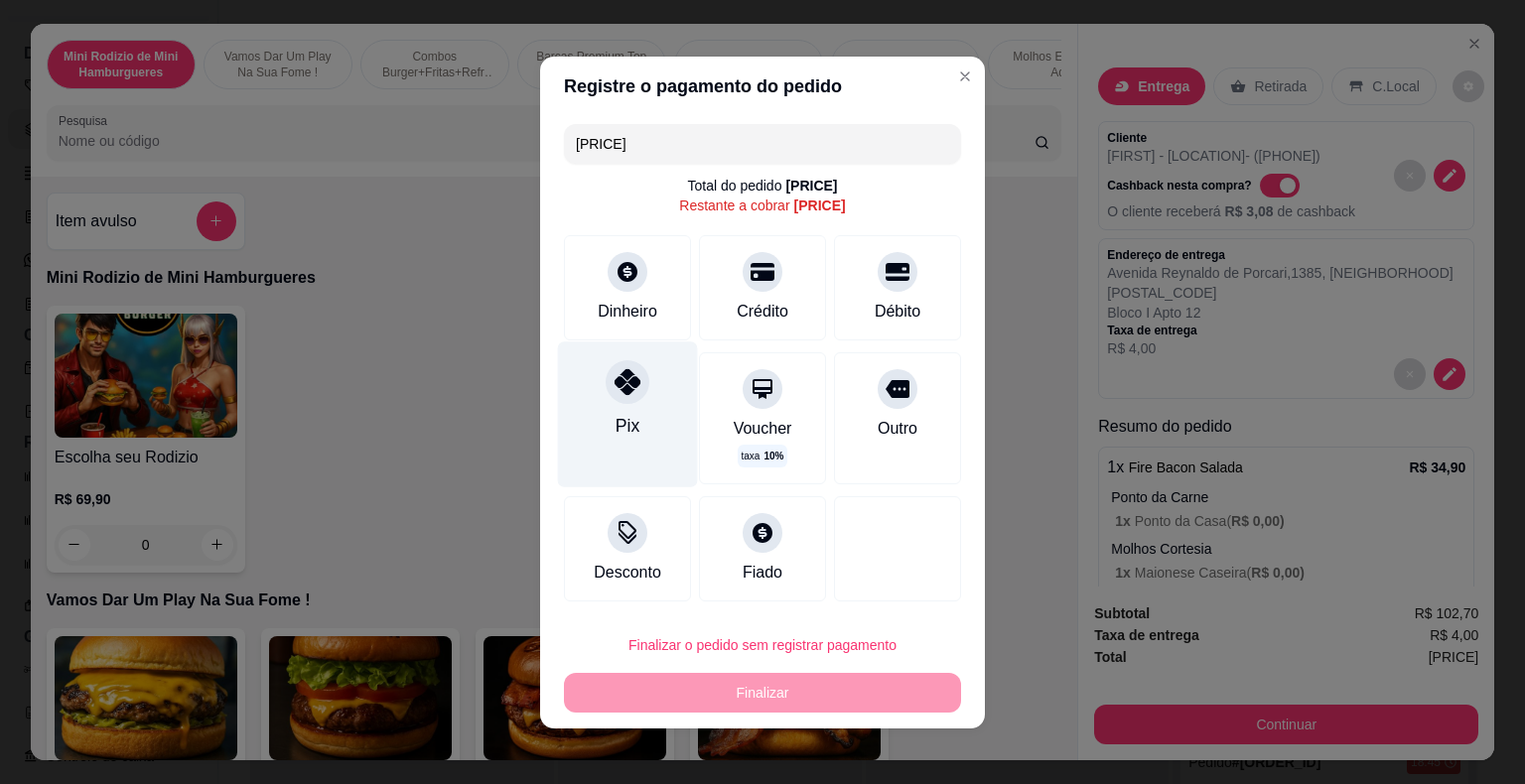 click at bounding box center [627, 382] 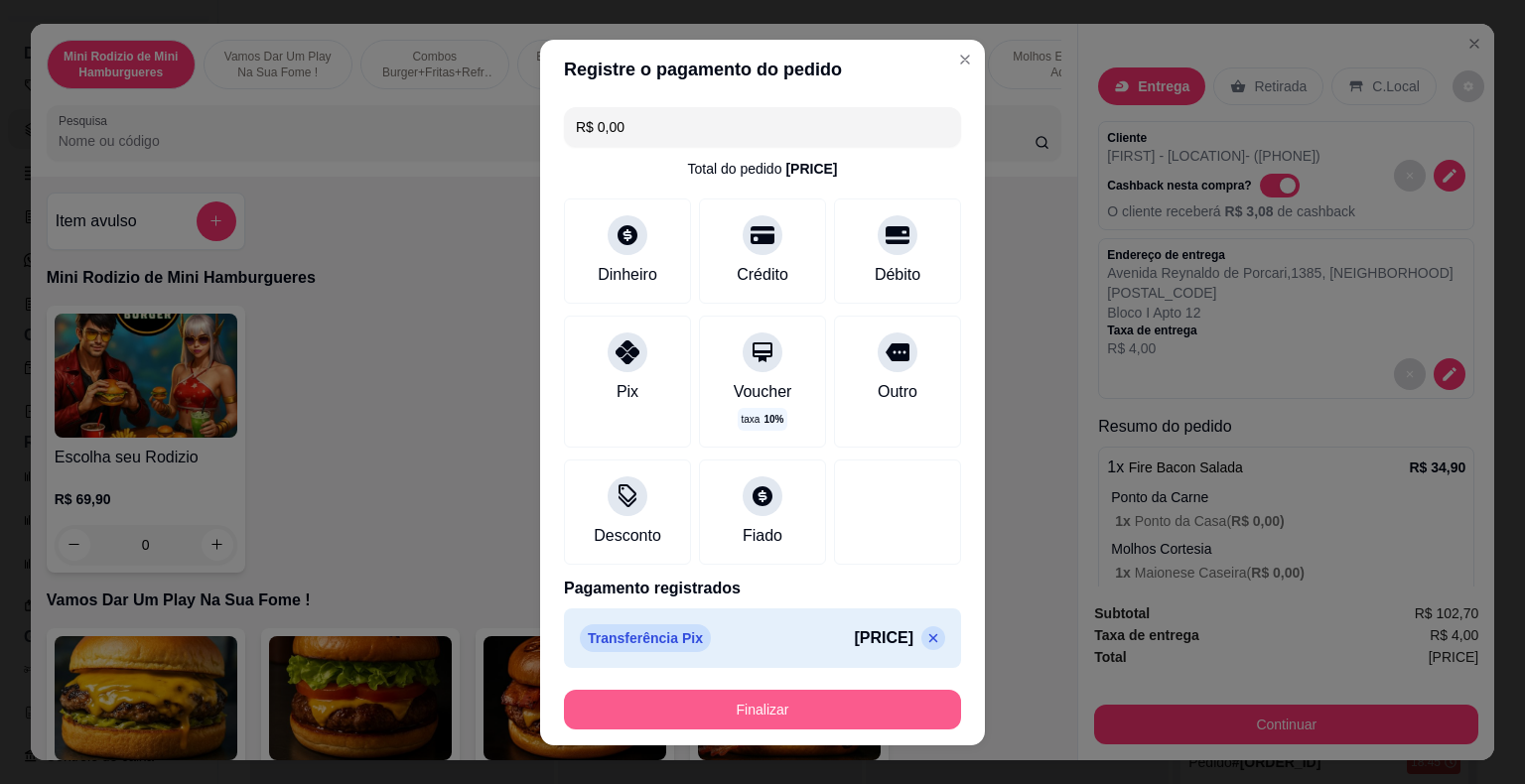 click on "Finalizar" at bounding box center (762, 710) 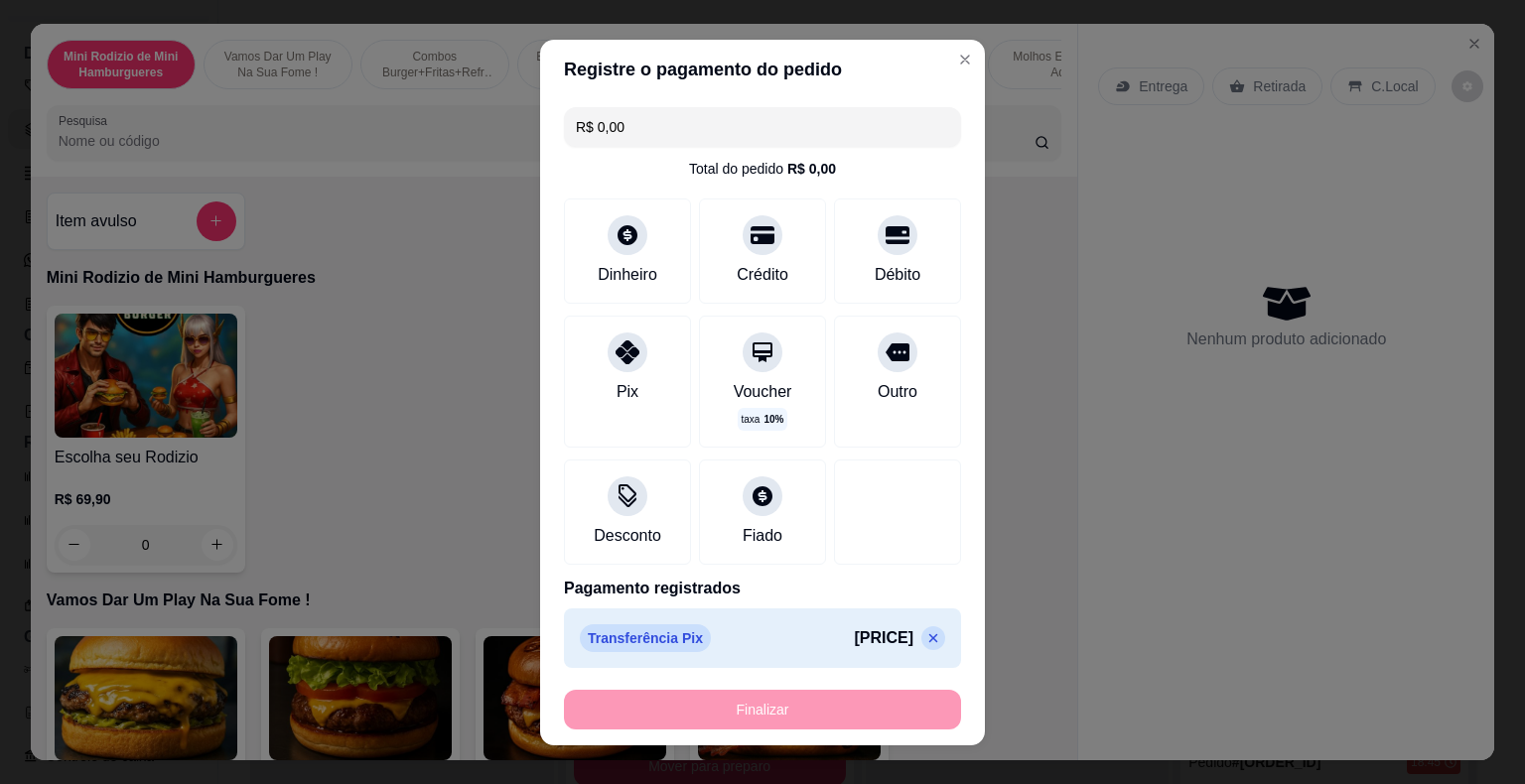 type on "0" 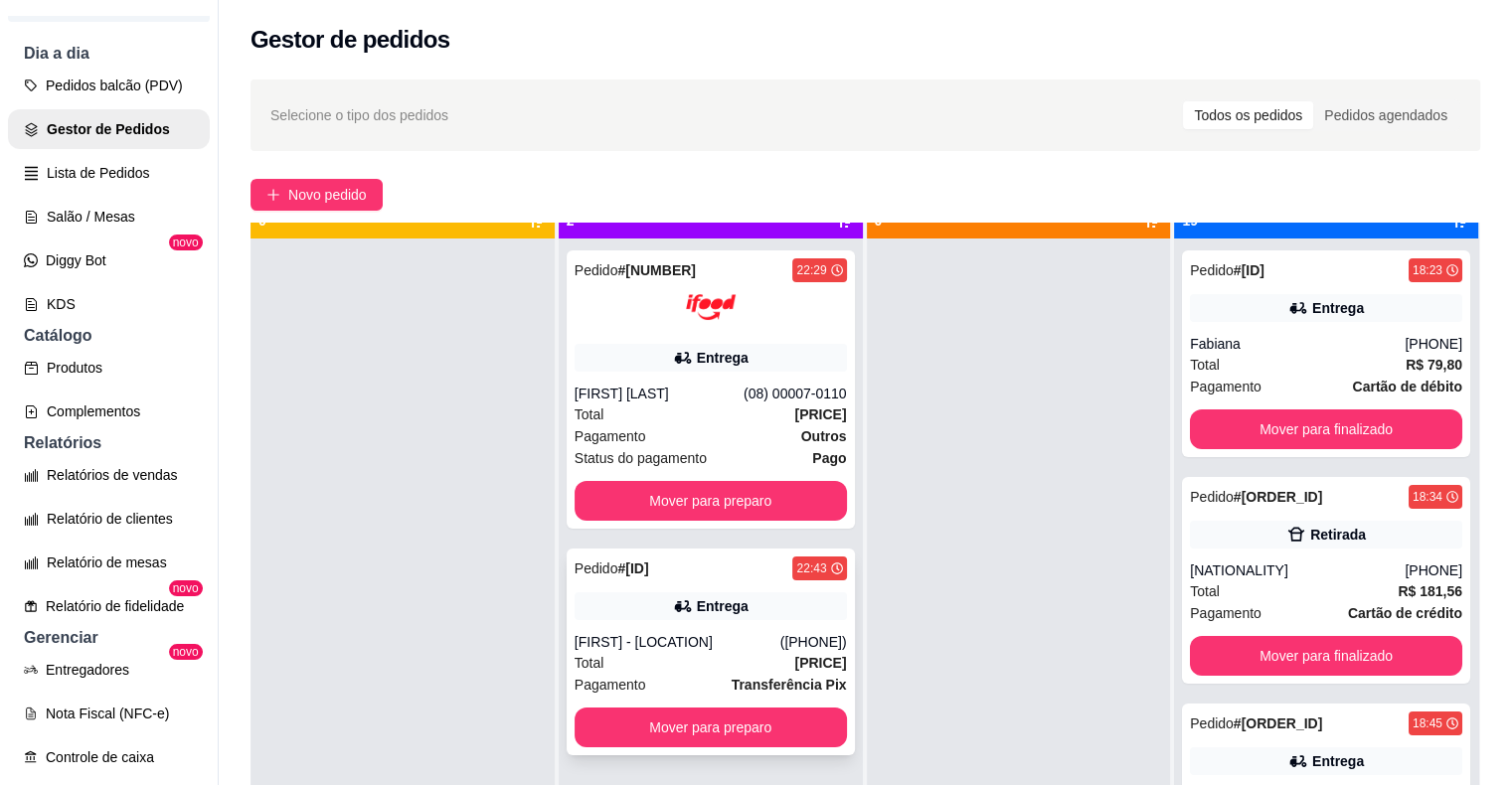 scroll, scrollTop: 56, scrollLeft: 0, axis: vertical 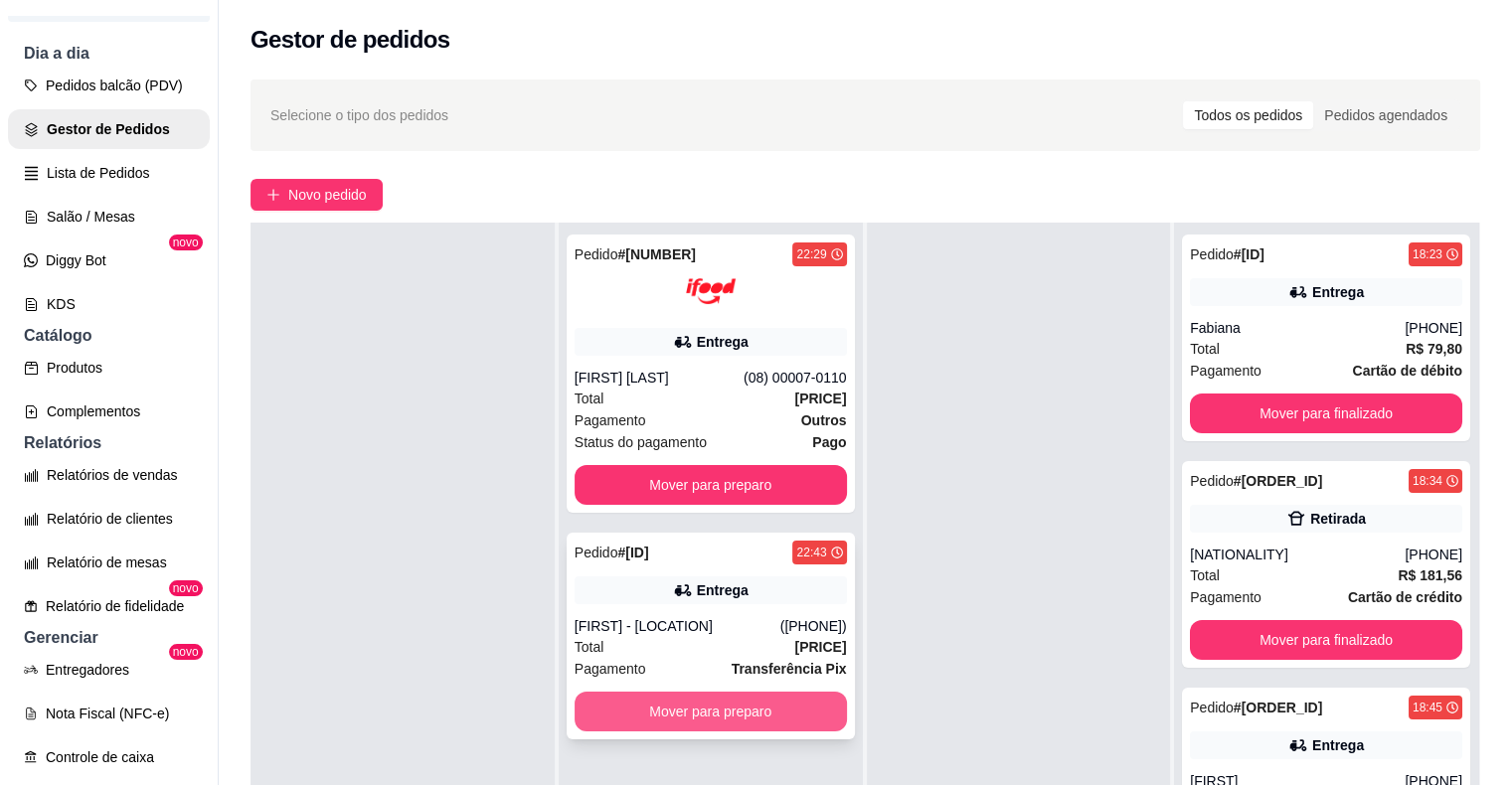 click on "Mover para preparo" at bounding box center [711, 711] 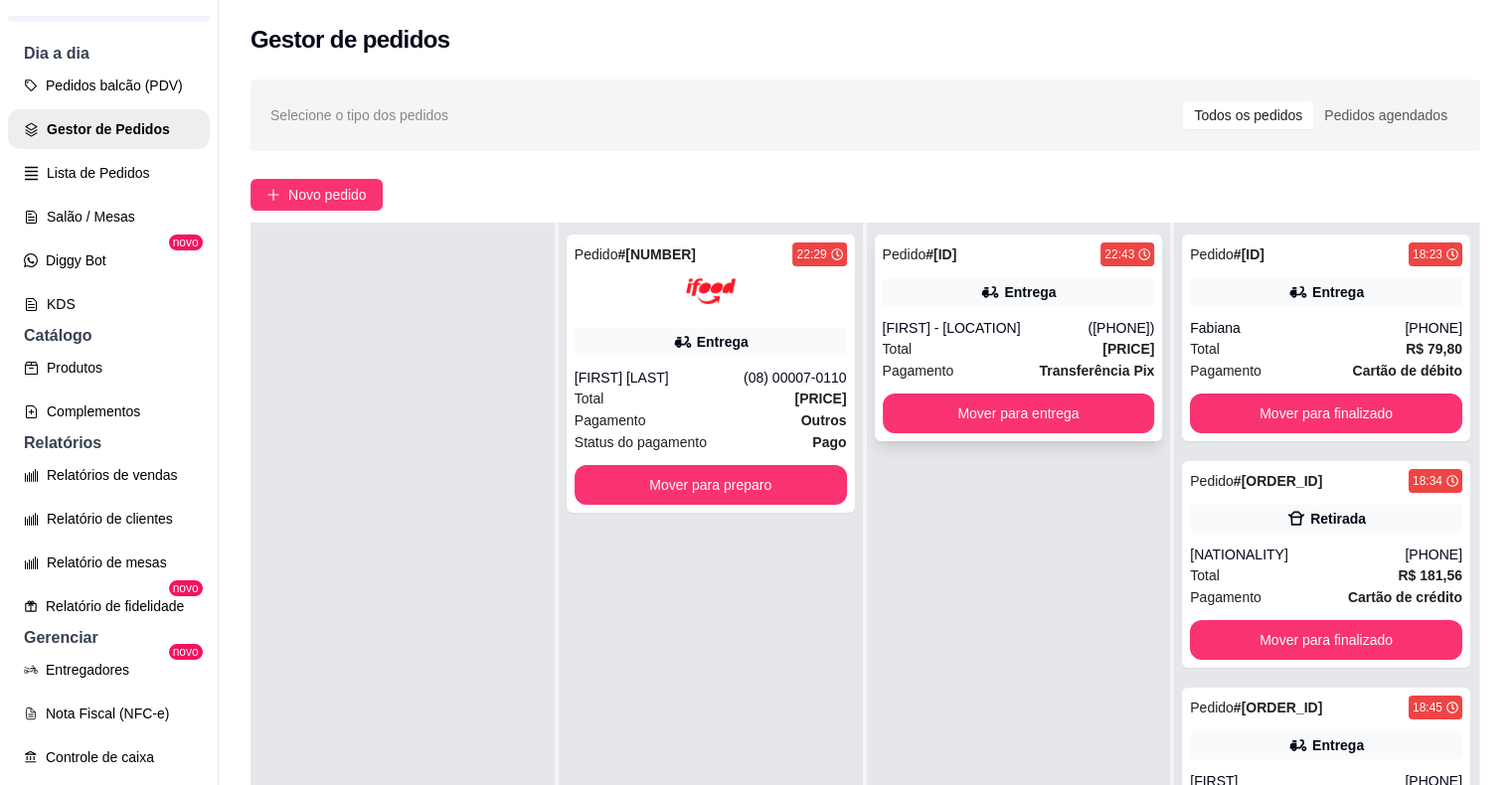 click on "Total [PRICE]" at bounding box center [1019, 349] 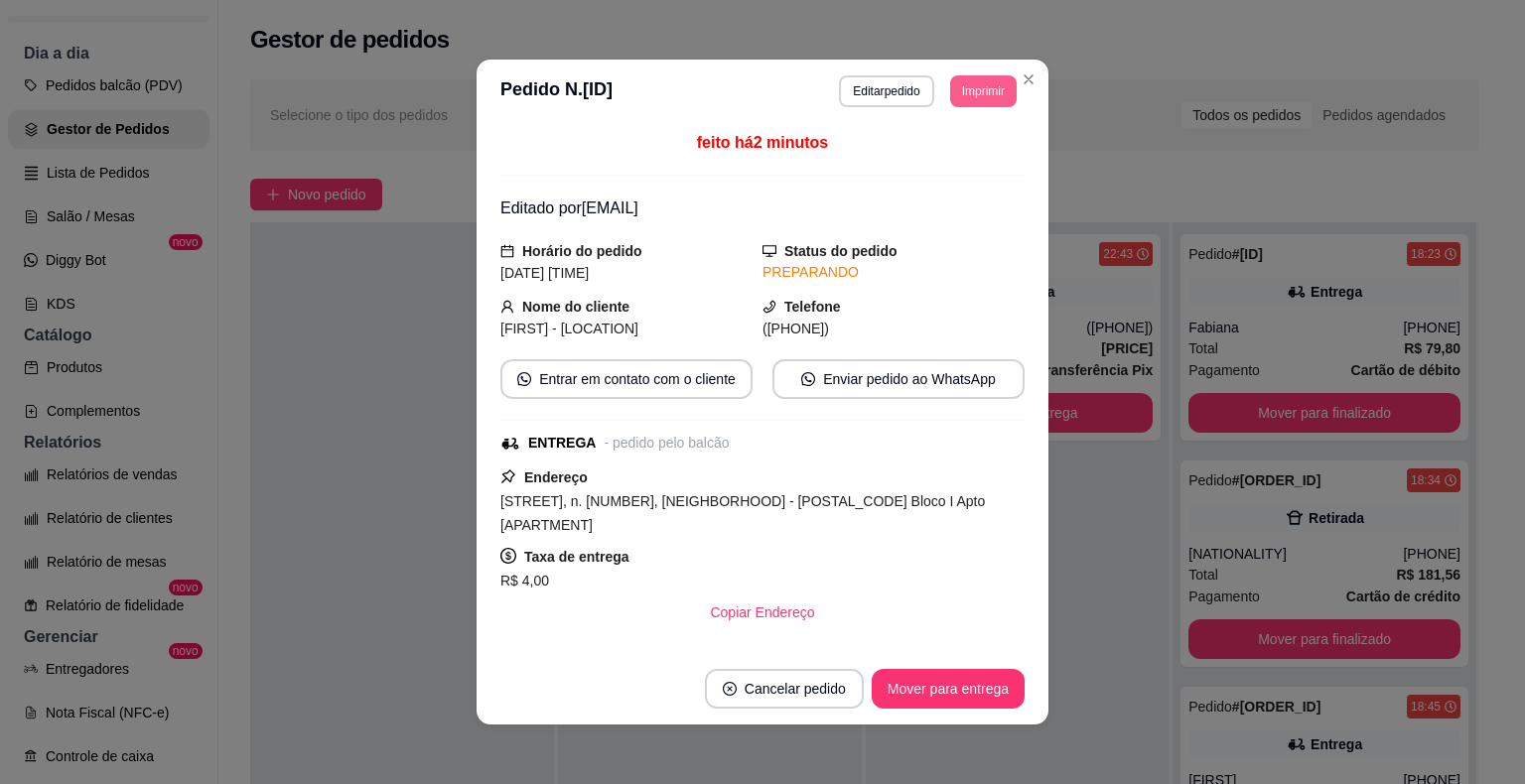 click on "Imprimir" at bounding box center [983, 91] 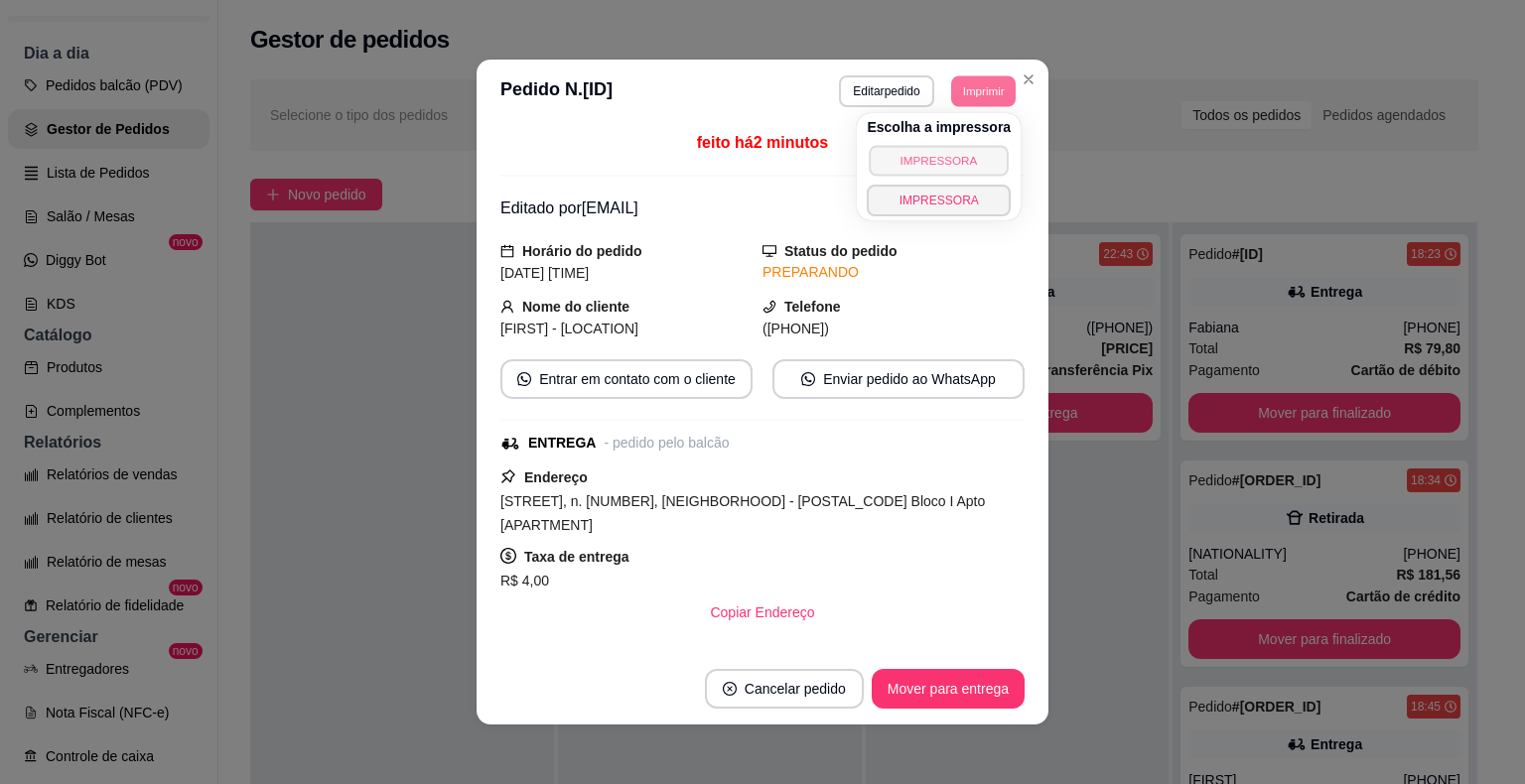 click on "IMPRESSORA" at bounding box center [939, 160] 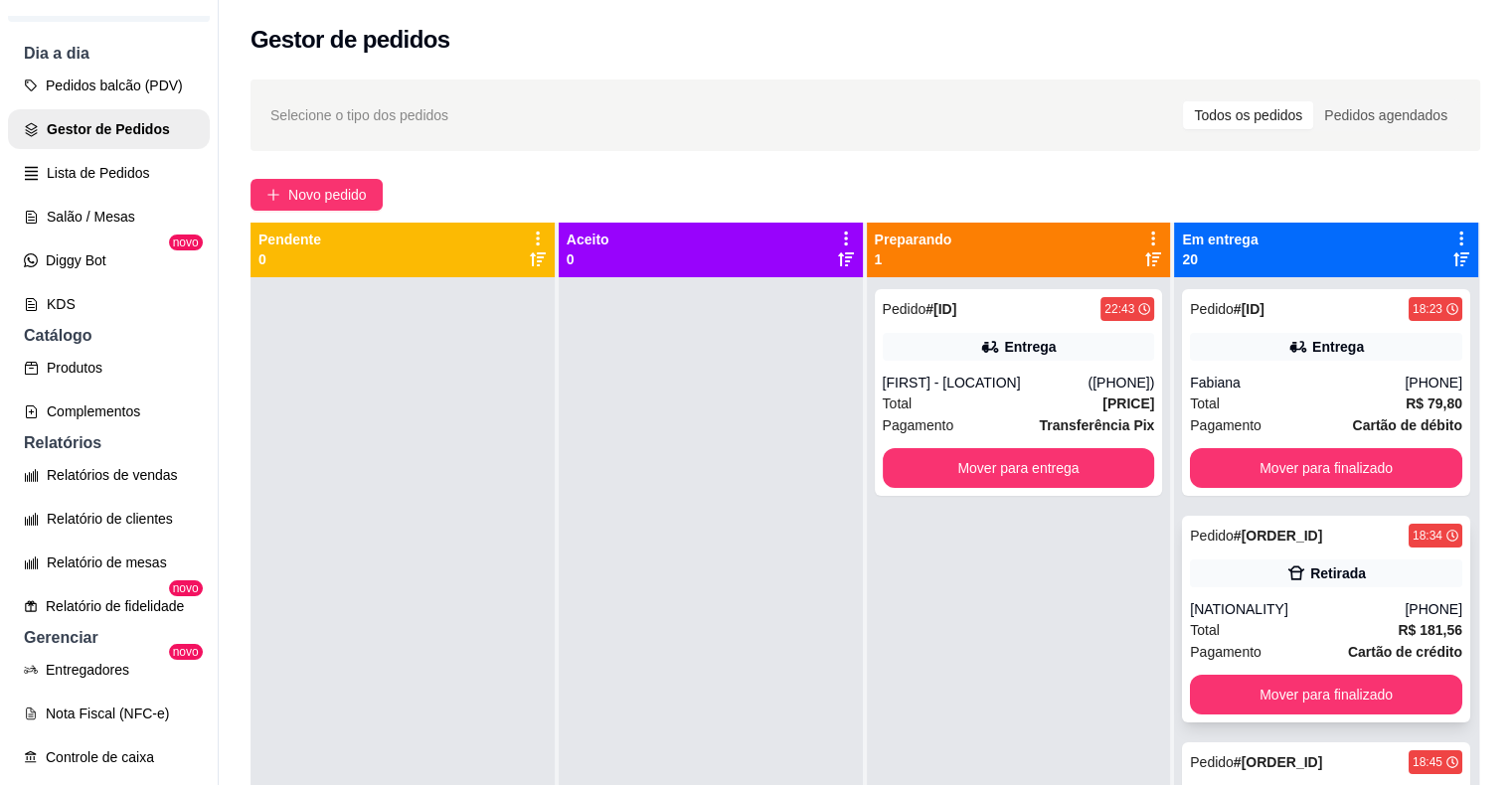 scroll, scrollTop: 0, scrollLeft: 0, axis: both 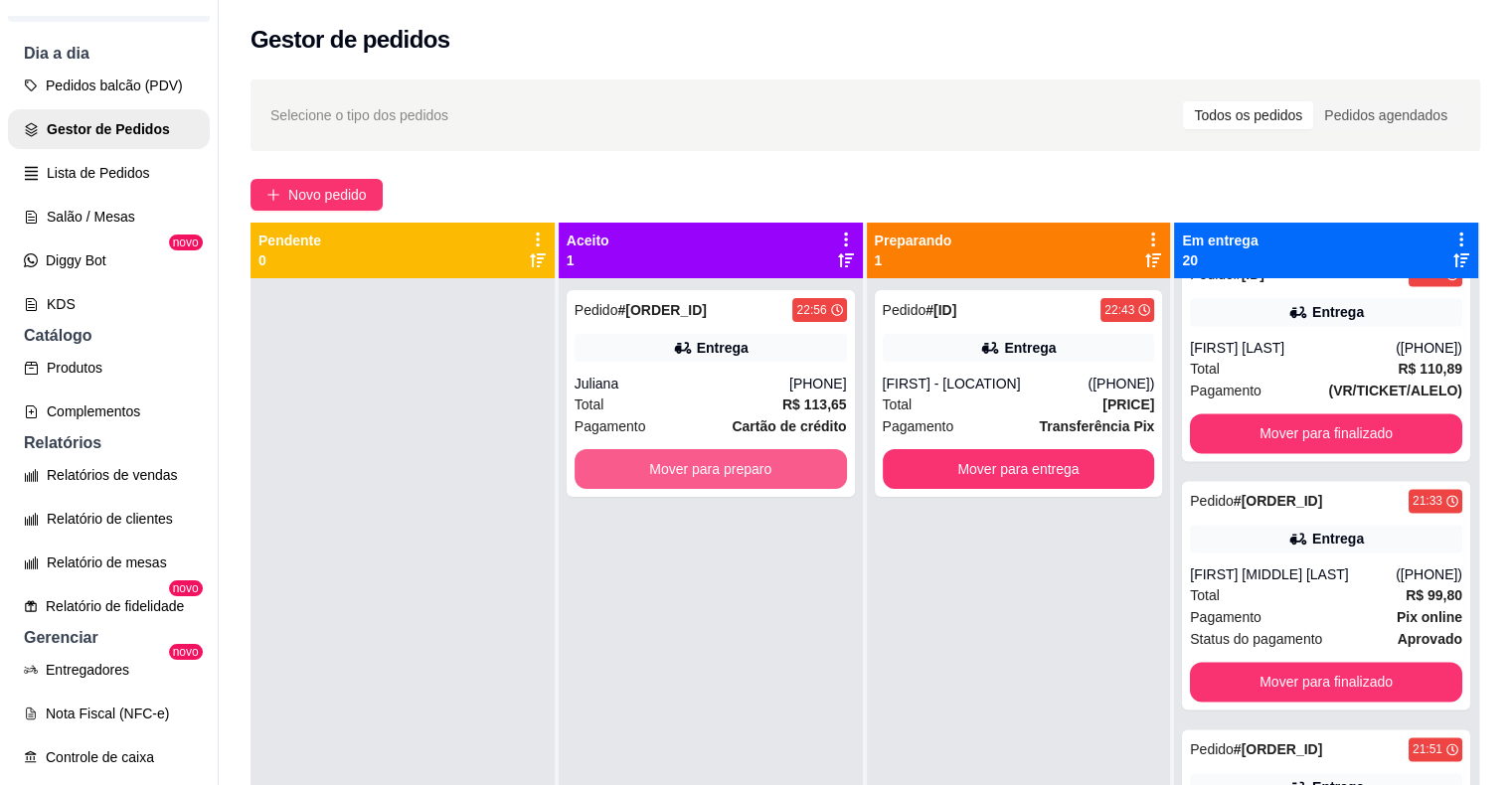 click on "Mover para preparo" at bounding box center [711, 469] 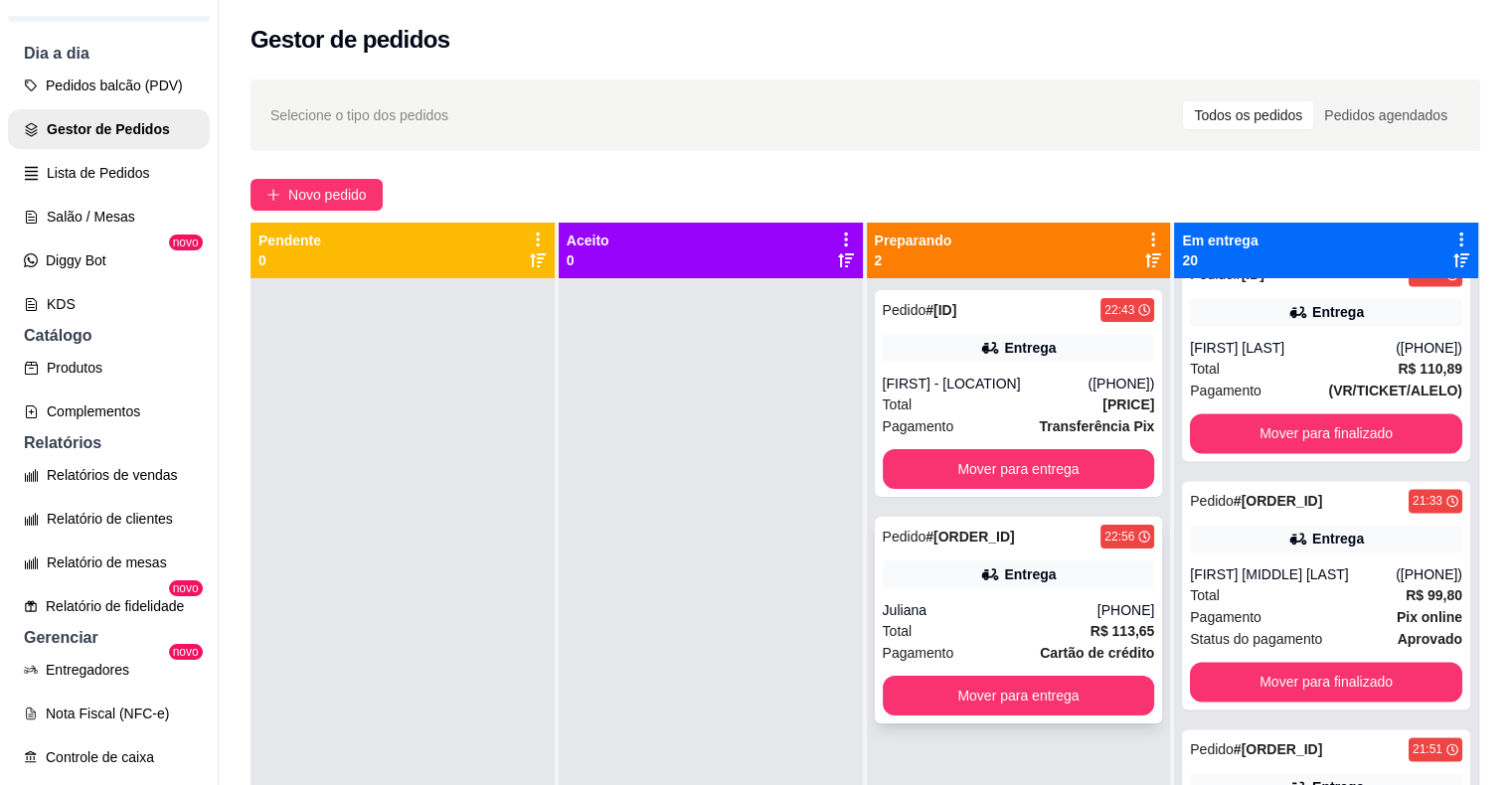 click on "Total [PRICE]" at bounding box center (1019, 631) 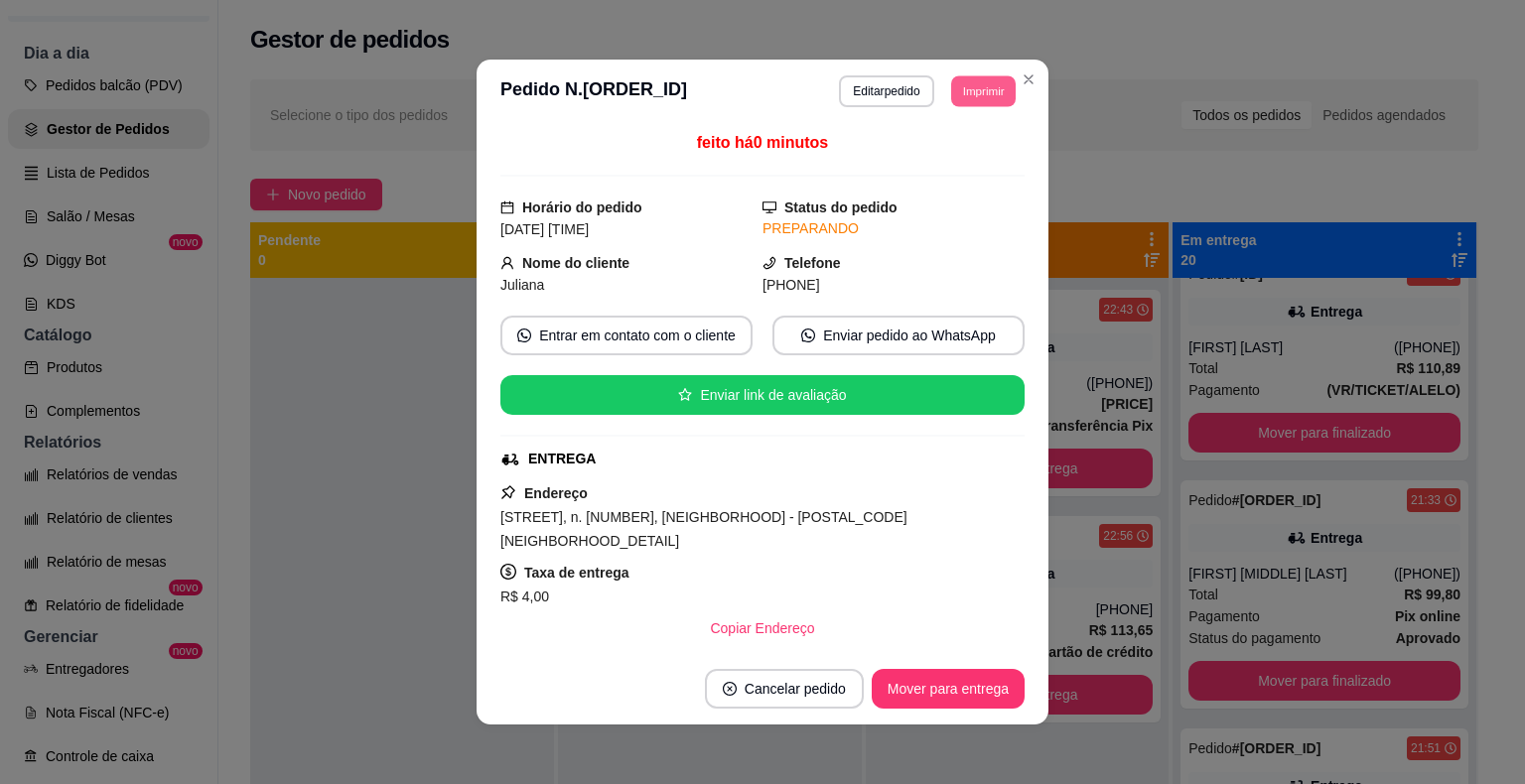 click on "Imprimir" at bounding box center [983, 90] 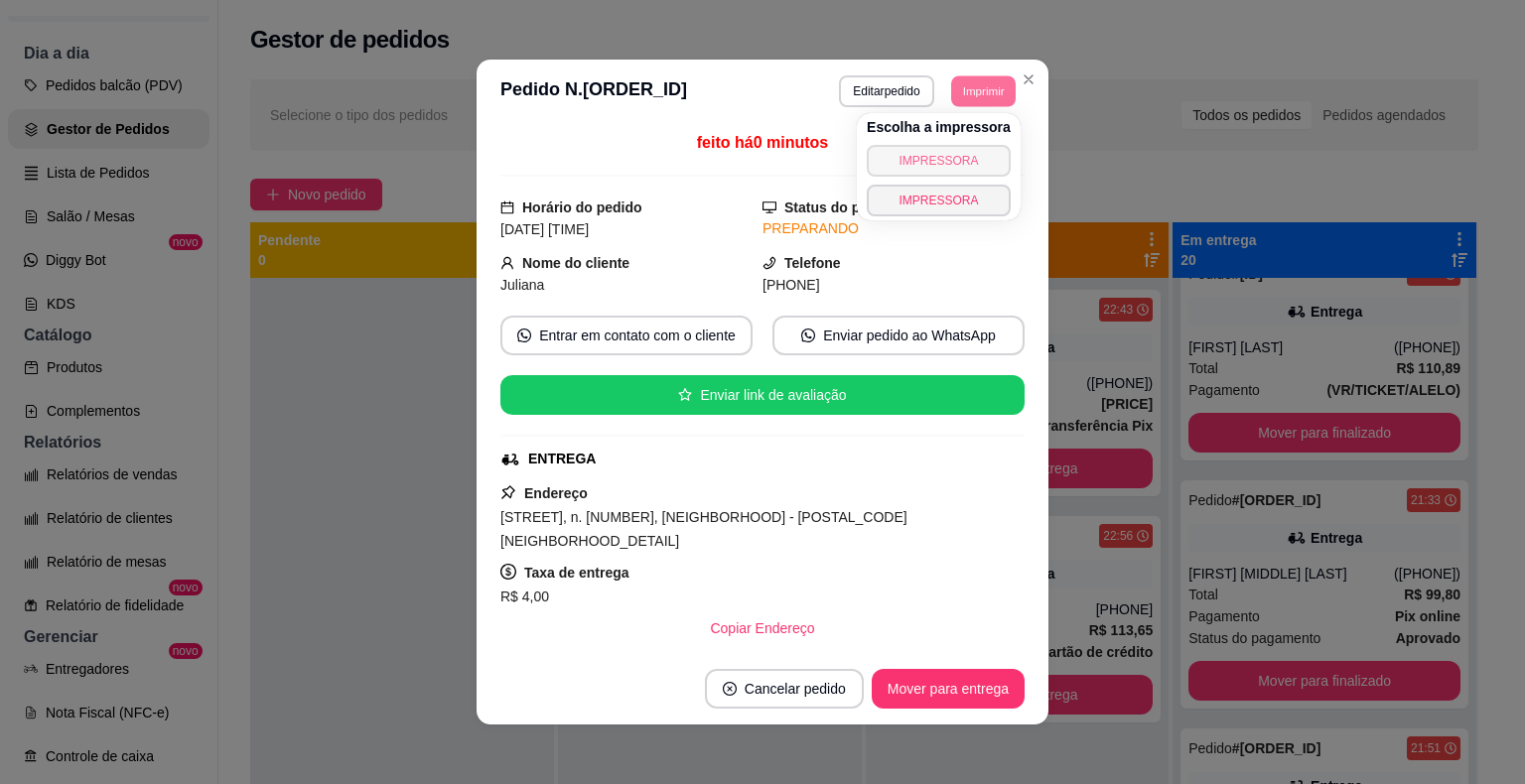 click on "IMPRESSORA" at bounding box center [938, 161] 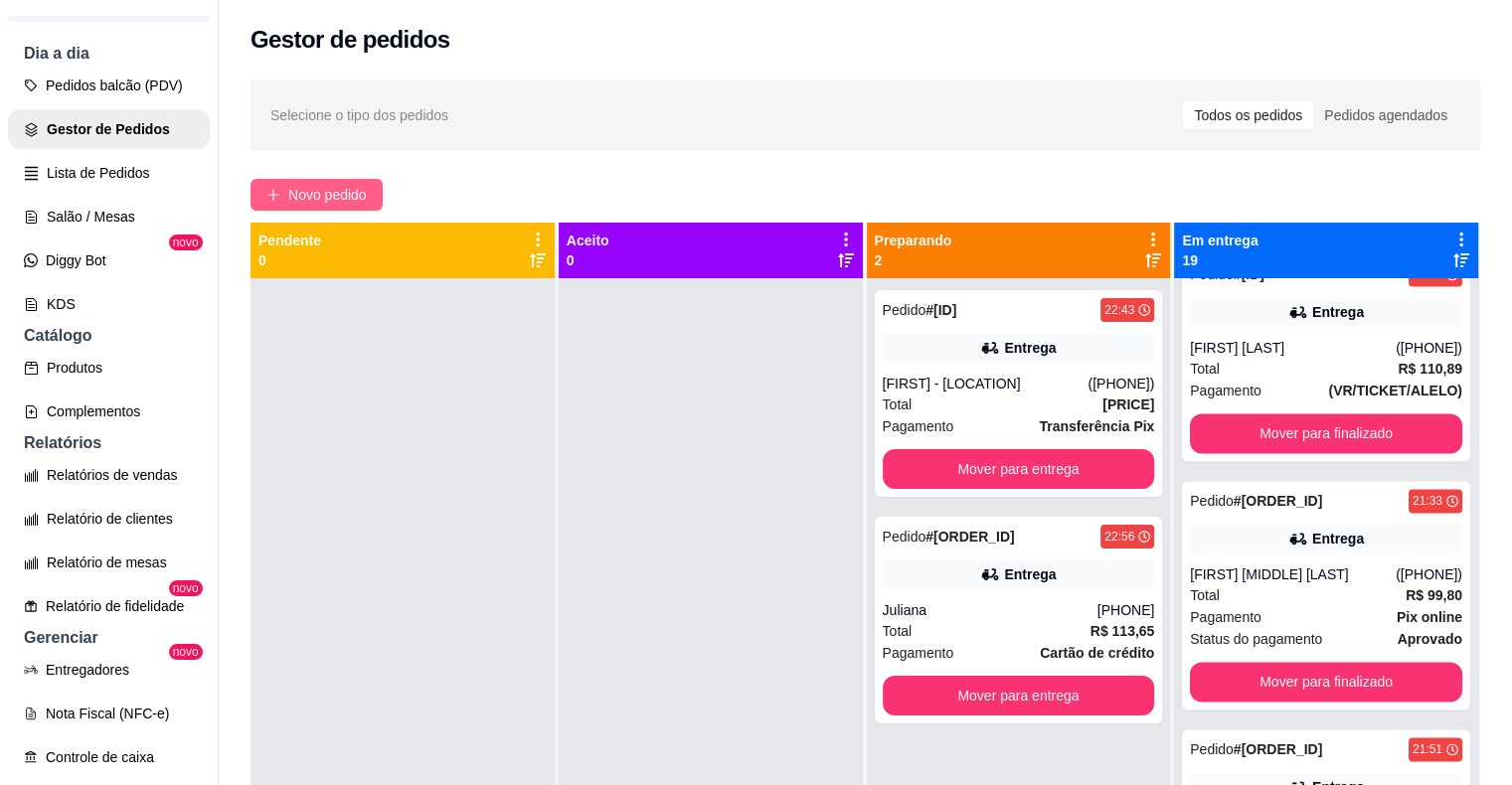 click on "Novo pedido" at bounding box center [316, 195] 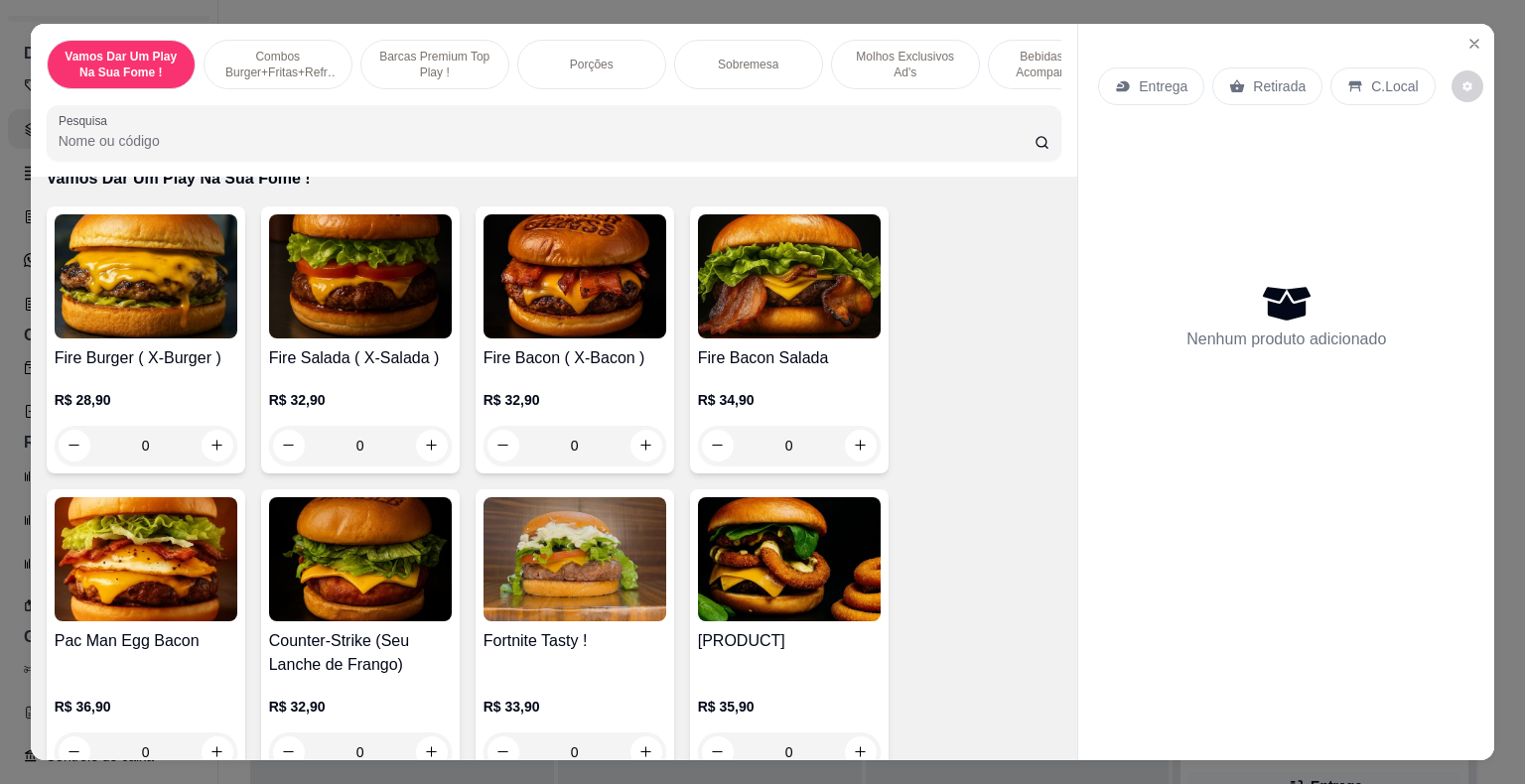 scroll, scrollTop: 0, scrollLeft: 0, axis: both 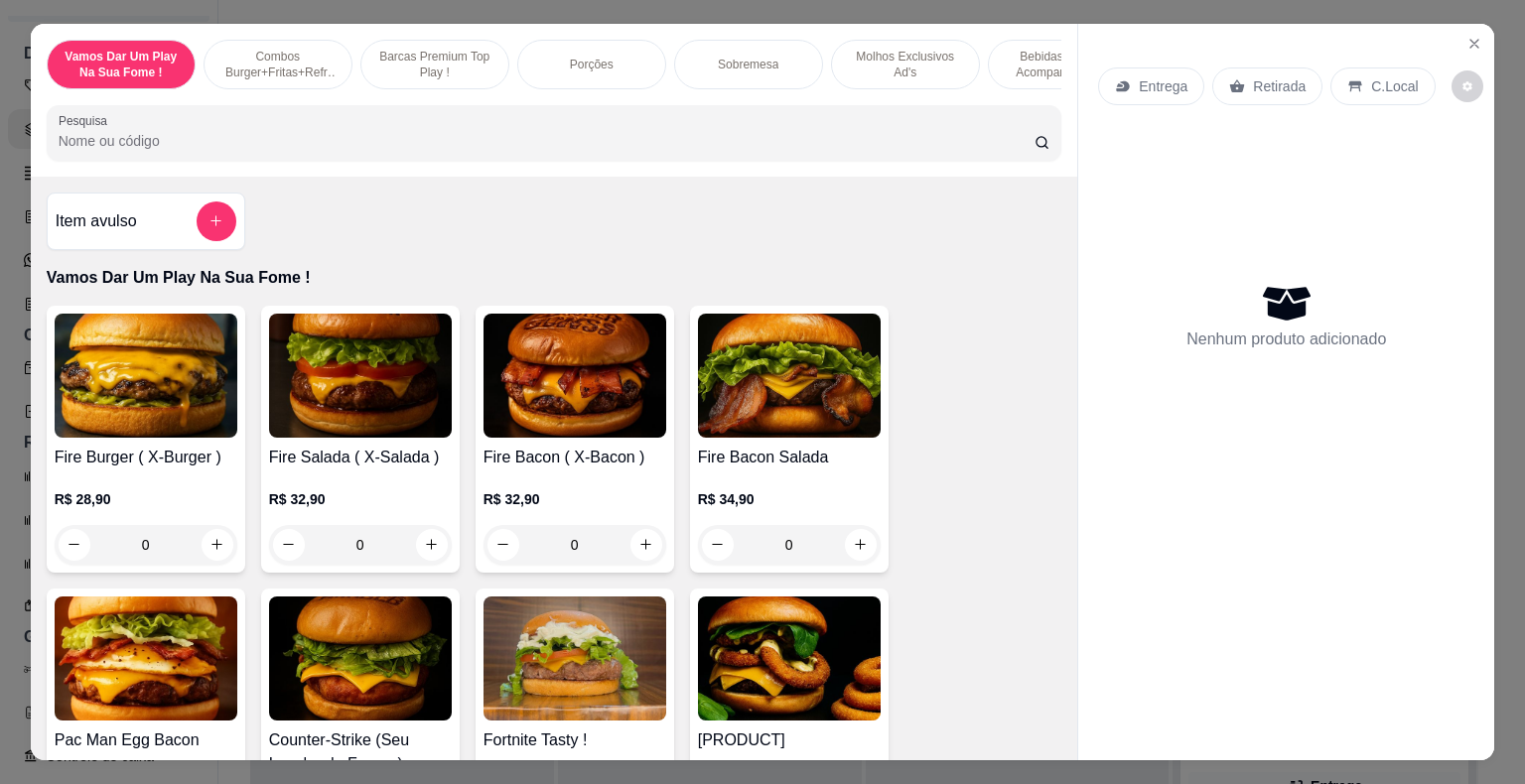 click on "0" at bounding box center (360, 545) 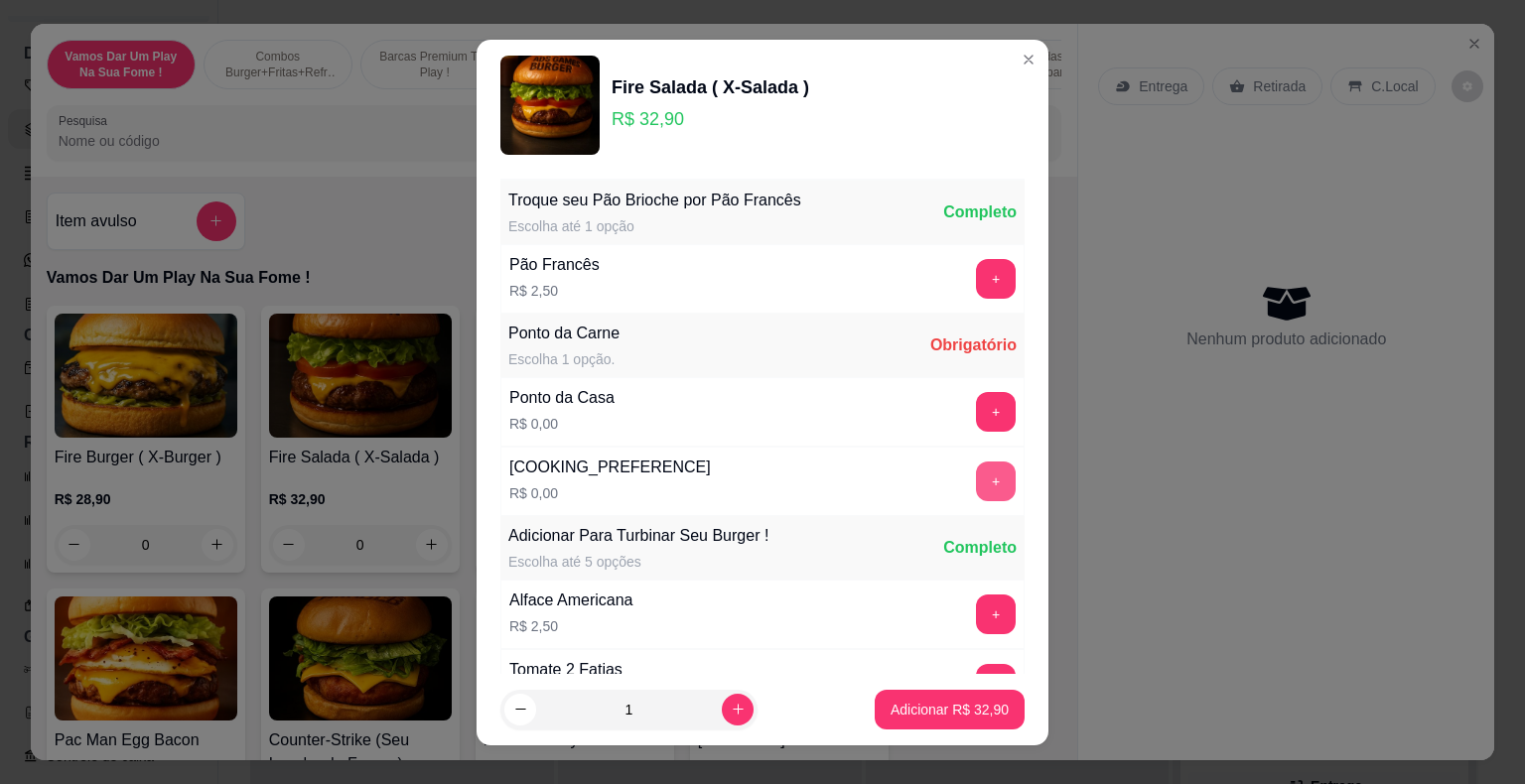 click on "+" at bounding box center (996, 481) 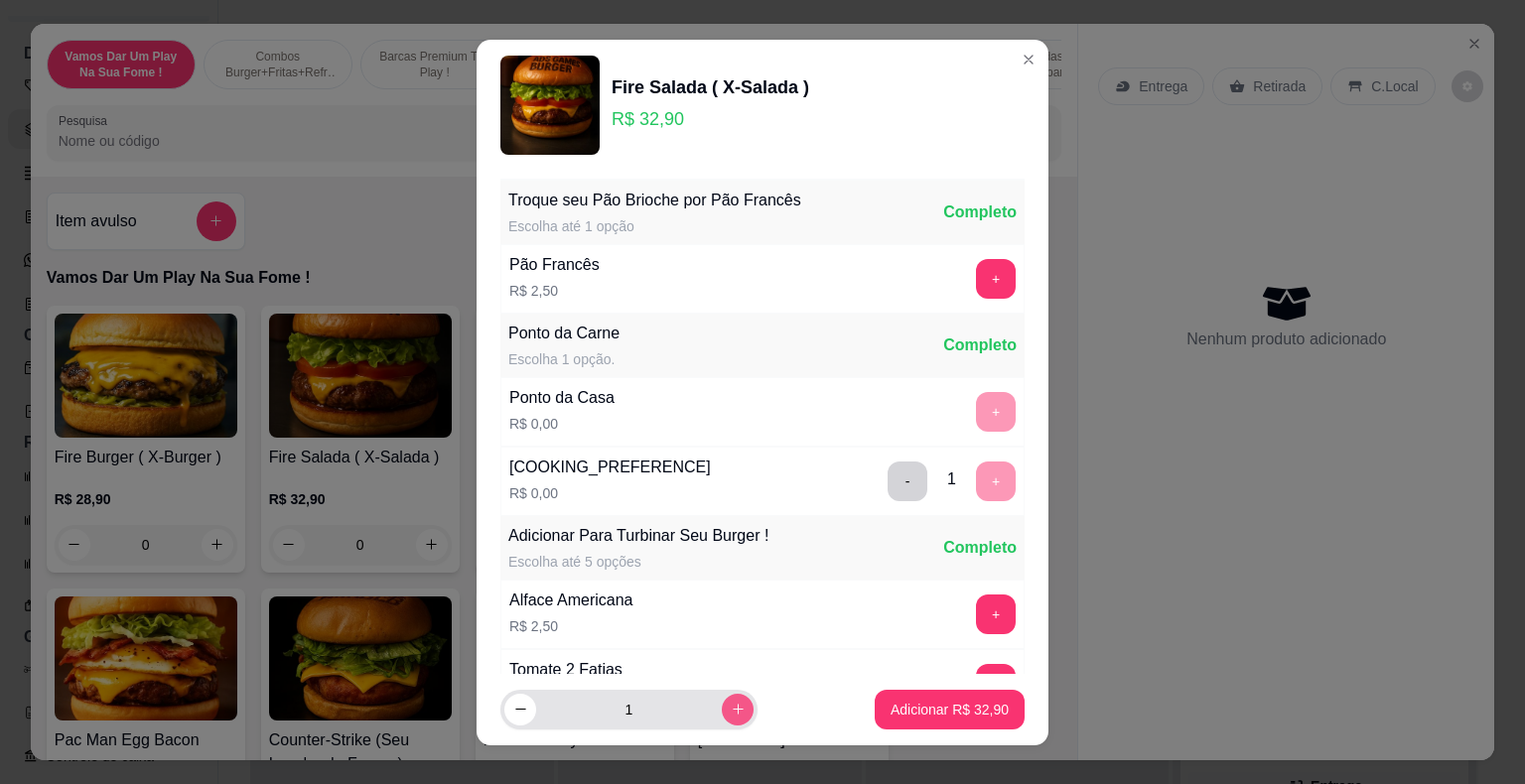 click at bounding box center (738, 710) 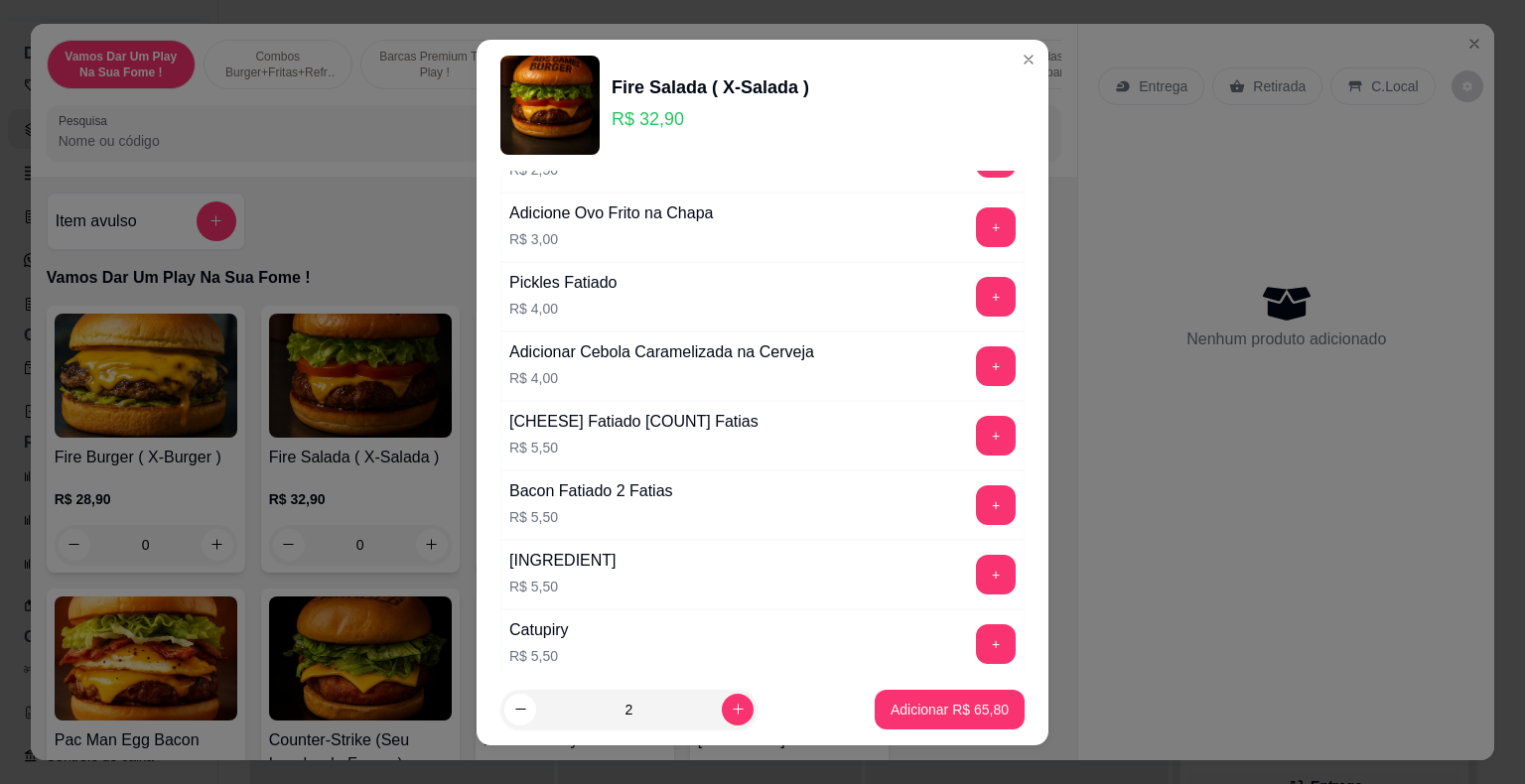 scroll, scrollTop: 1151, scrollLeft: 0, axis: vertical 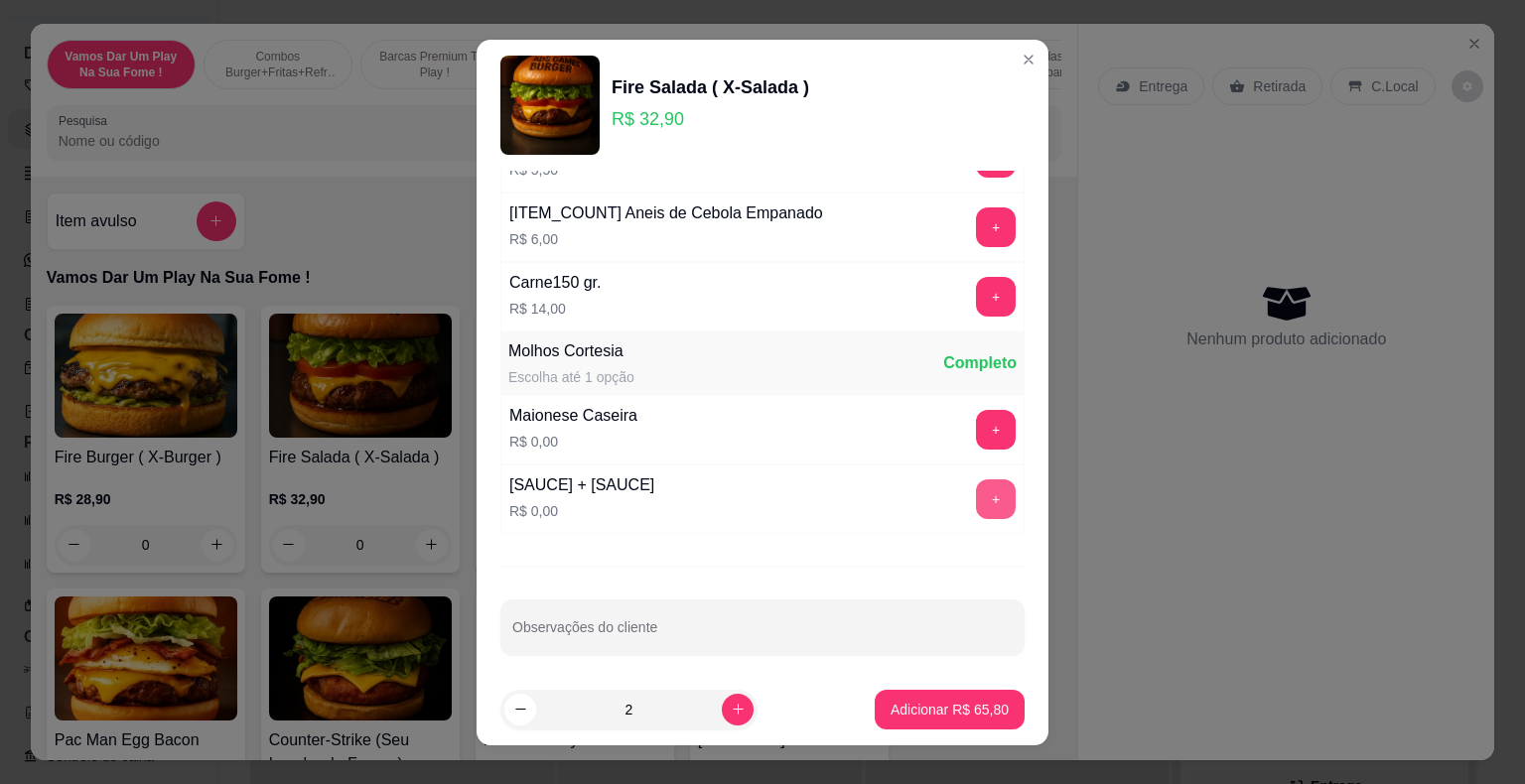 click on "+" at bounding box center (996, 499) 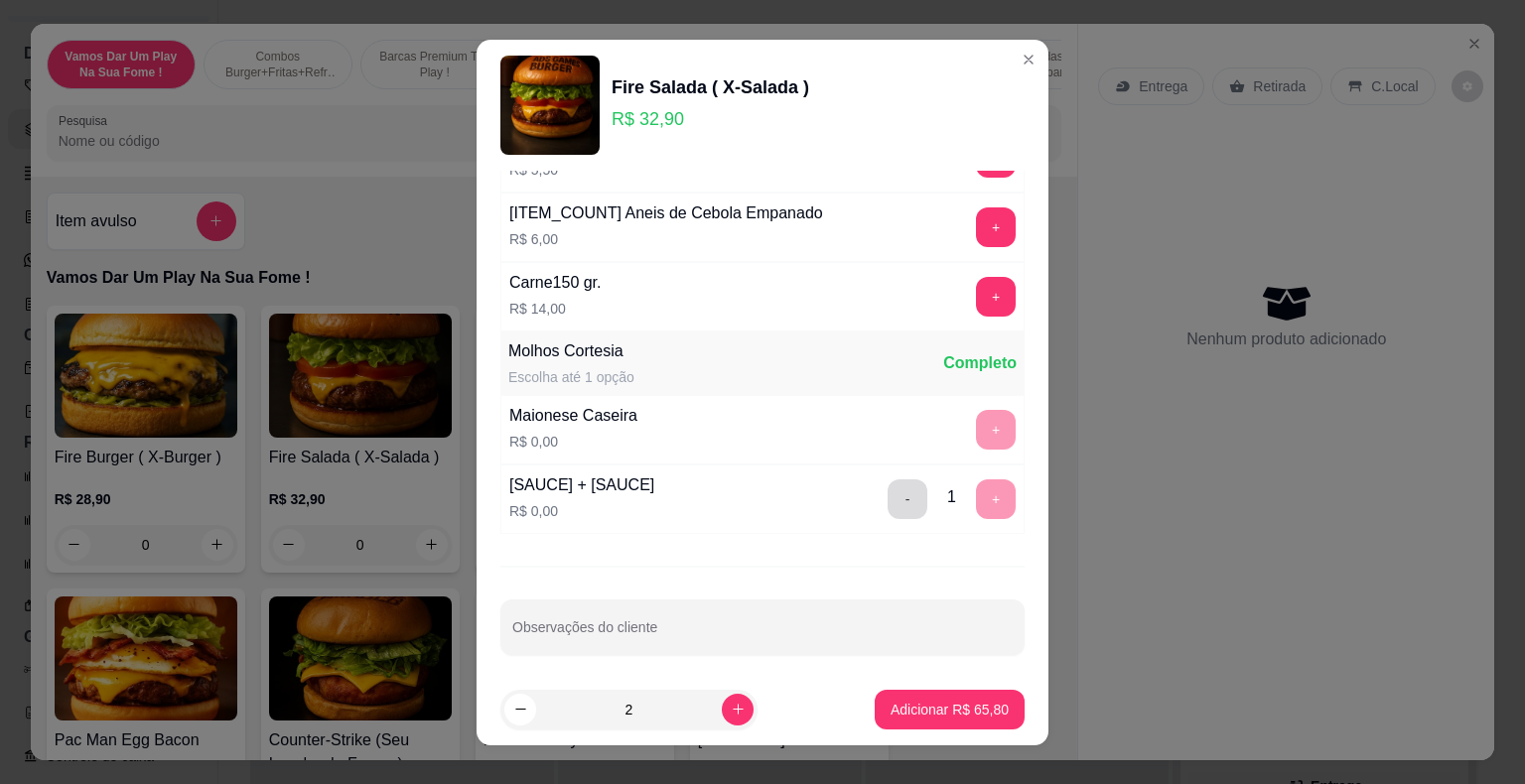 click on "-" at bounding box center (907, 499) 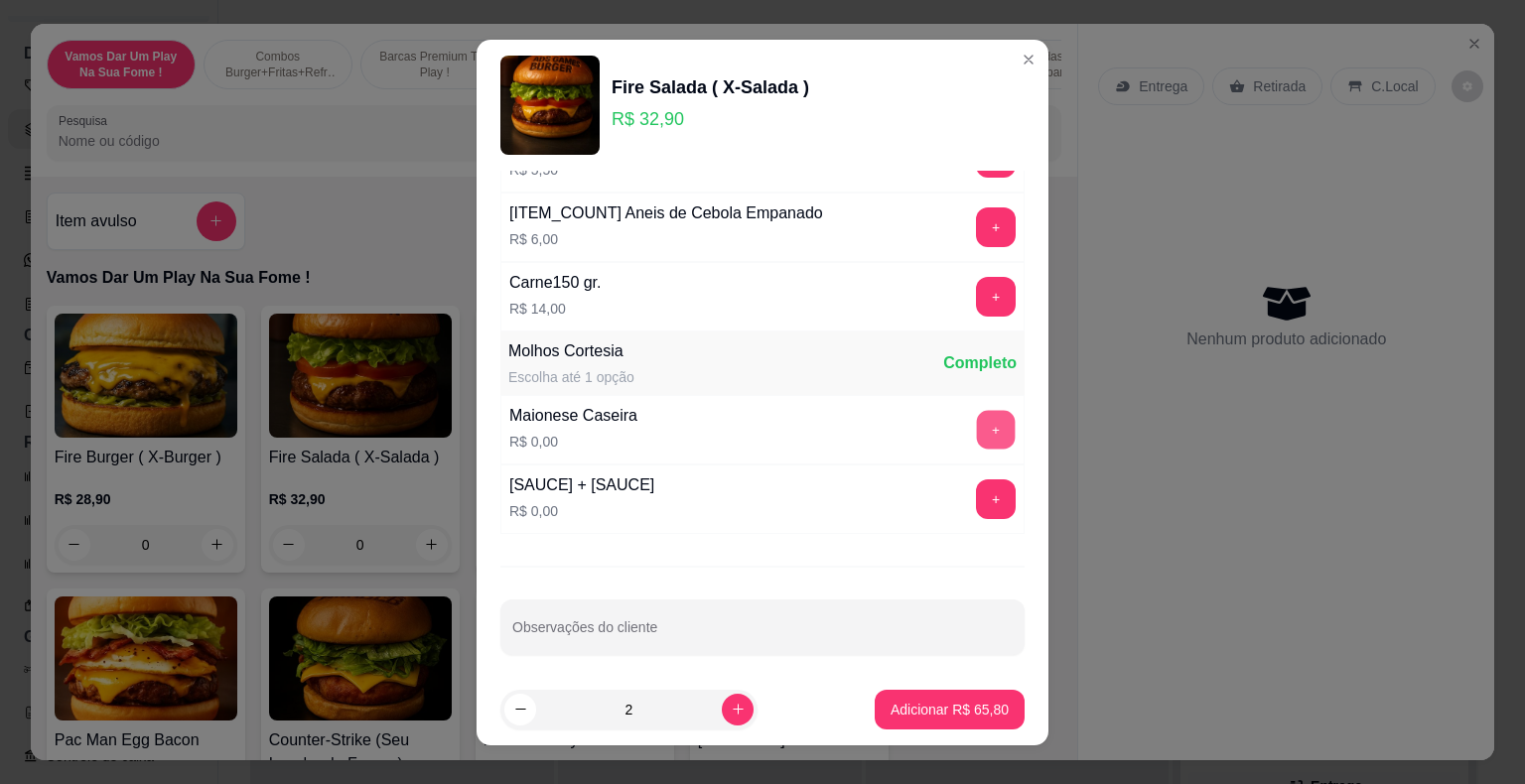 click on "+" at bounding box center (996, 429) 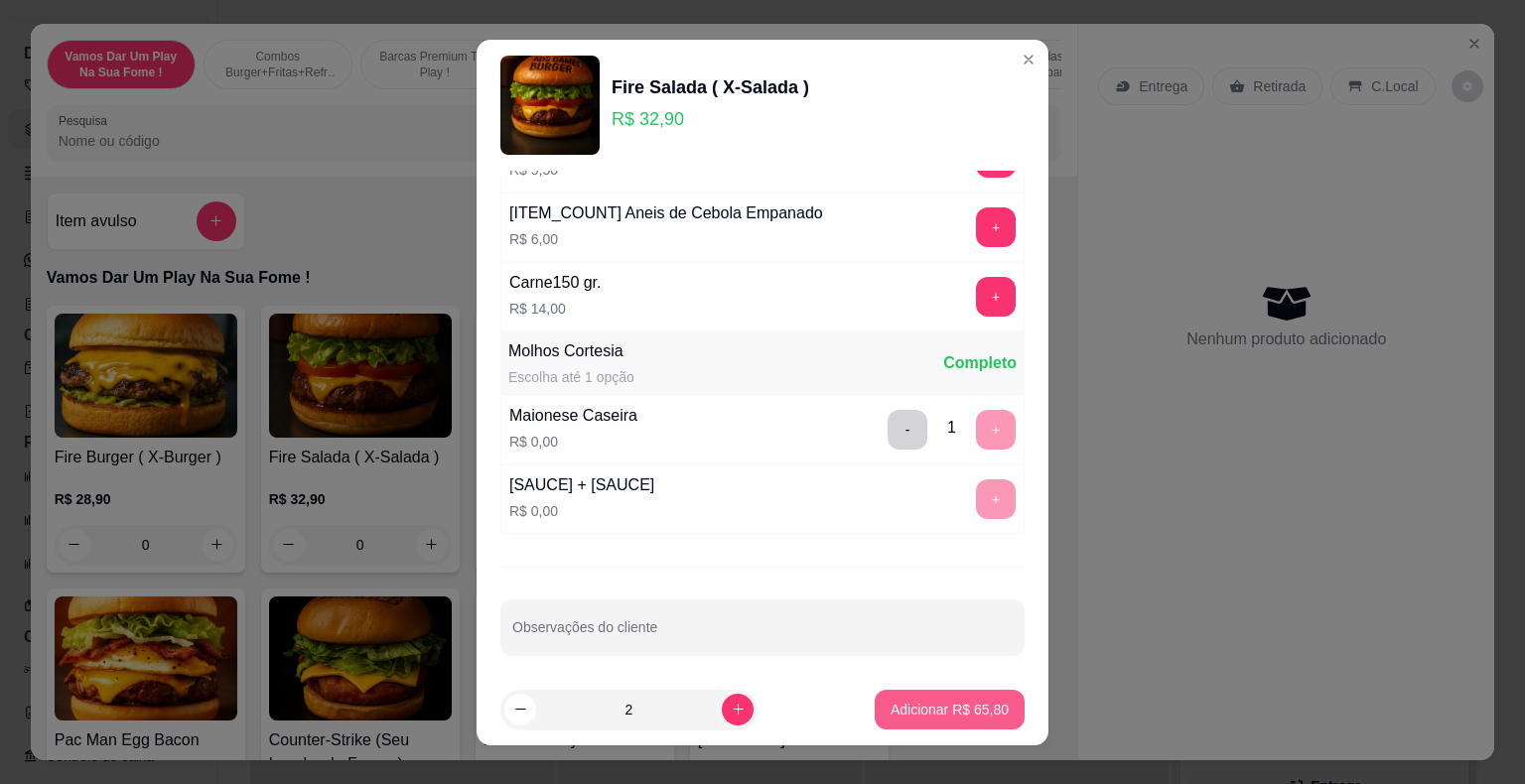 click on "Adicionar [PRICE]" at bounding box center [949, 710] 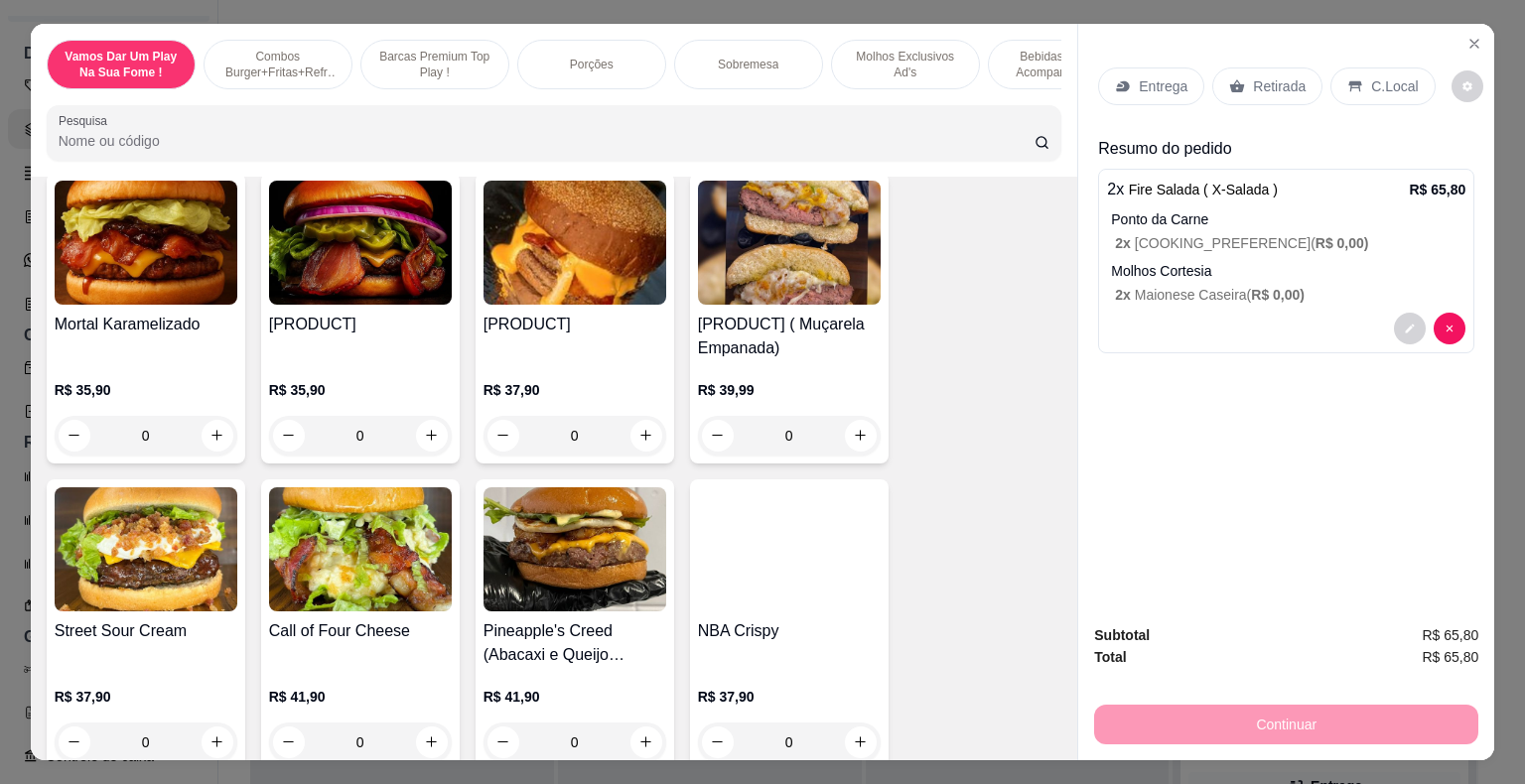 scroll, scrollTop: 893, scrollLeft: 0, axis: vertical 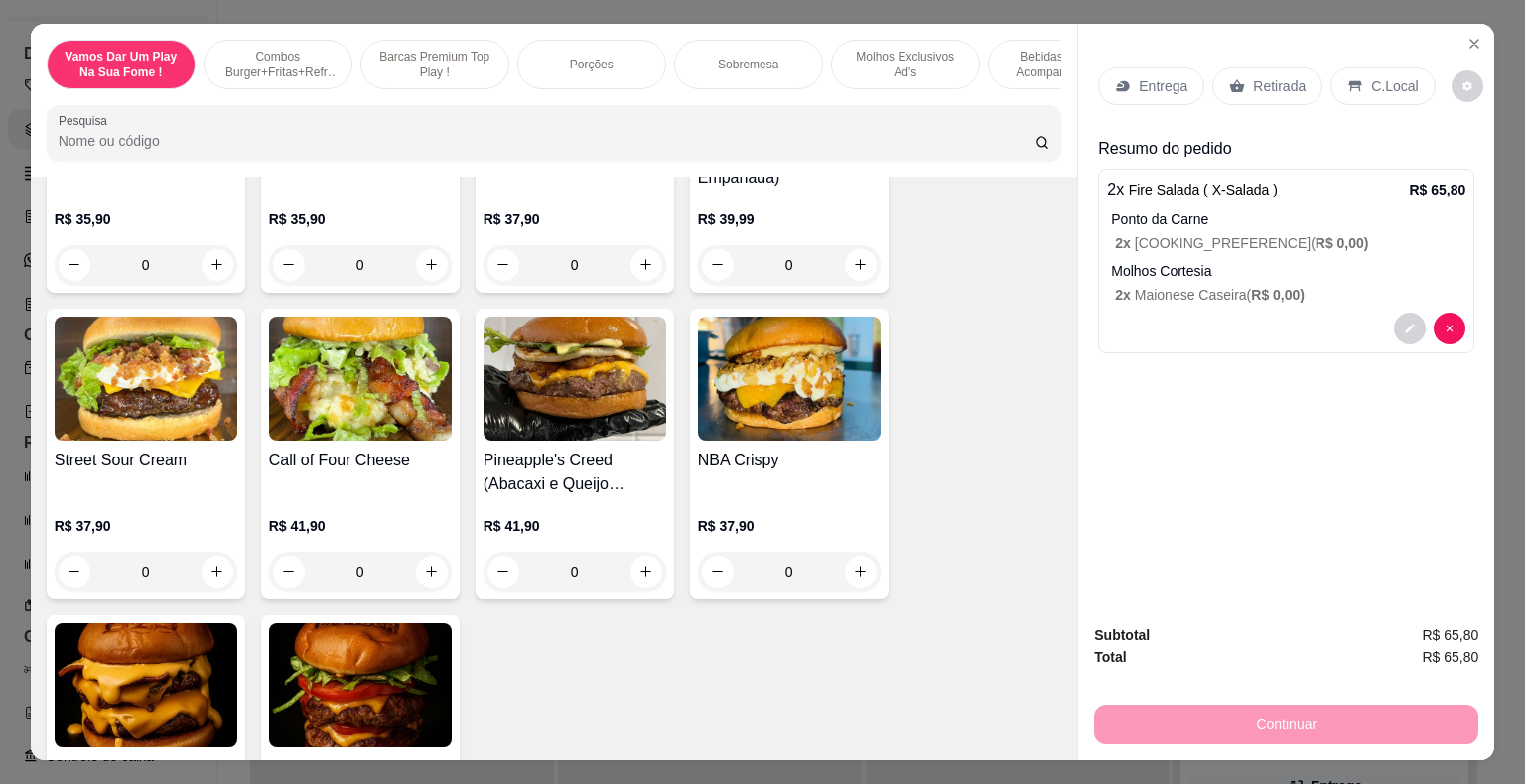 click on "0" at bounding box center (575, 572) 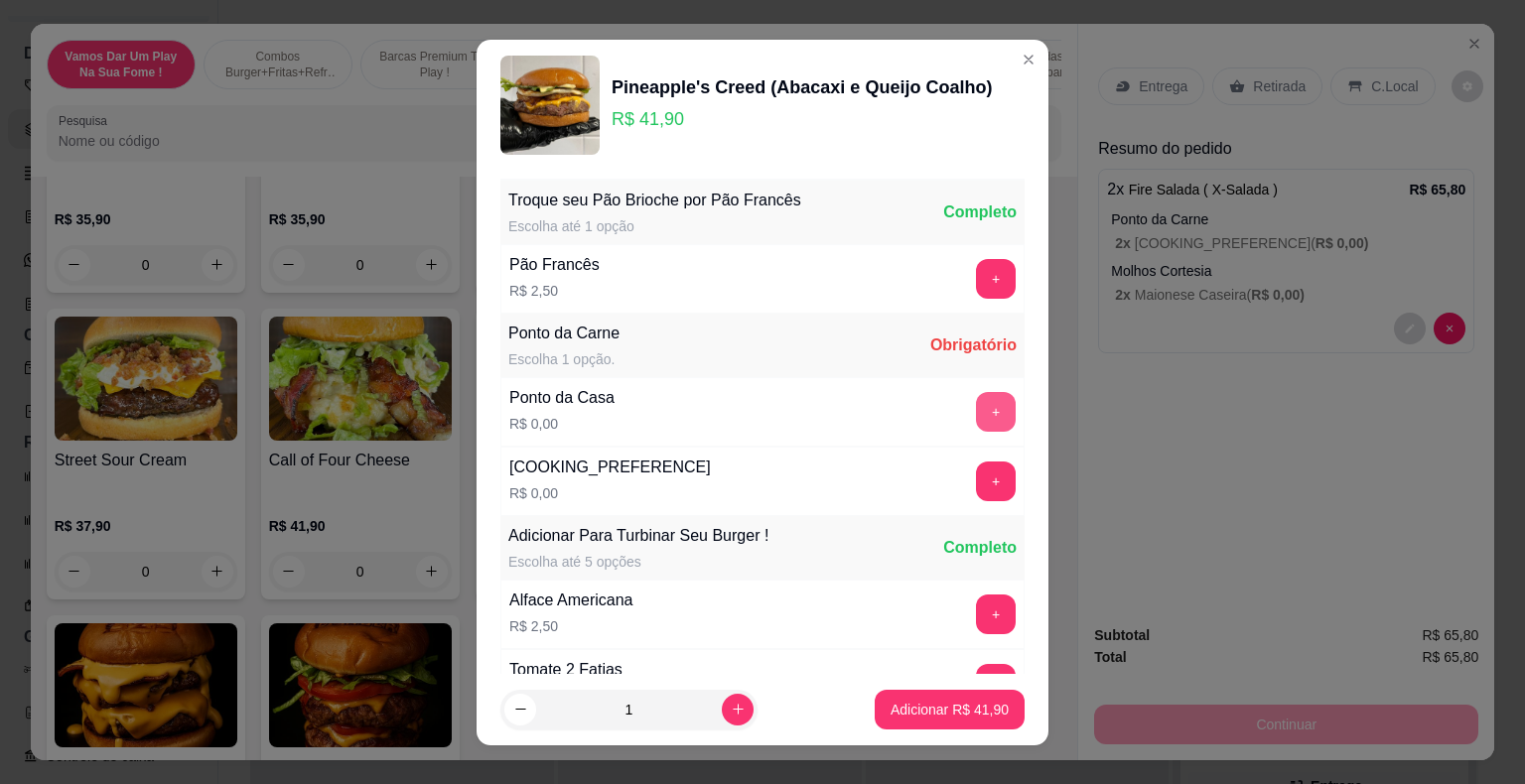 click on "+" at bounding box center [996, 412] 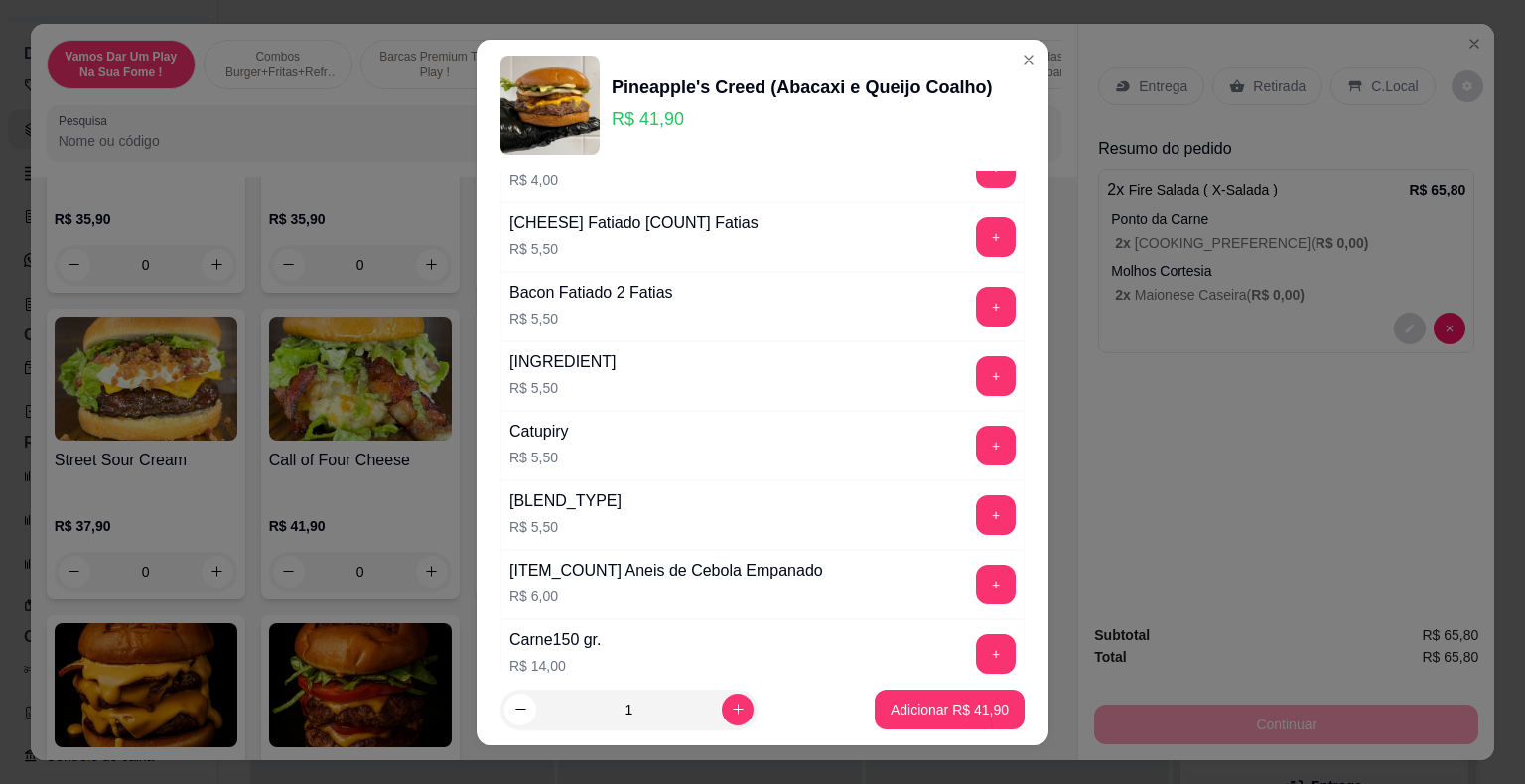 scroll, scrollTop: 1151, scrollLeft: 0, axis: vertical 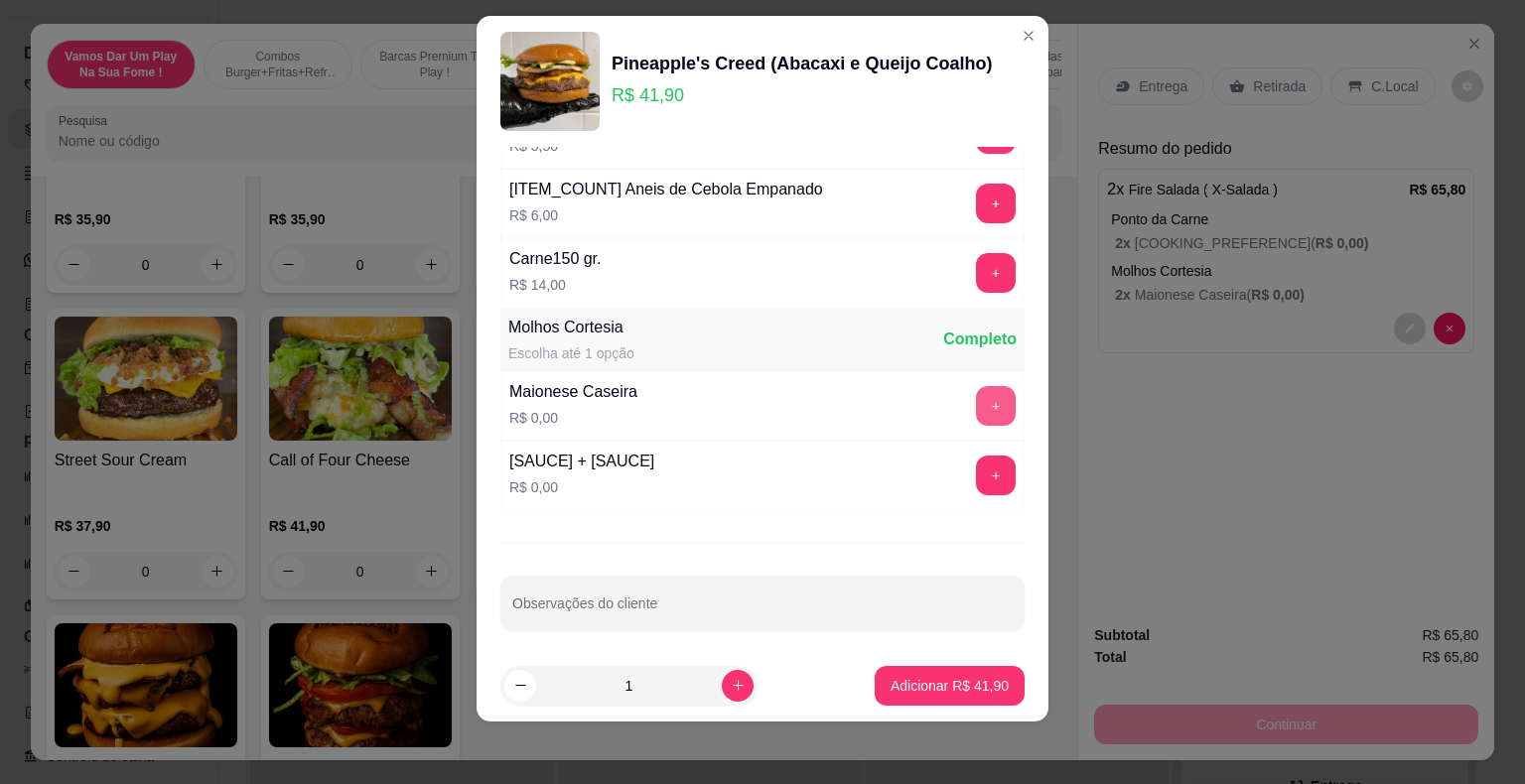 click on "+" at bounding box center [996, 406] 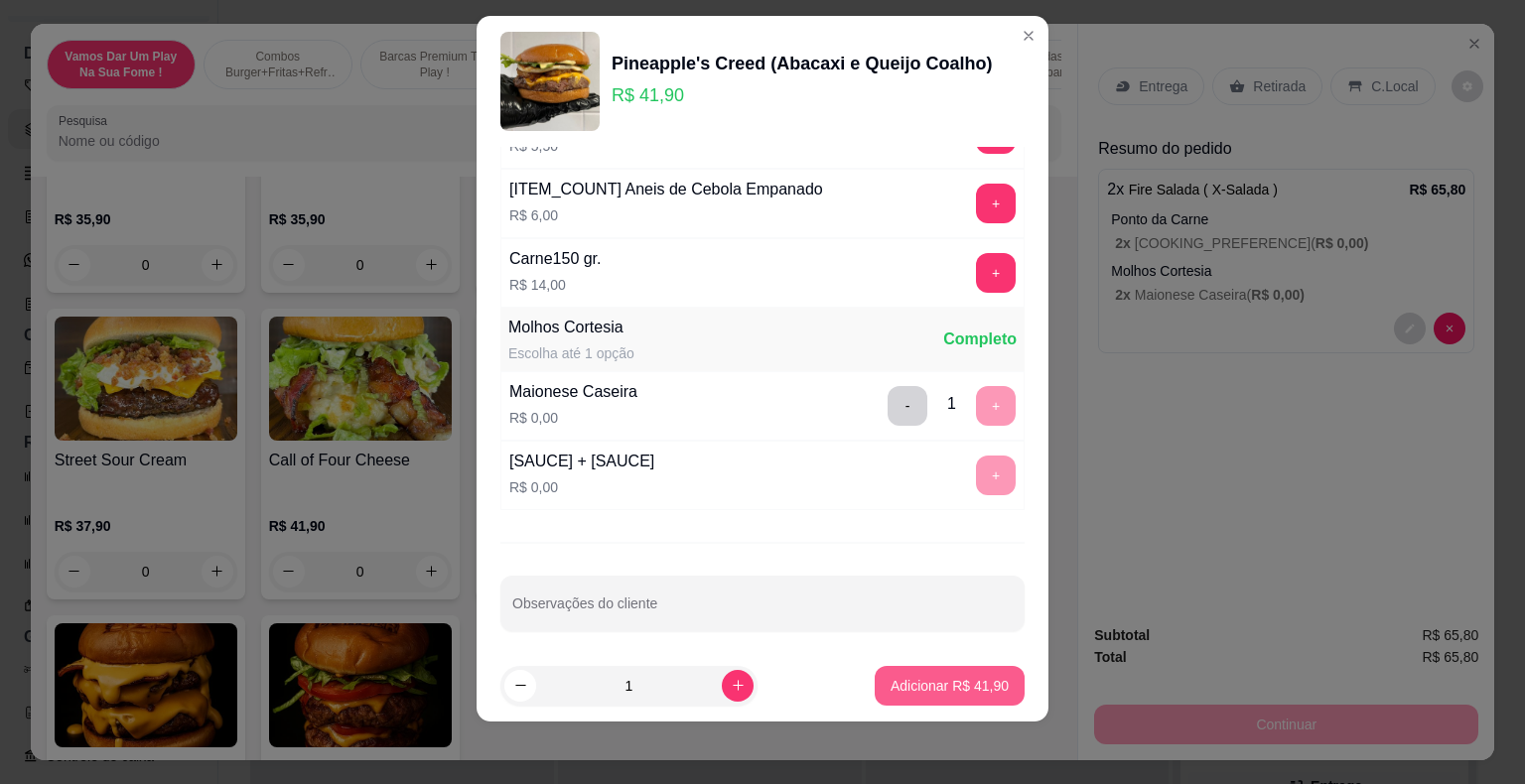 click on "Adicionar   R$ 41,90" at bounding box center [949, 686] 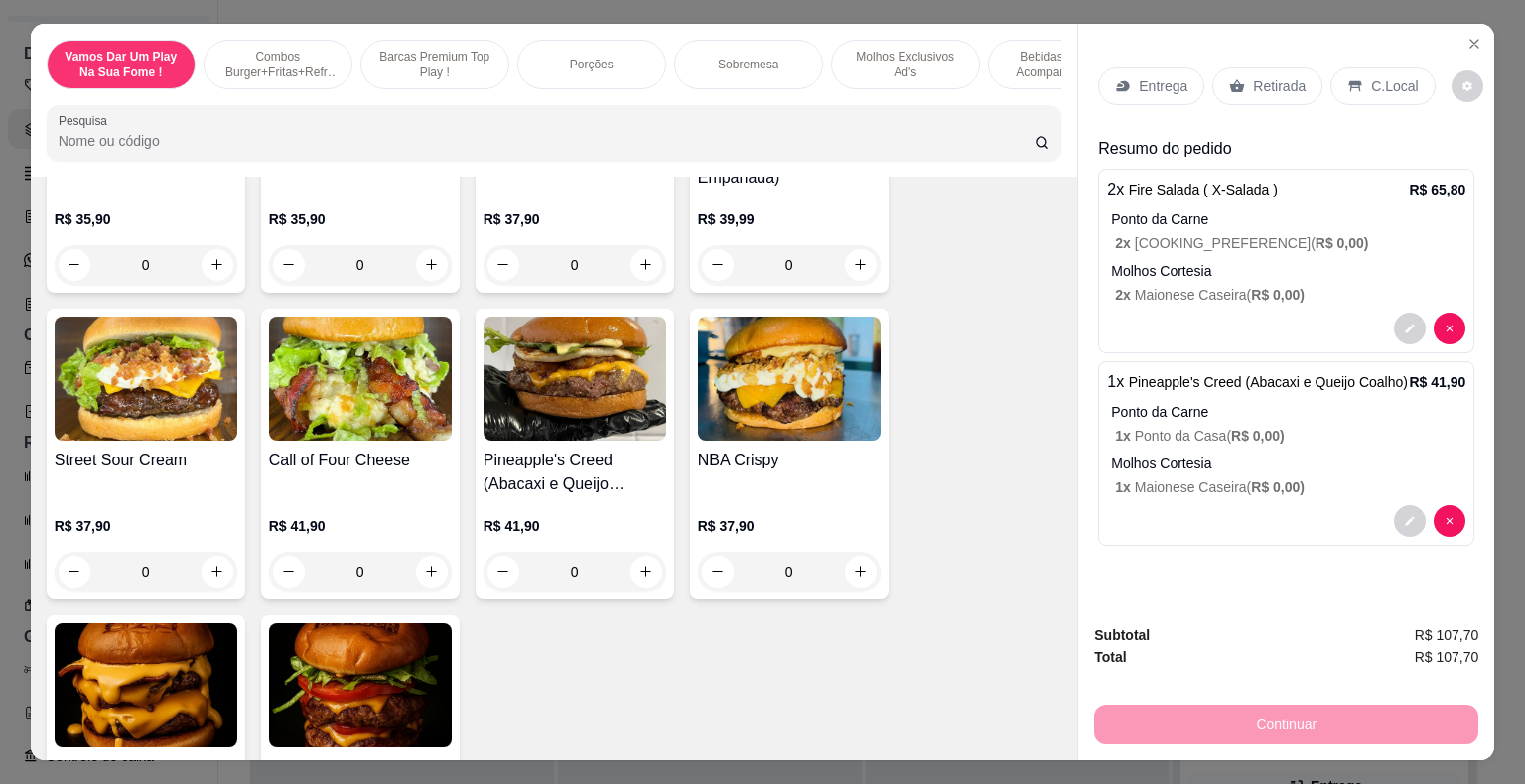 click on "Retirada" at bounding box center (1279, 86) 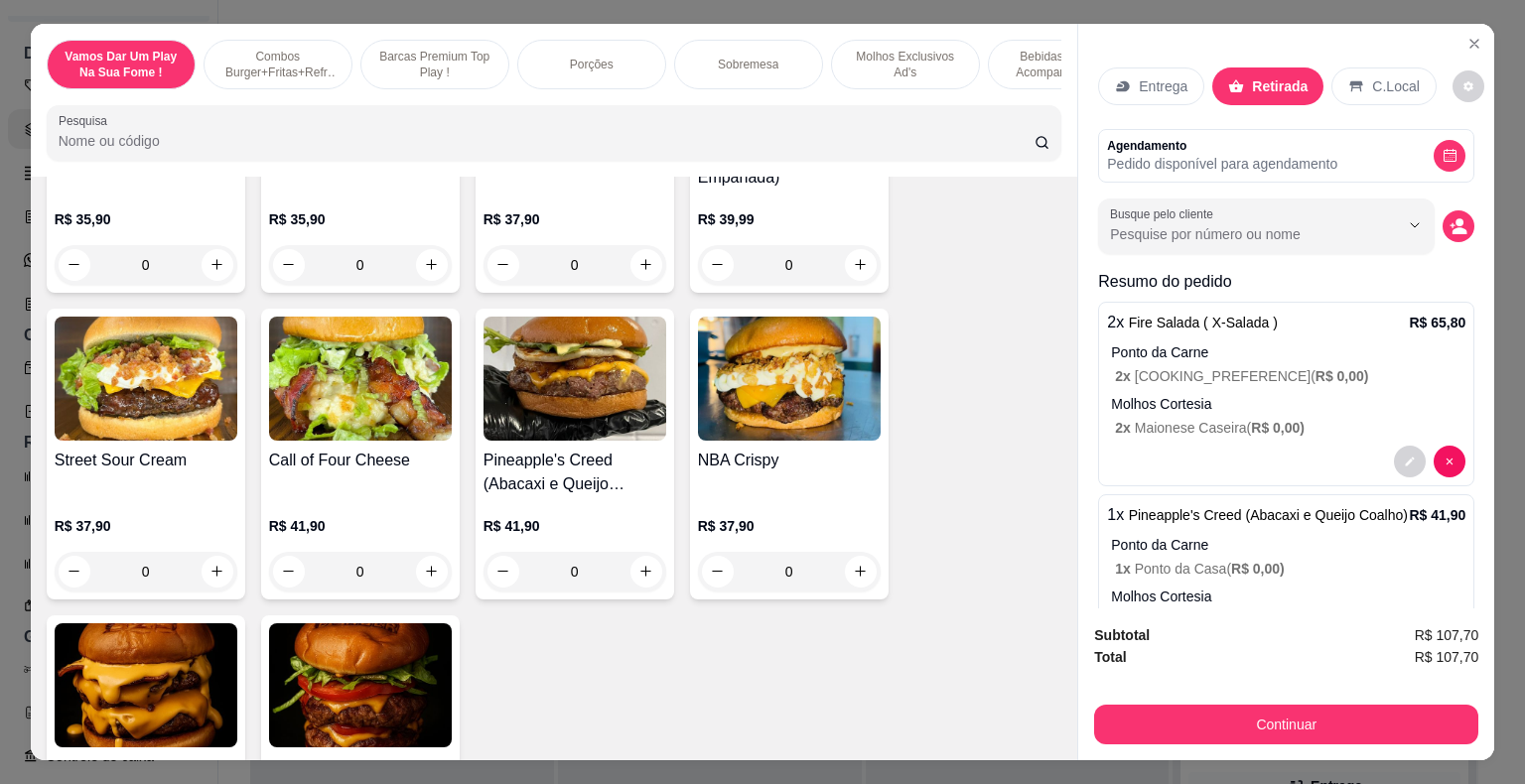 click on "Entrega" at bounding box center [1151, 86] 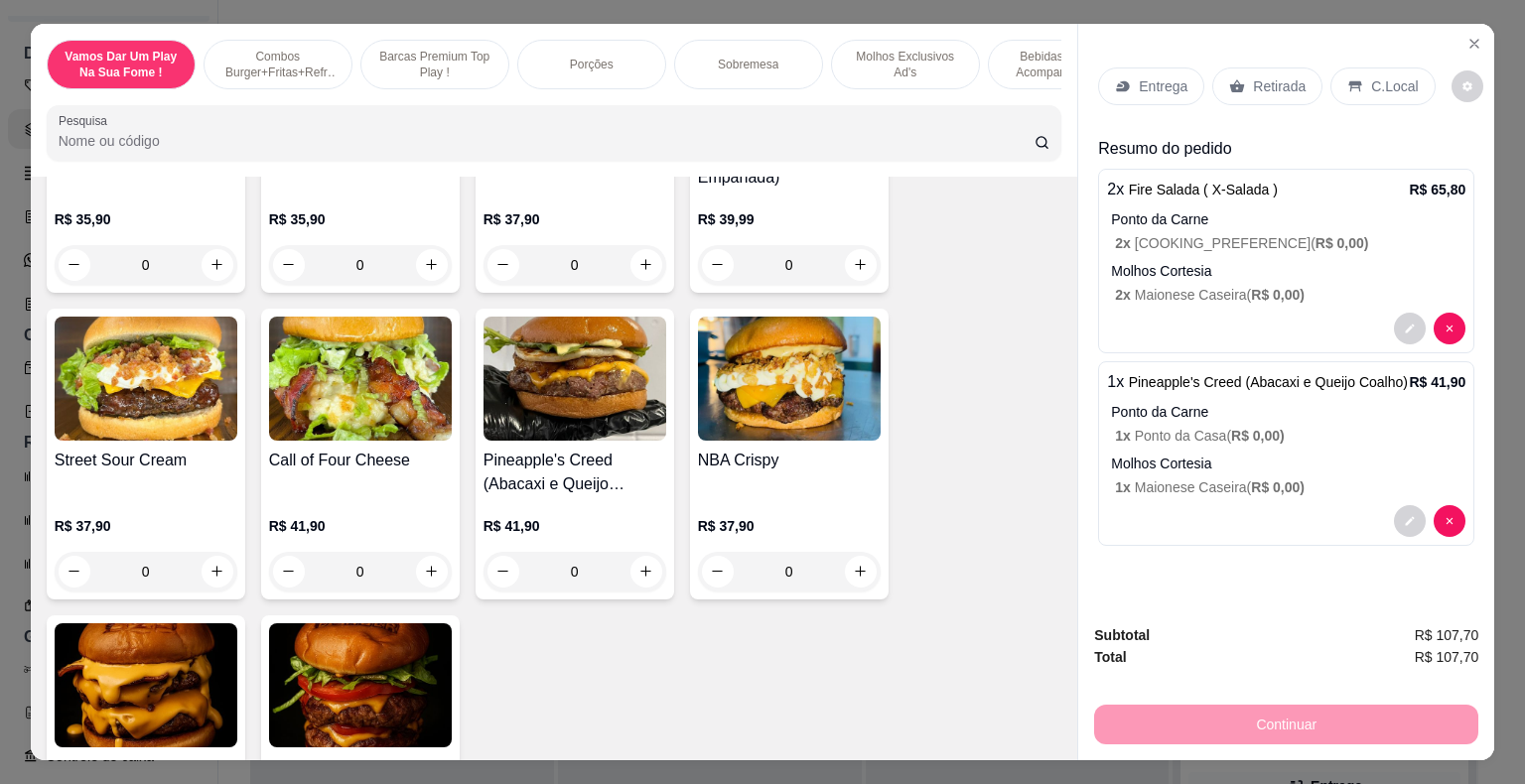 click 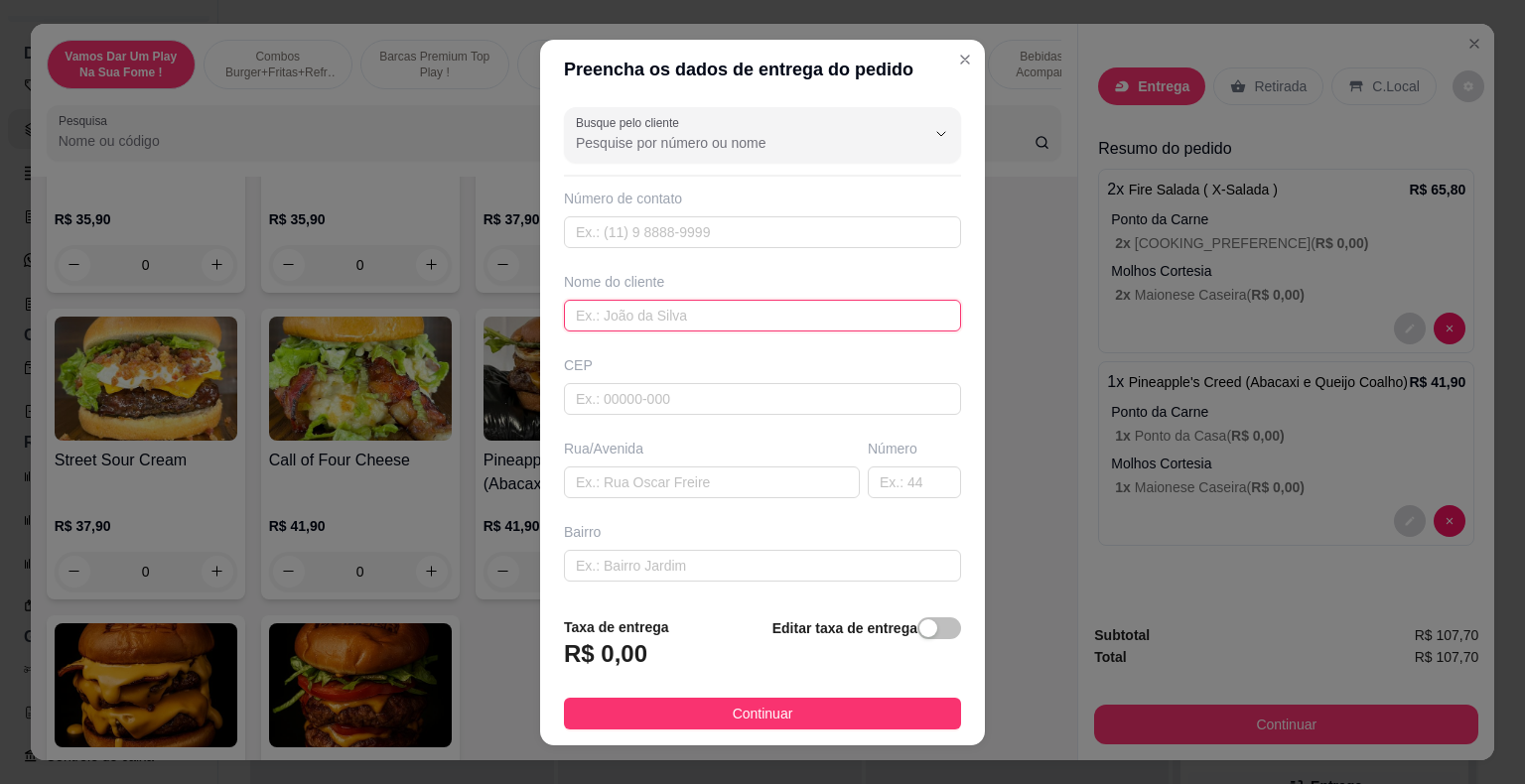 click at bounding box center [762, 316] 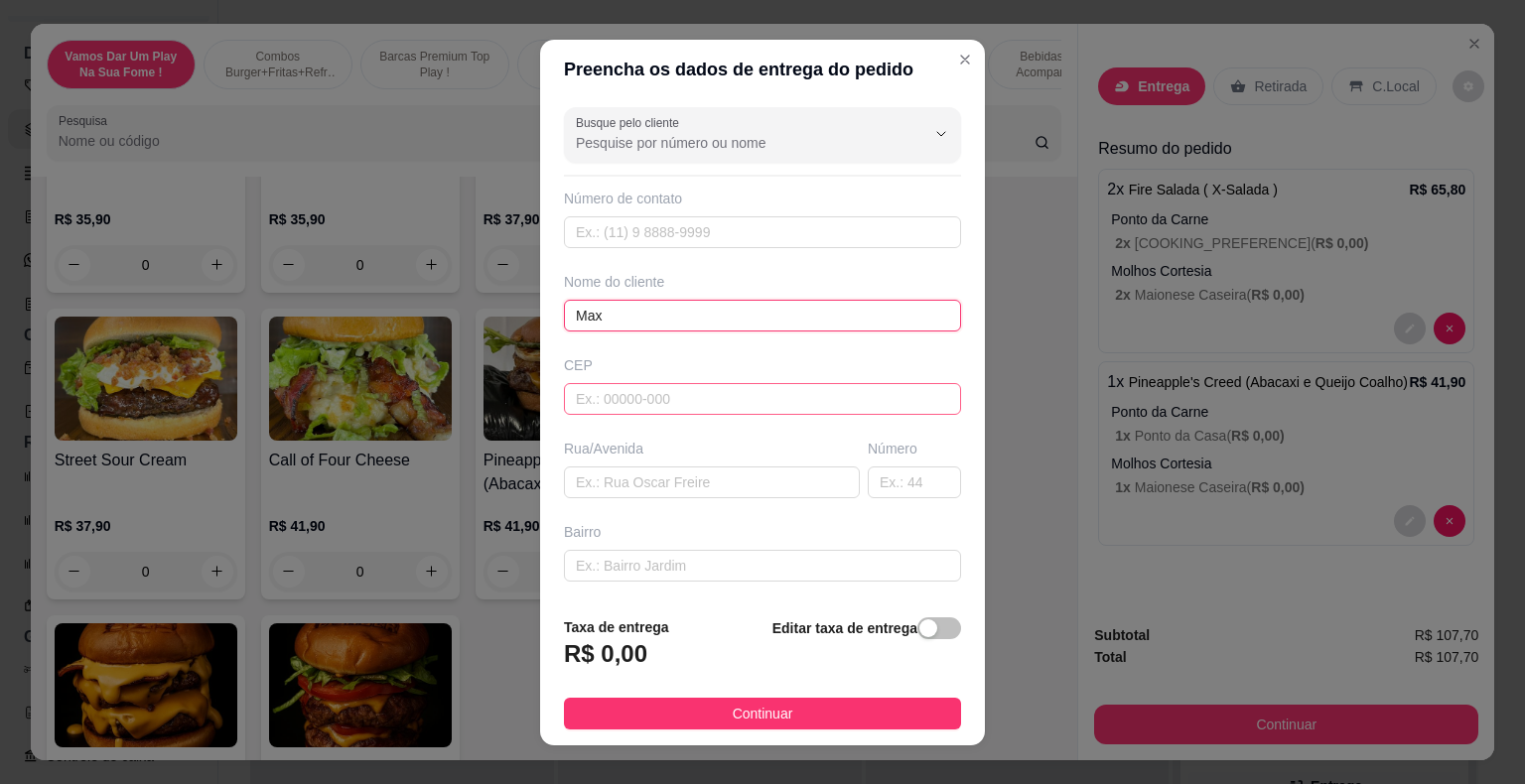 type on "Max" 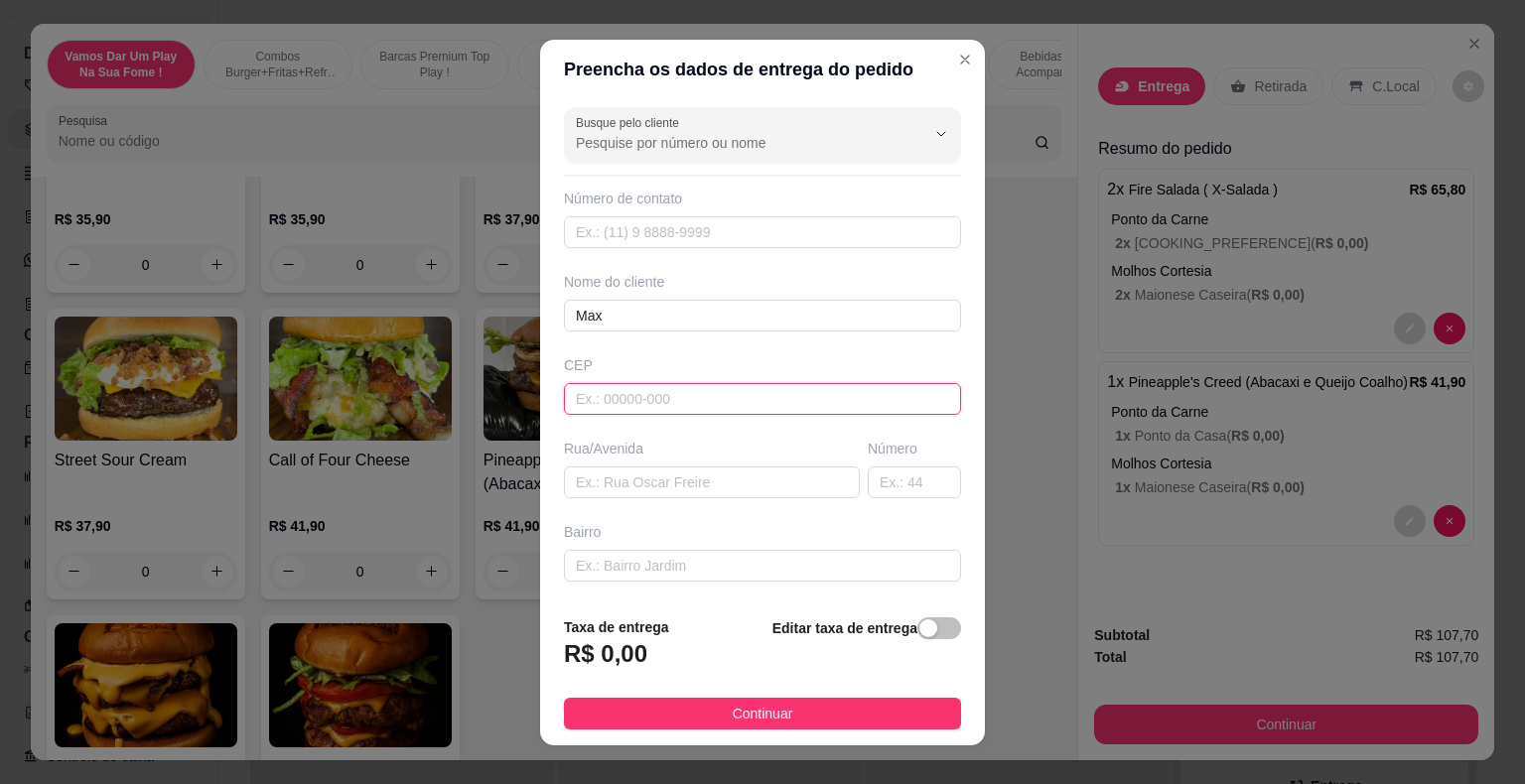 click at bounding box center [762, 399] 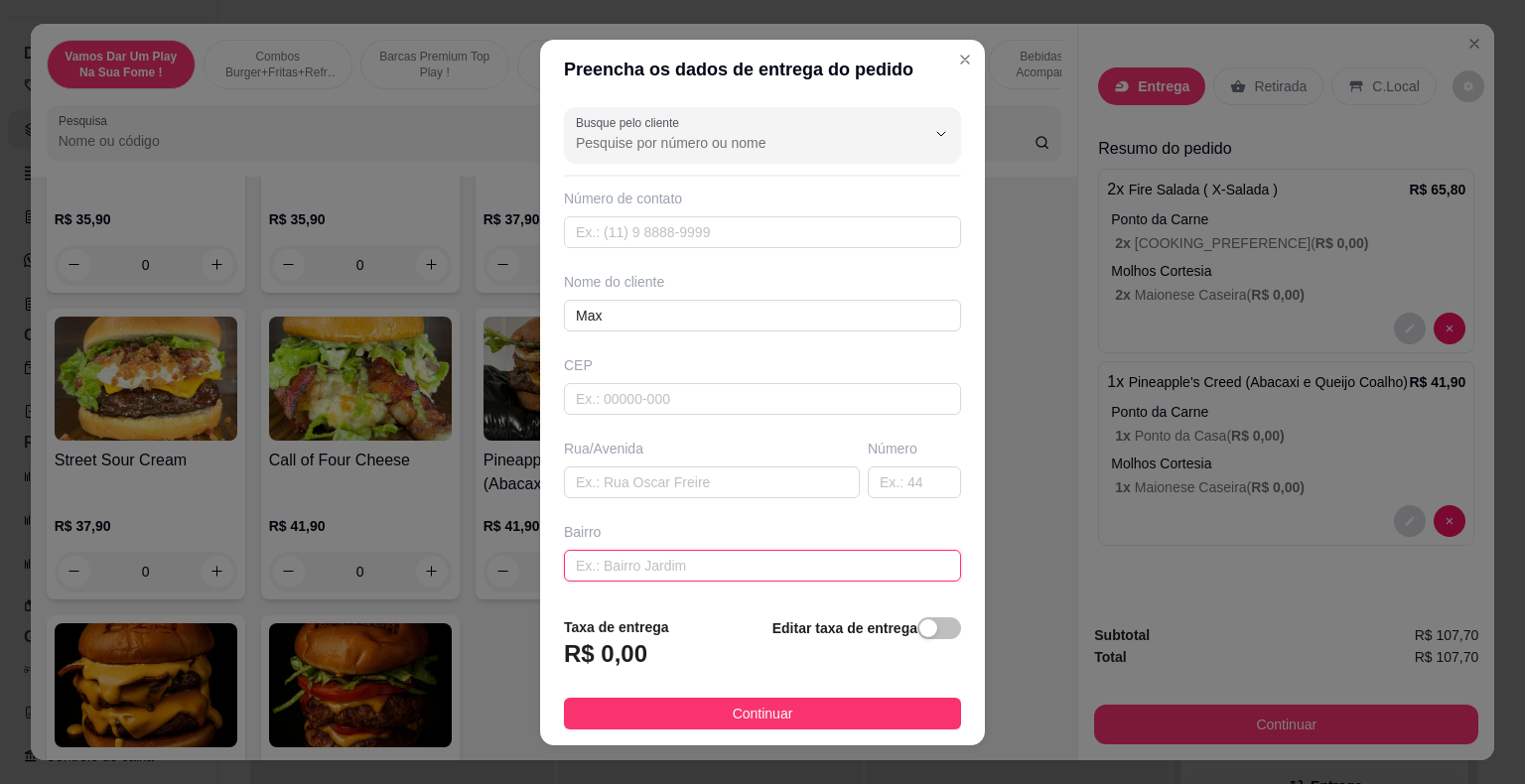 click at bounding box center [762, 566] 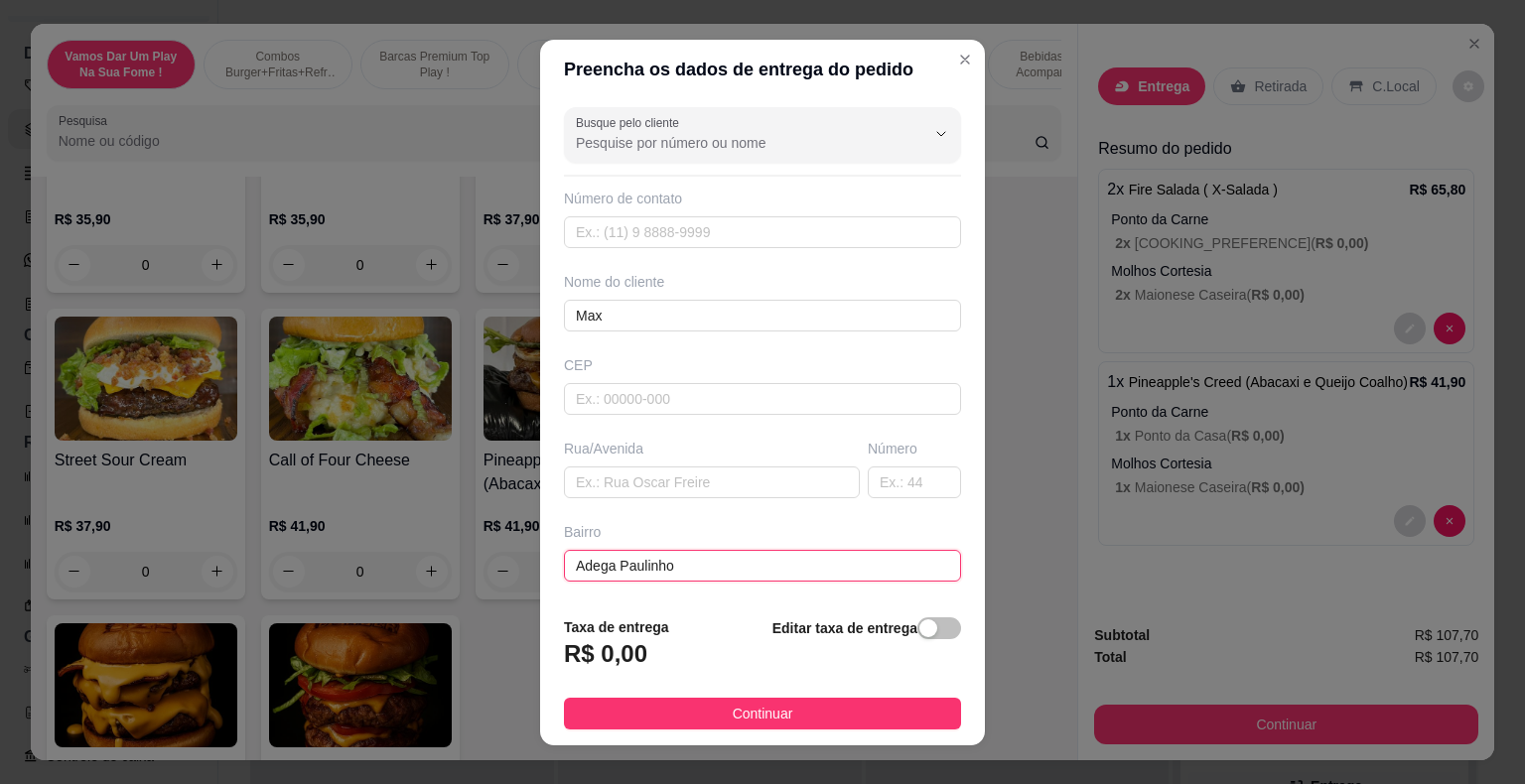 type on "Adega Paulinho" 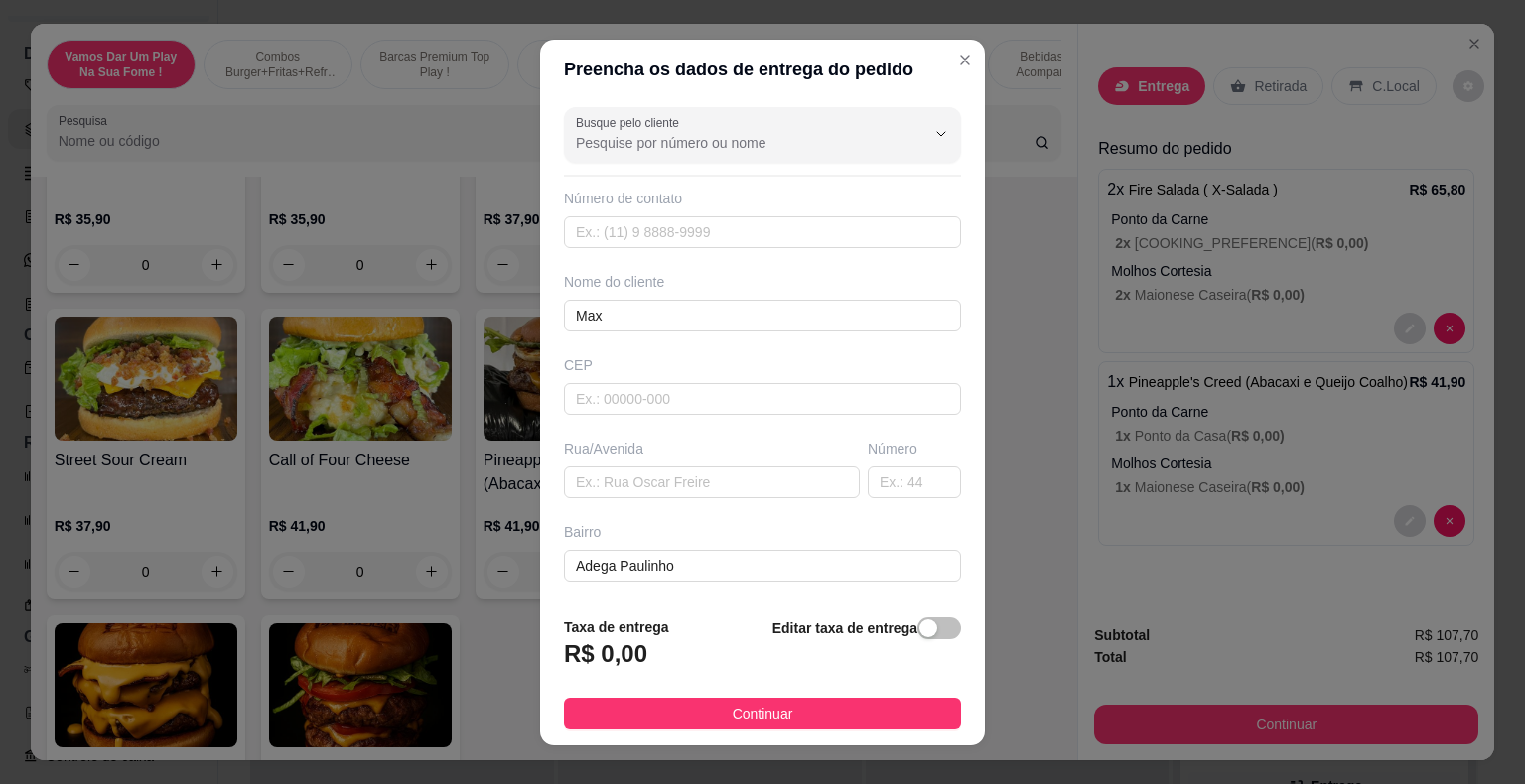 click at bounding box center [928, 628] 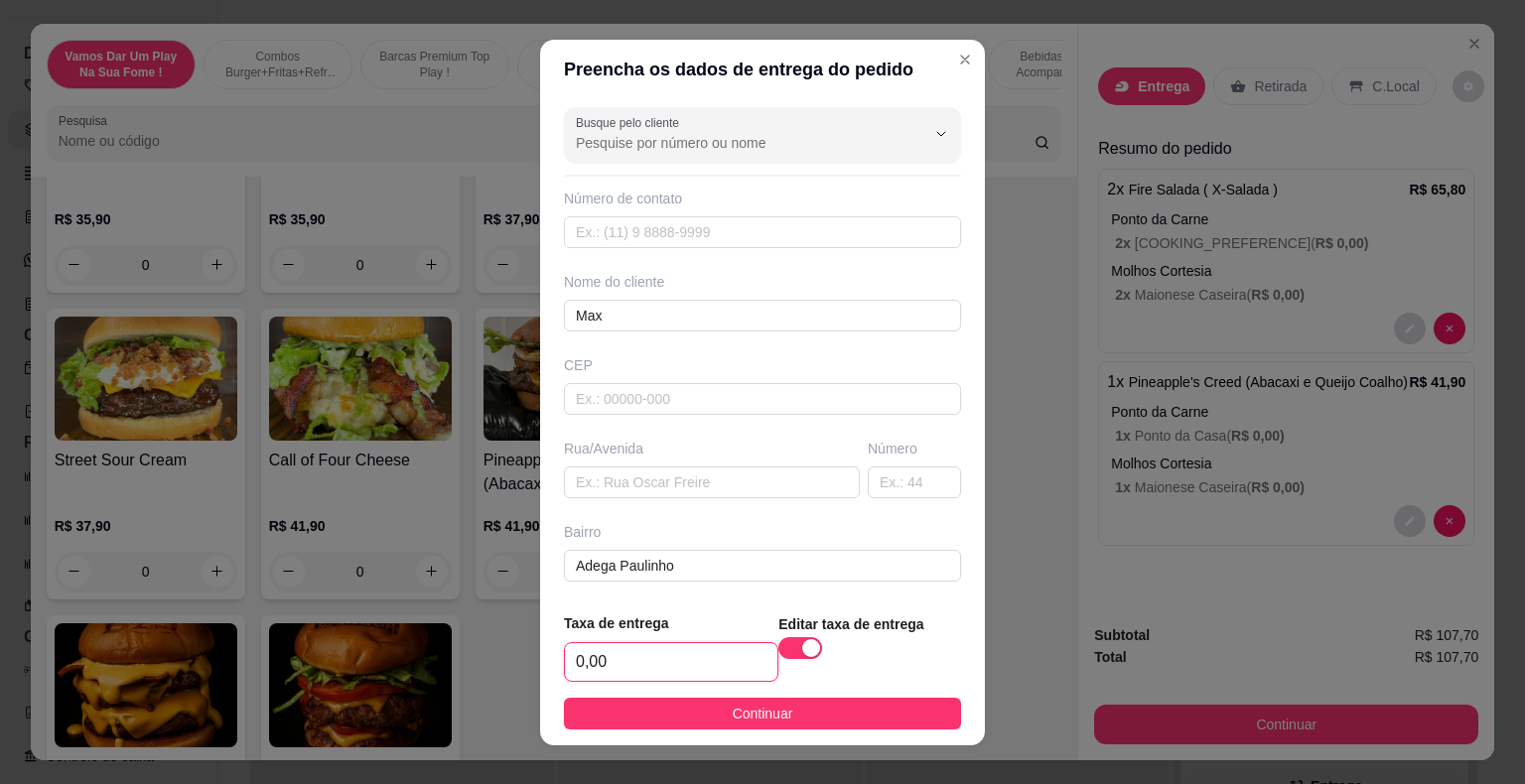 drag, startPoint x: 692, startPoint y: 660, endPoint x: 592, endPoint y: 660, distance: 100 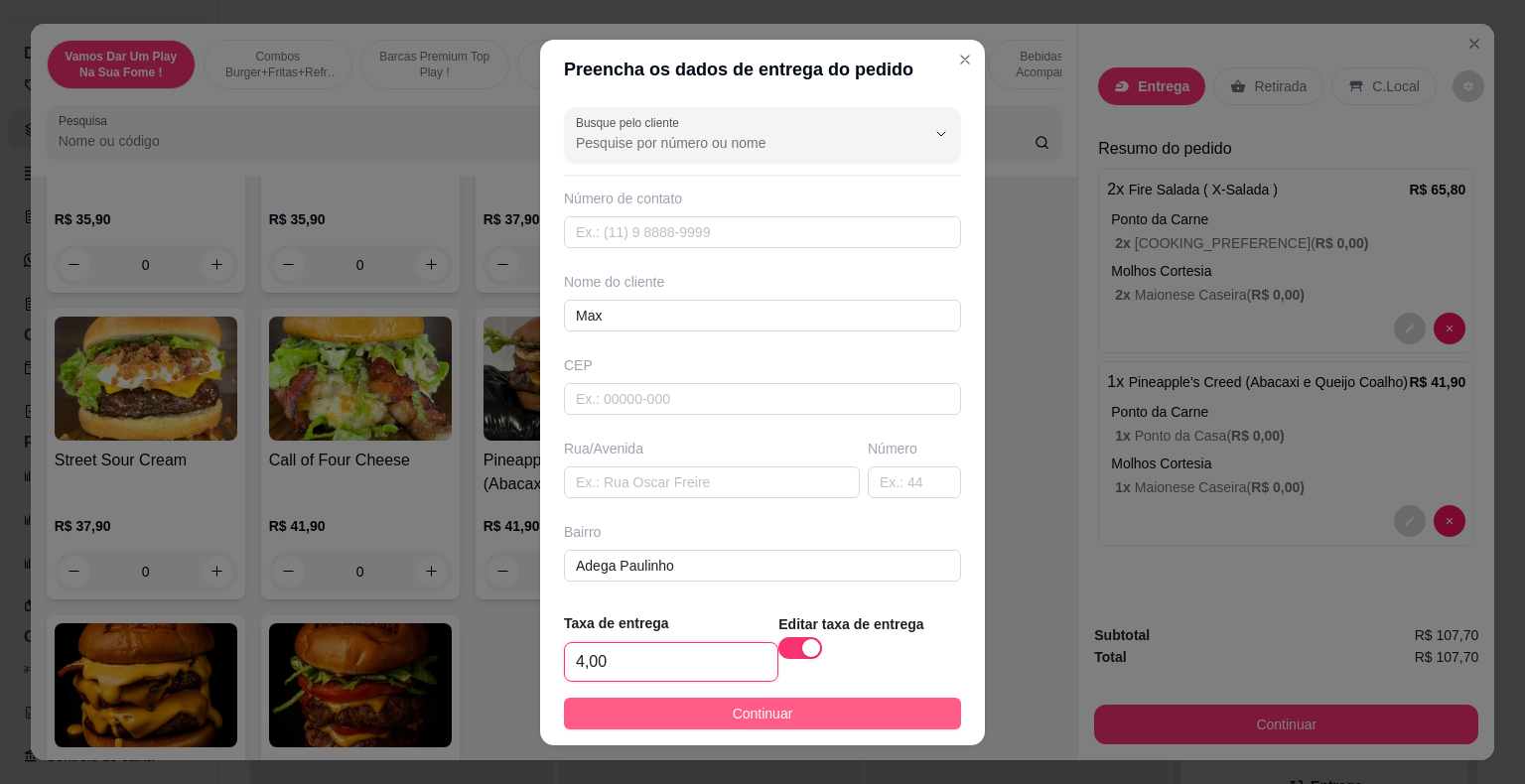 type on "4,00" 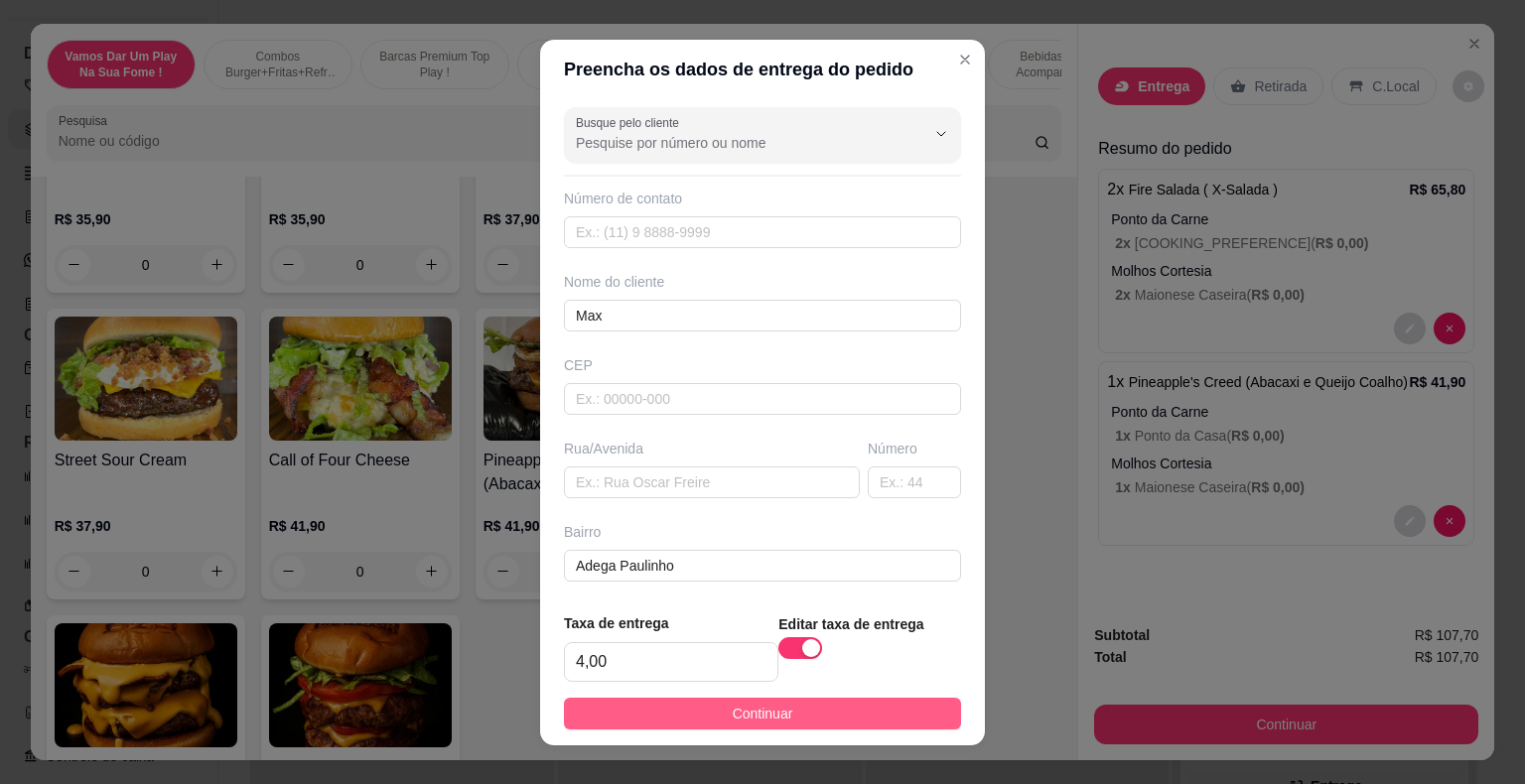 click on "Continuar" at bounding box center (762, 714) 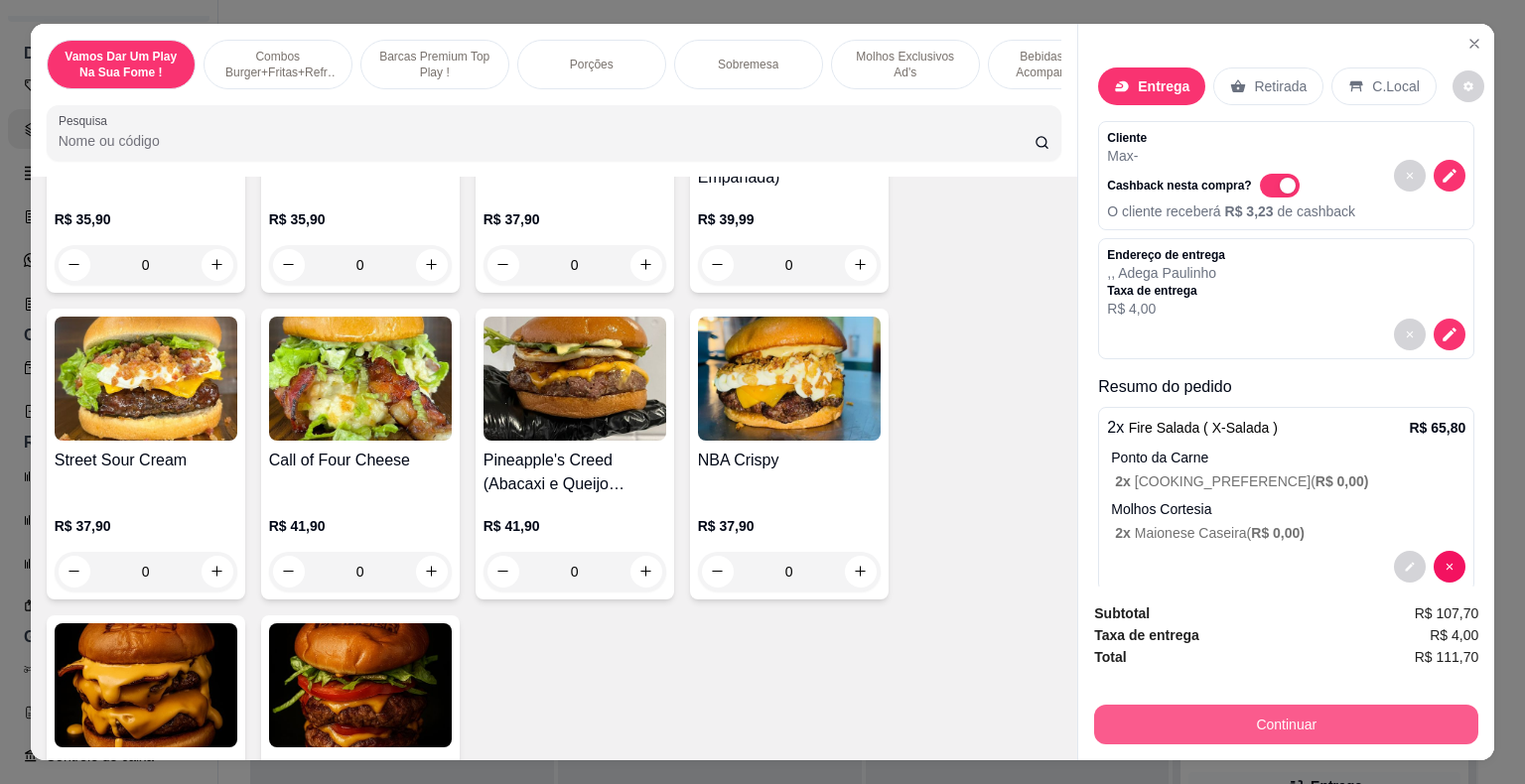 click on "Continuar" at bounding box center [1286, 724] 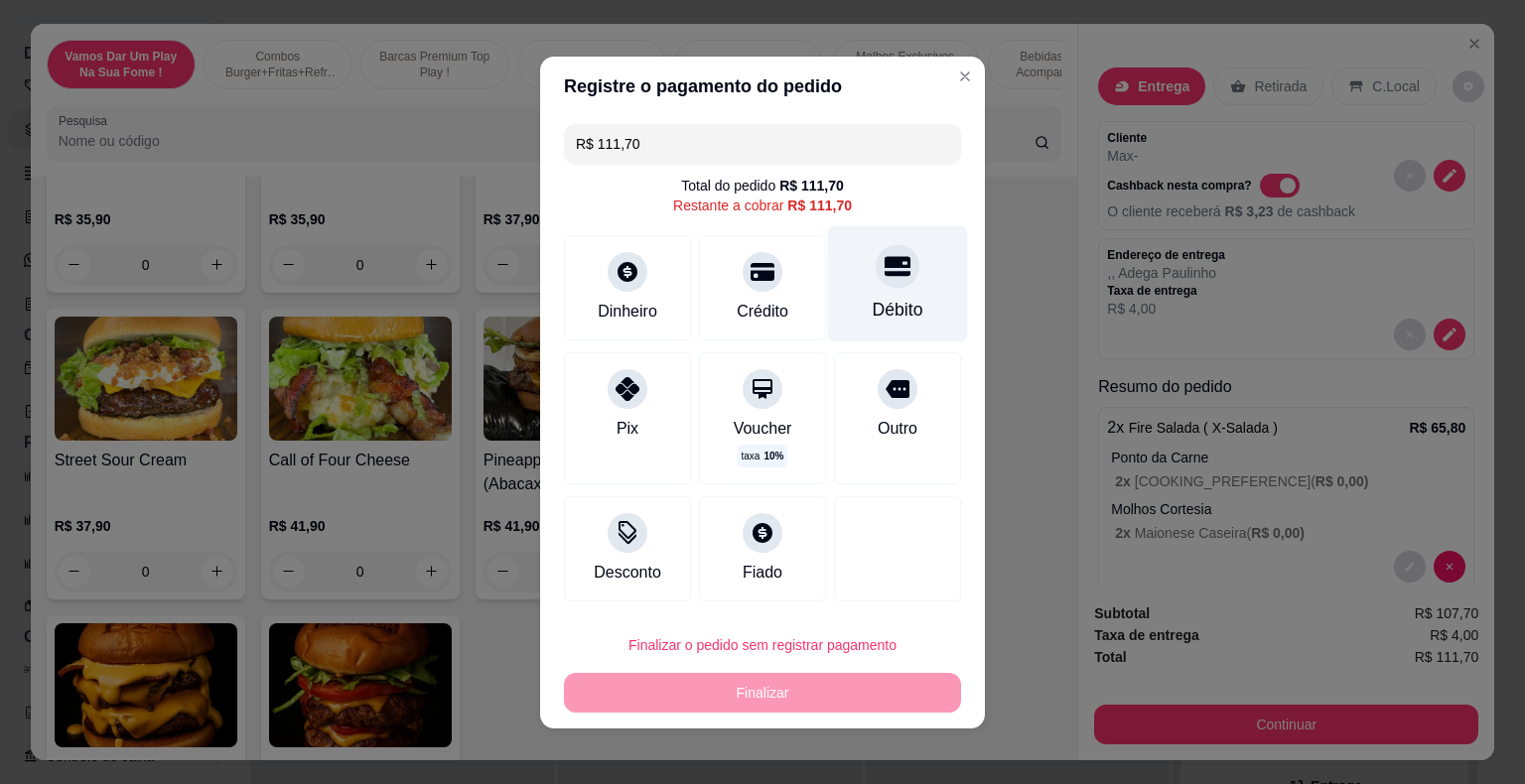 click at bounding box center [898, 266] 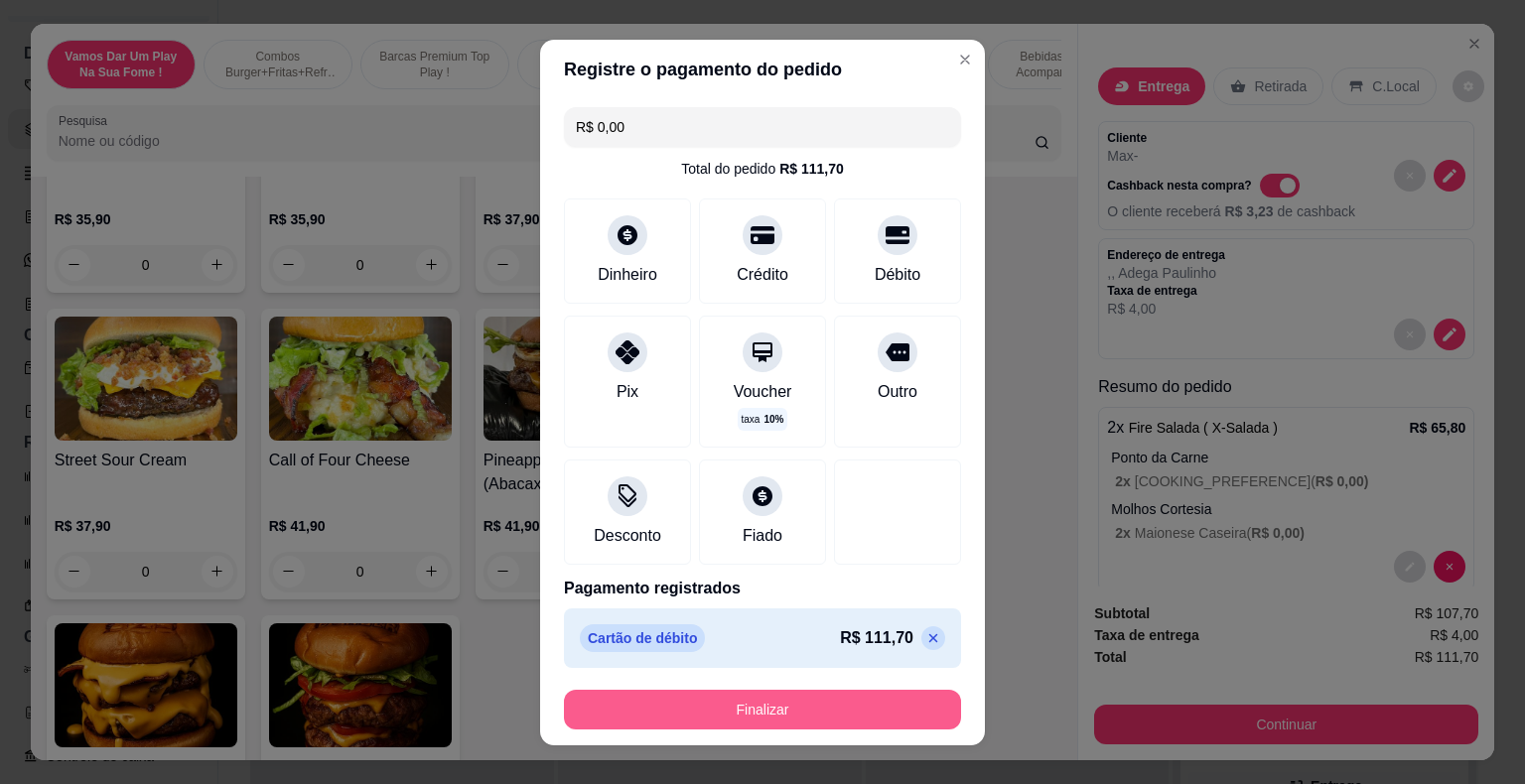 click on "Finalizar" at bounding box center (762, 710) 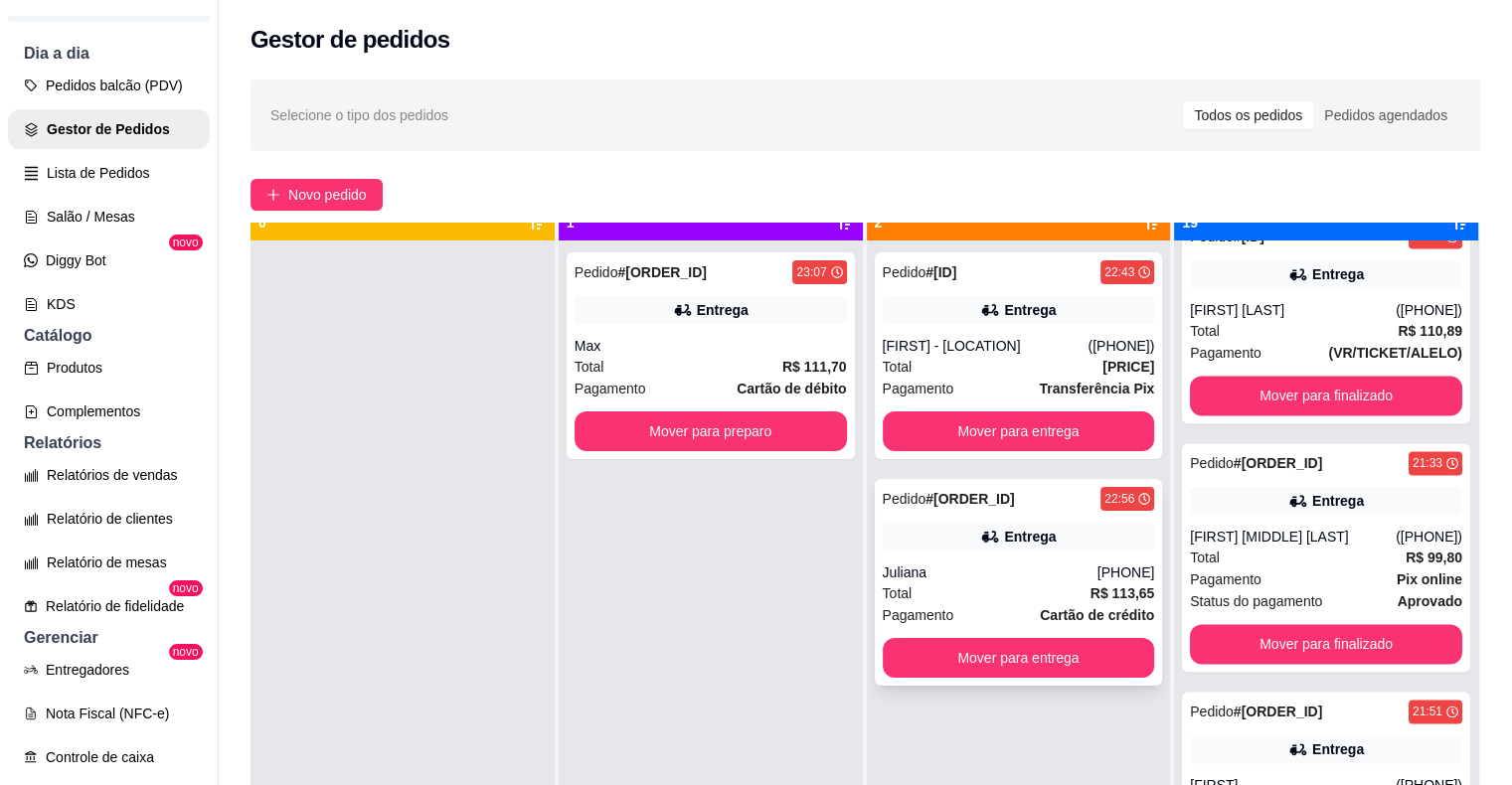 scroll, scrollTop: 56, scrollLeft: 0, axis: vertical 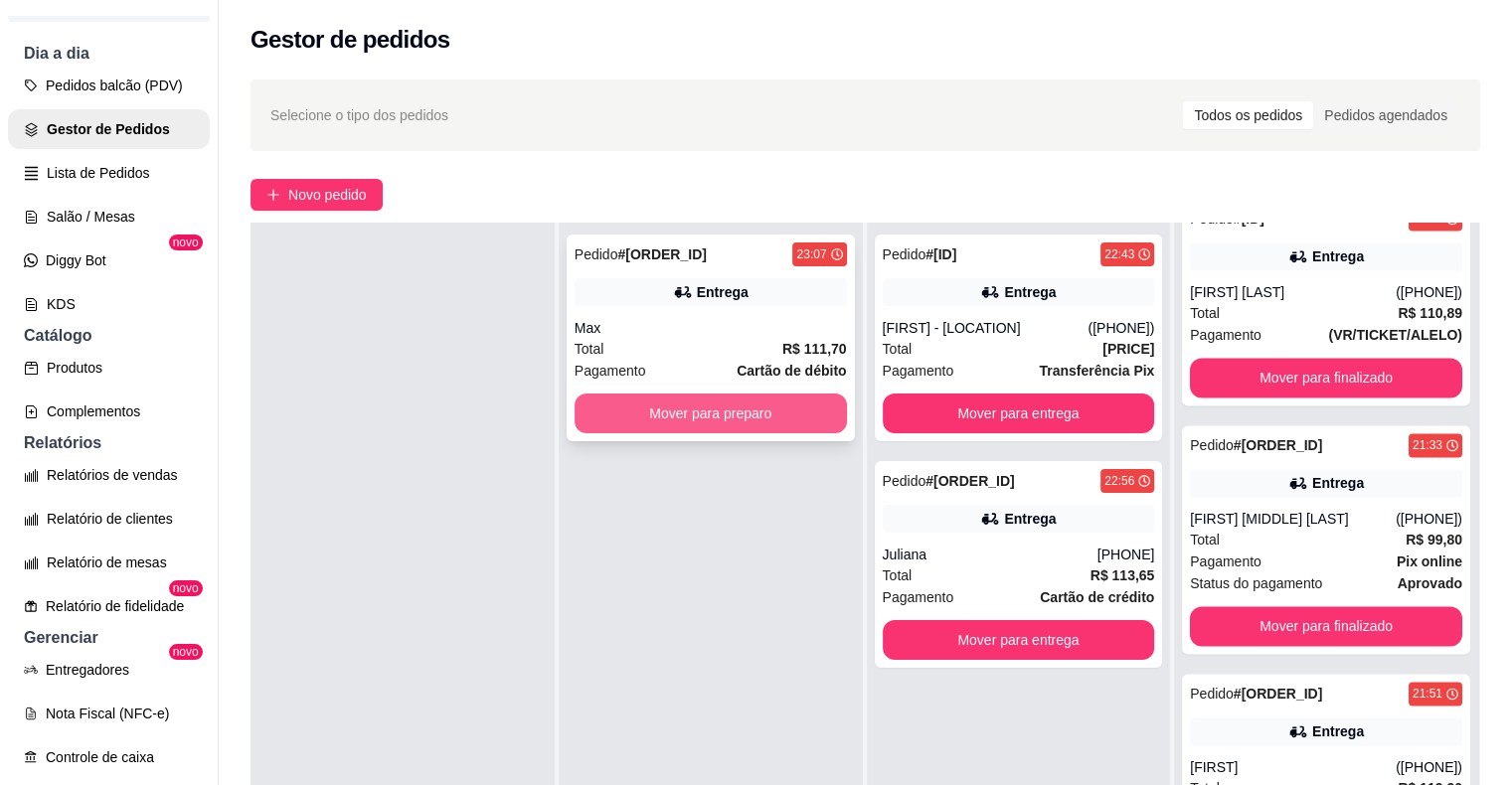 click on "Mover para preparo" at bounding box center [711, 413] 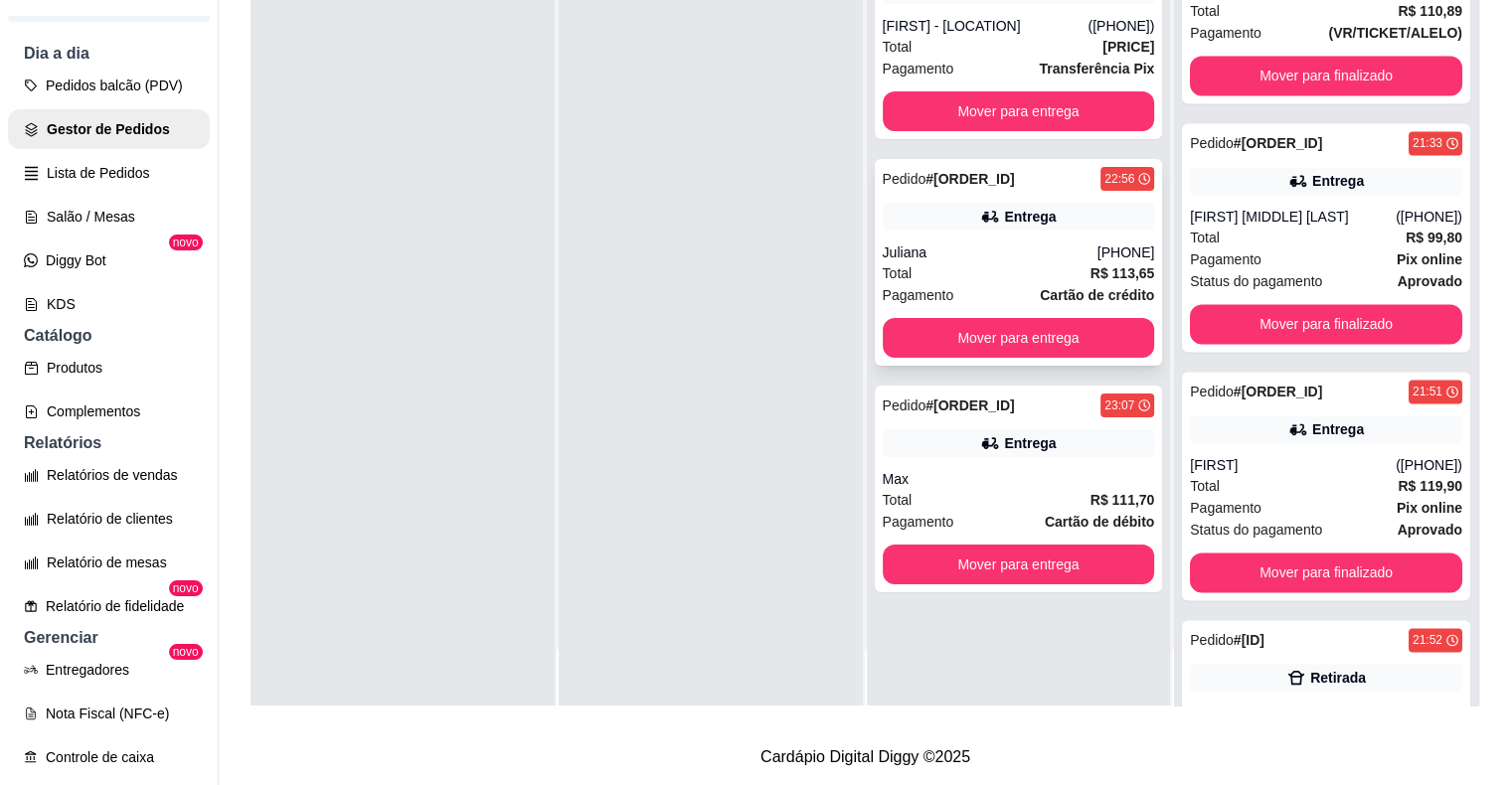 scroll, scrollTop: 317, scrollLeft: 0, axis: vertical 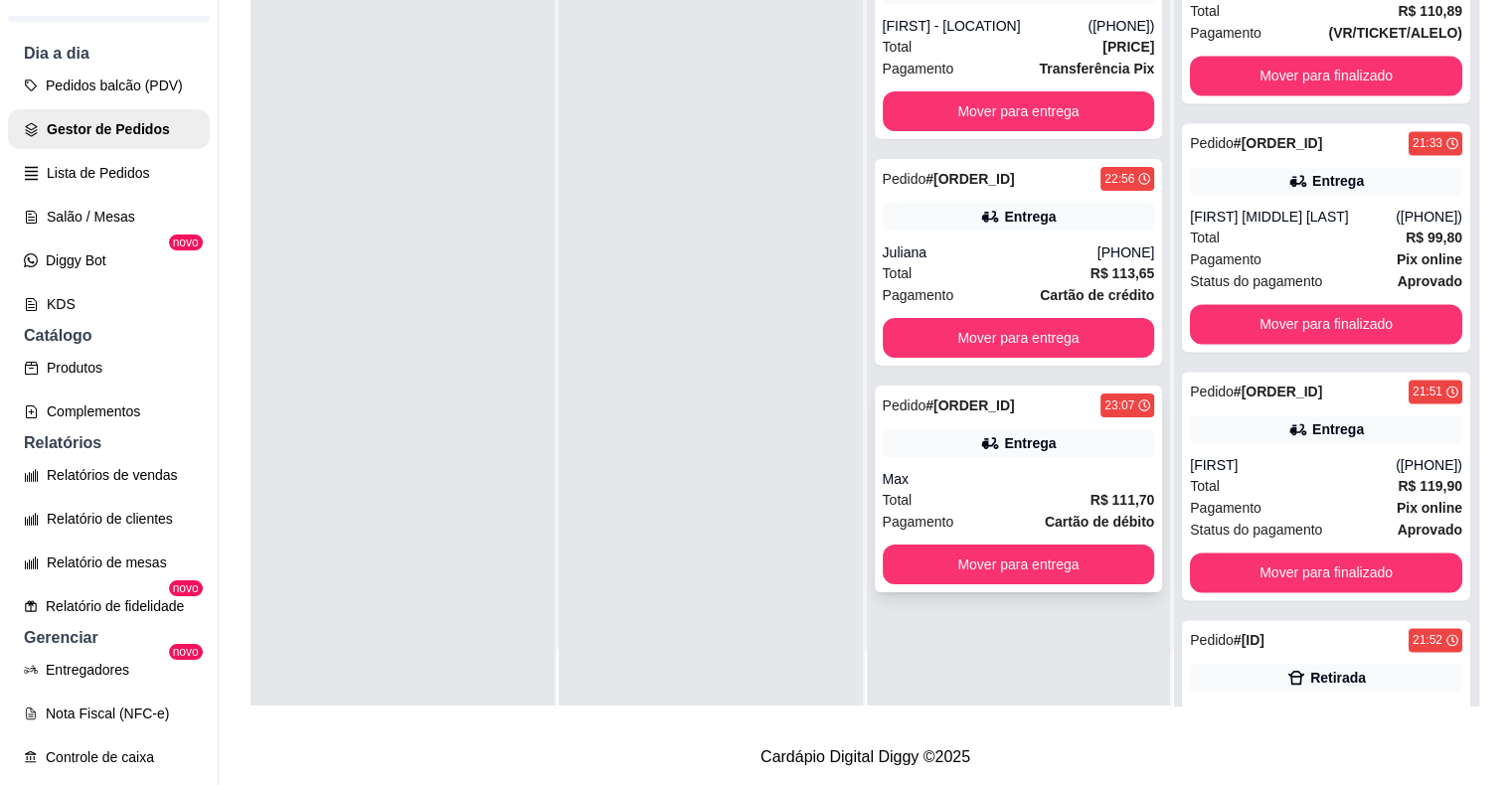 click on "Entrega" at bounding box center (1019, 443) 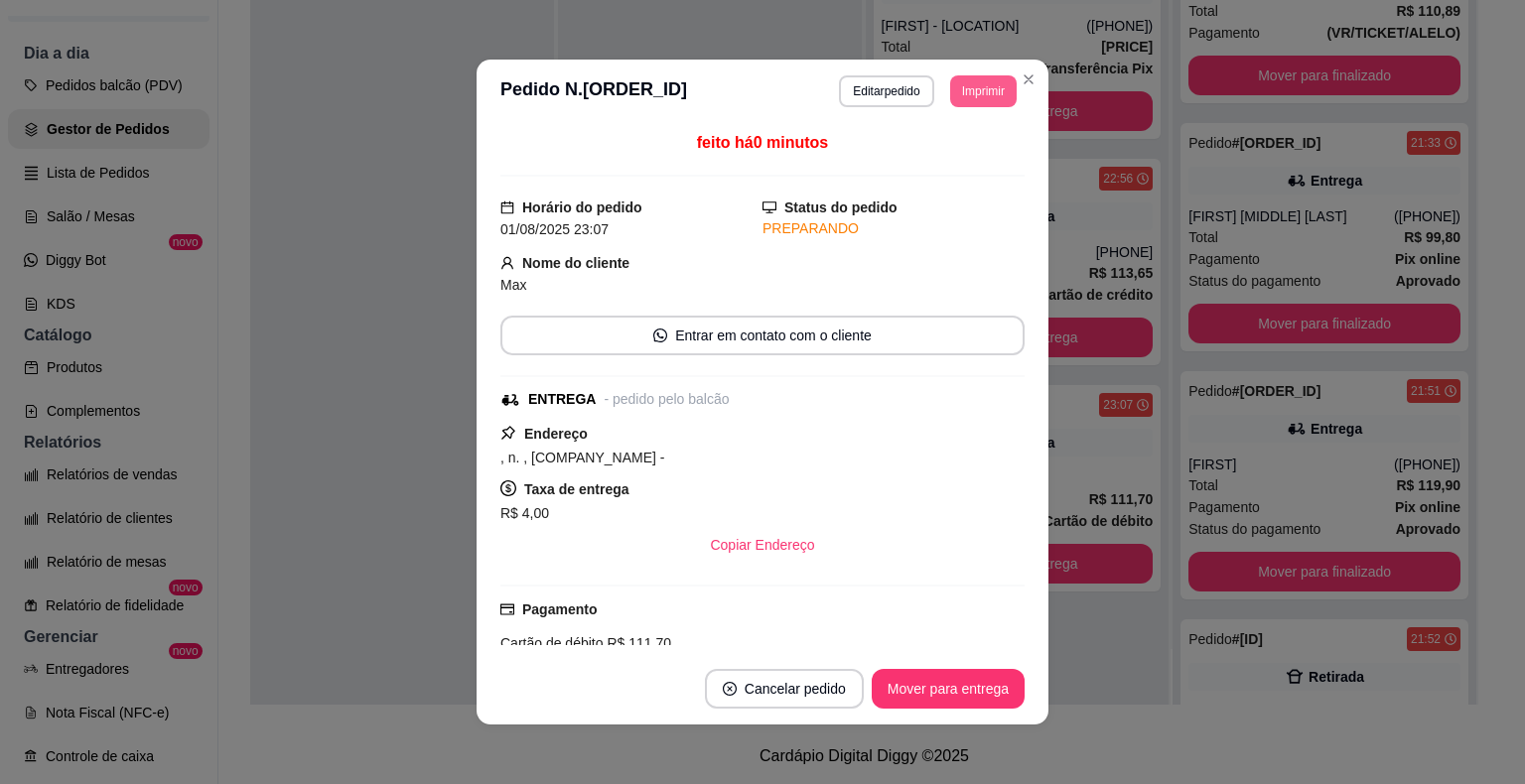 click on "Imprimir" at bounding box center [983, 91] 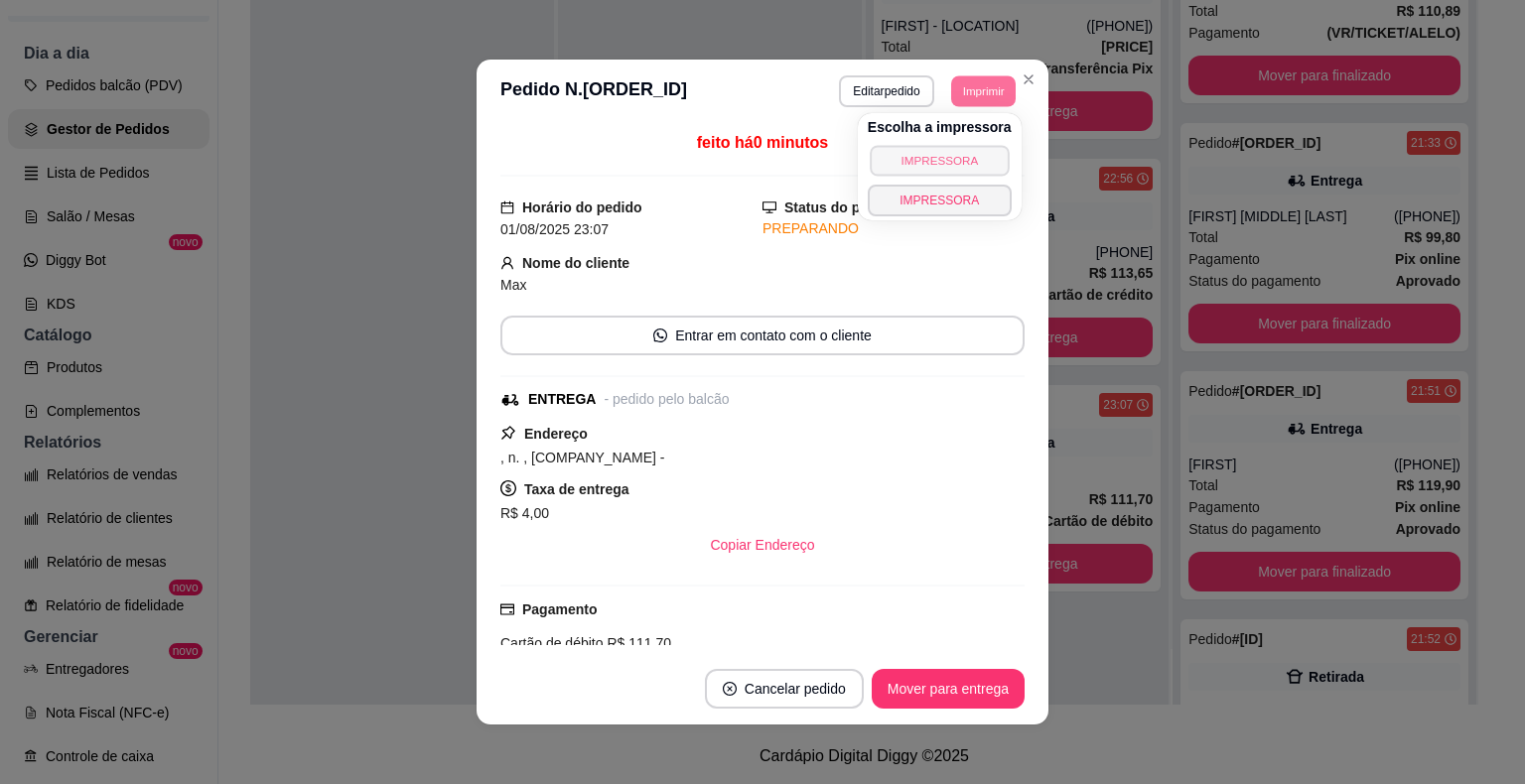 click on "IMPRESSORA" at bounding box center (939, 160) 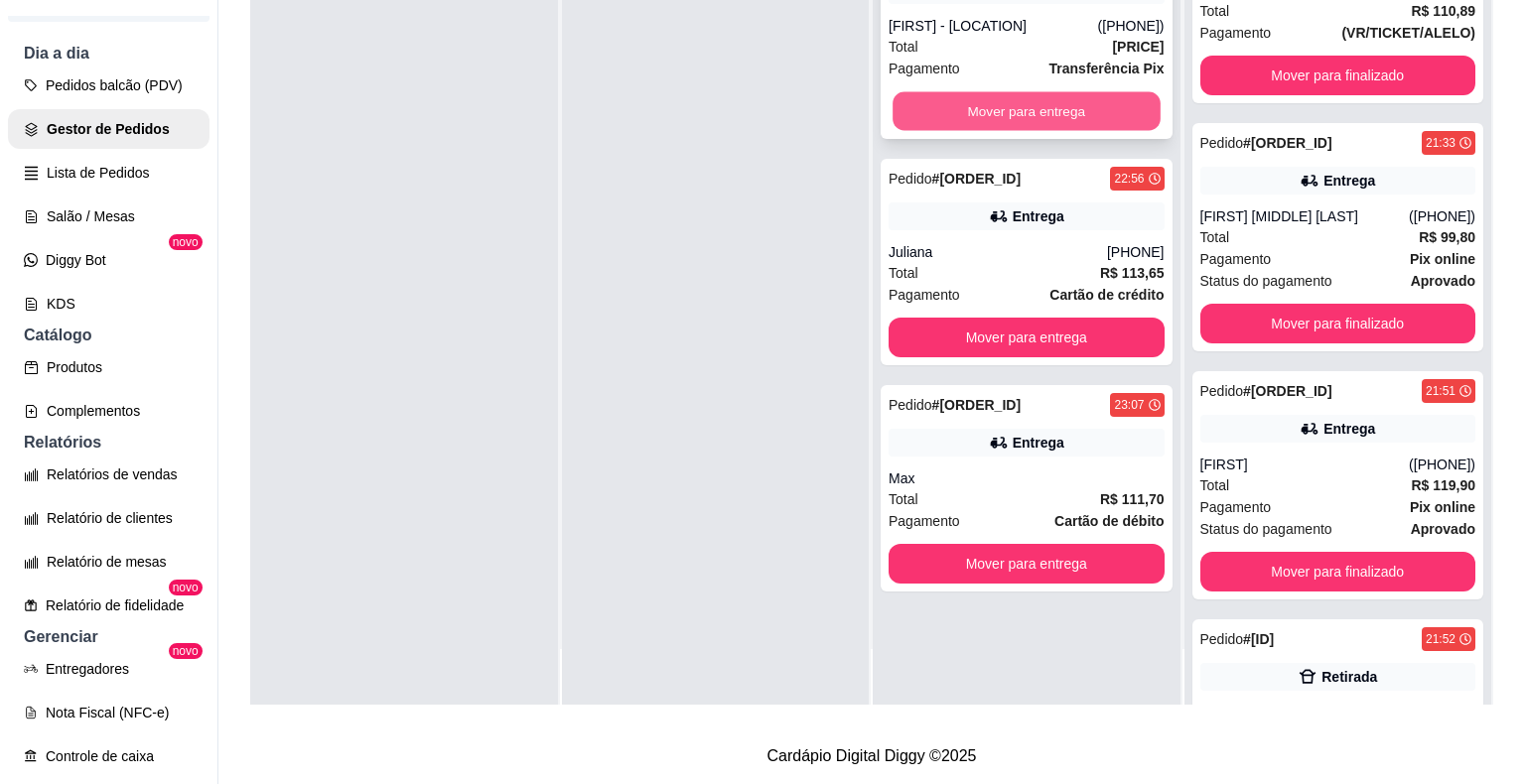 click on "Mover para entrega" at bounding box center [1026, 111] 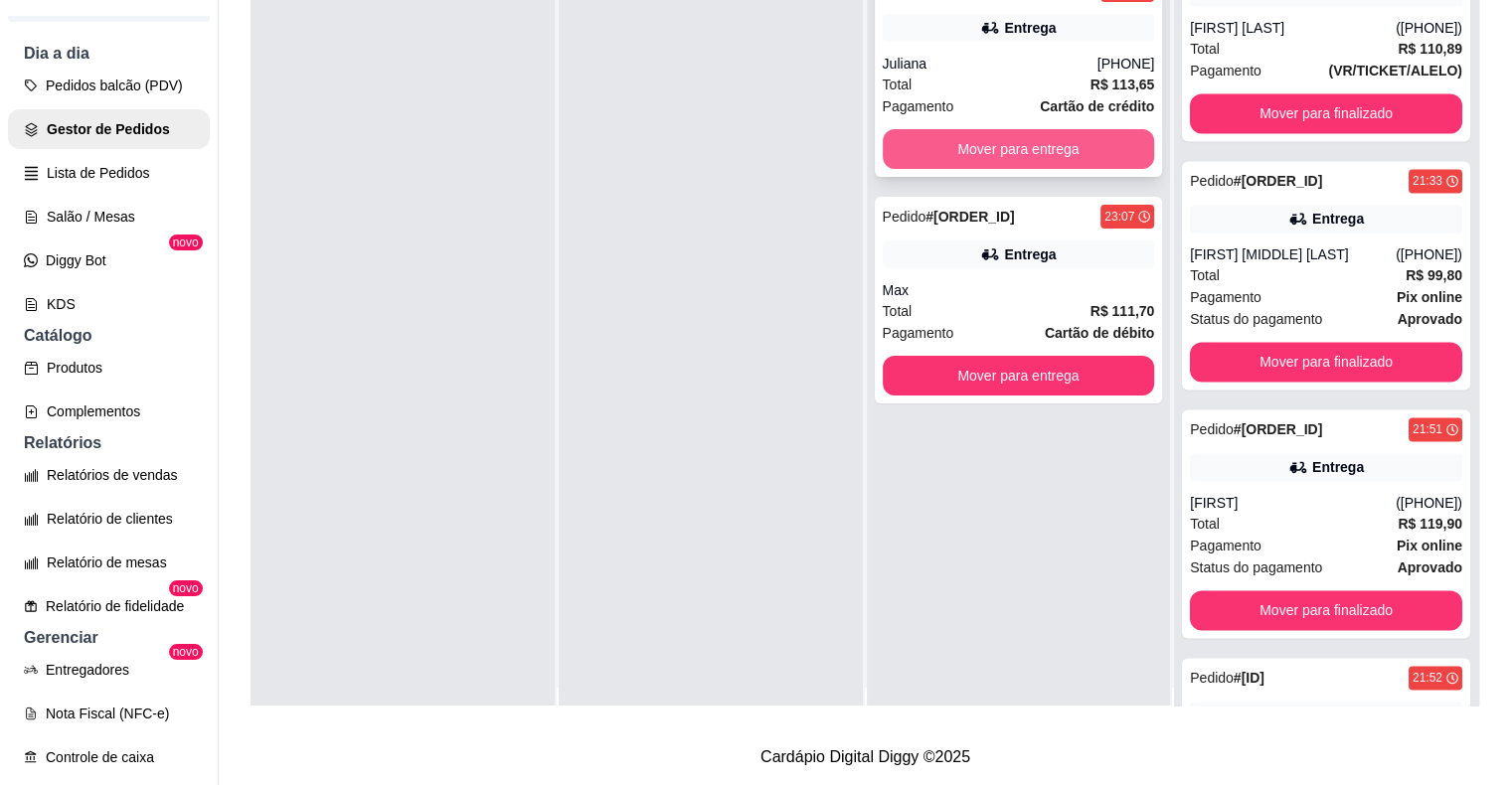 scroll, scrollTop: 0, scrollLeft: 0, axis: both 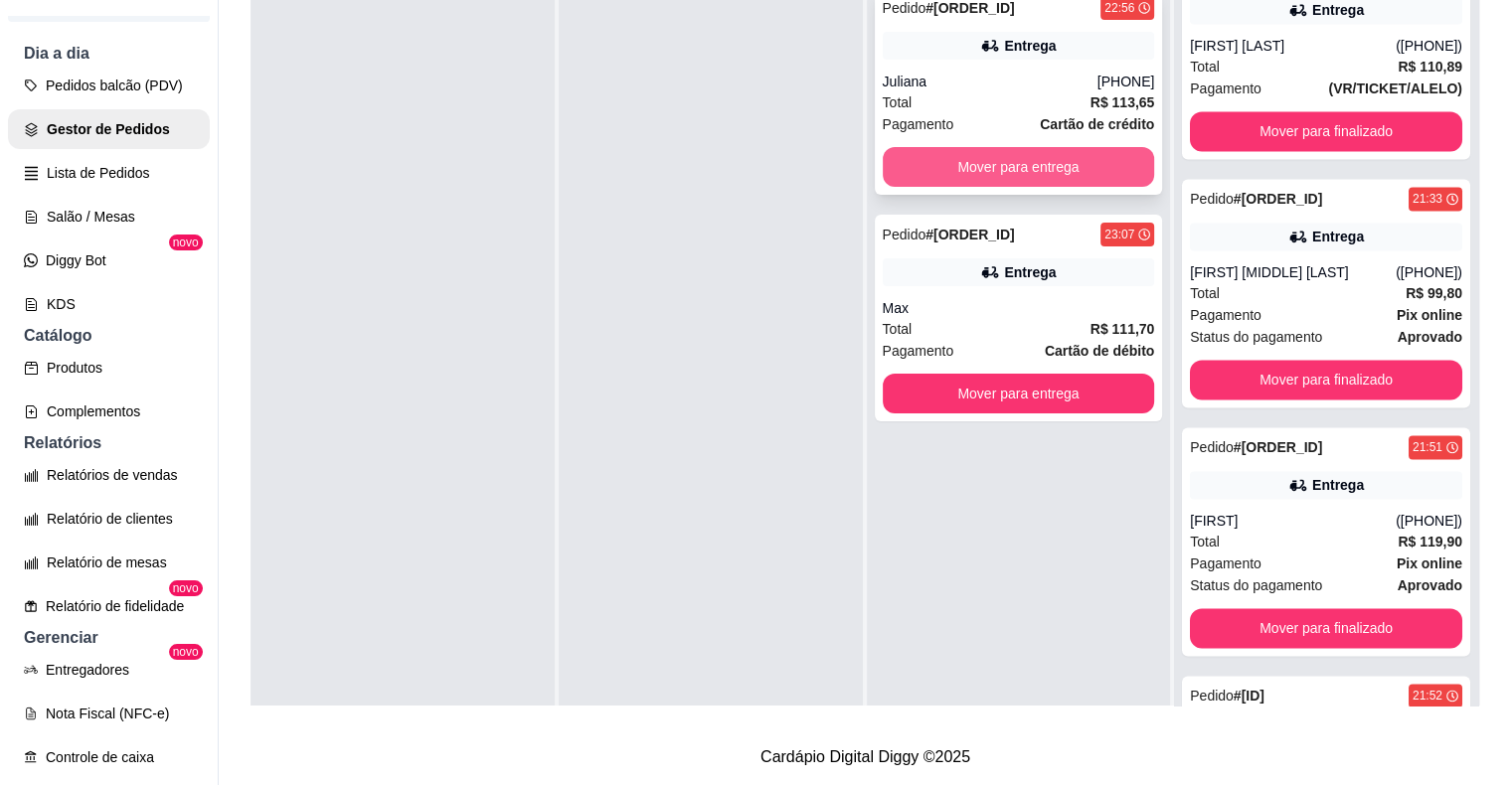 click on "Mover para entrega" at bounding box center (1019, 167) 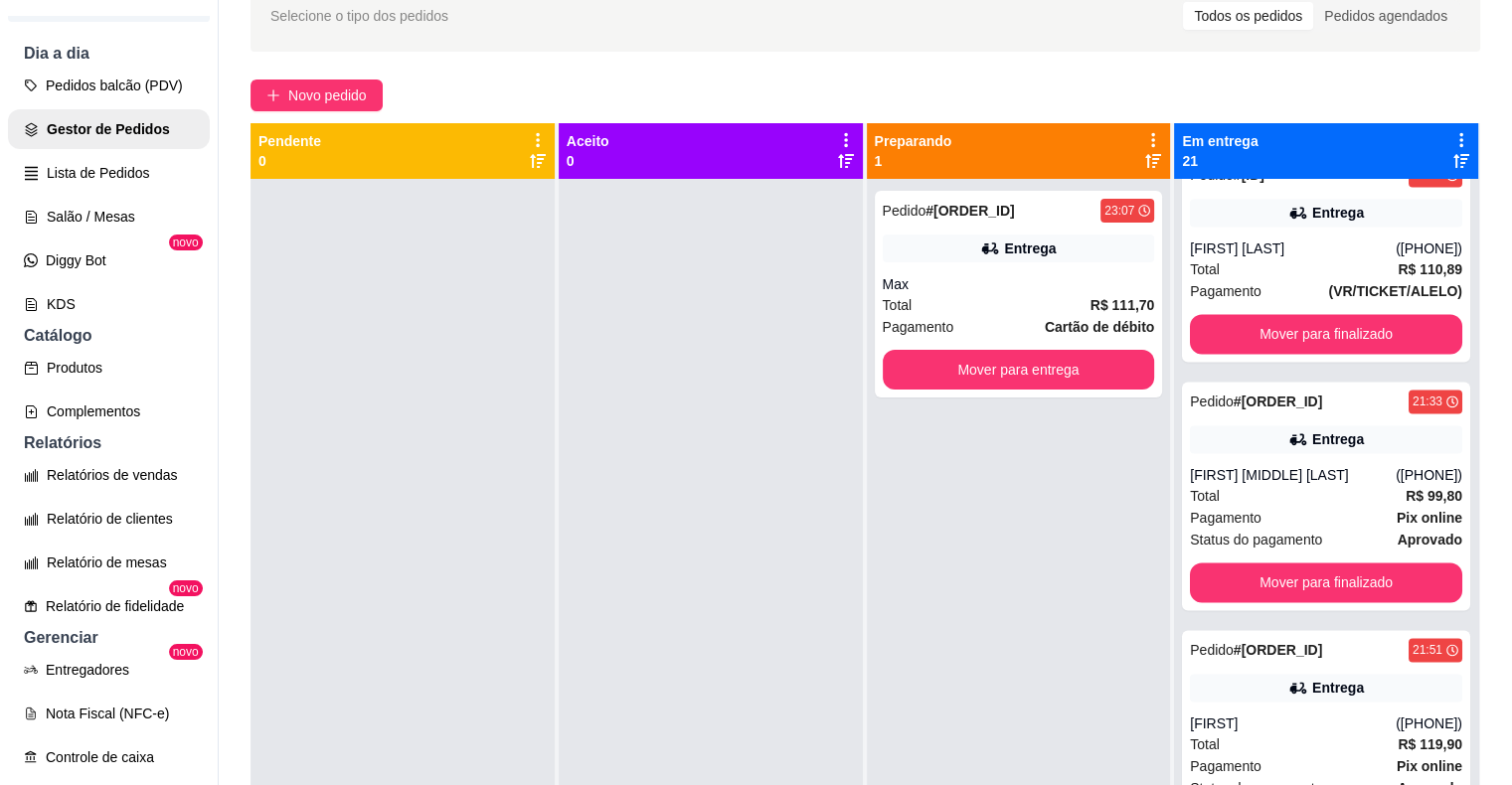 scroll, scrollTop: 0, scrollLeft: 0, axis: both 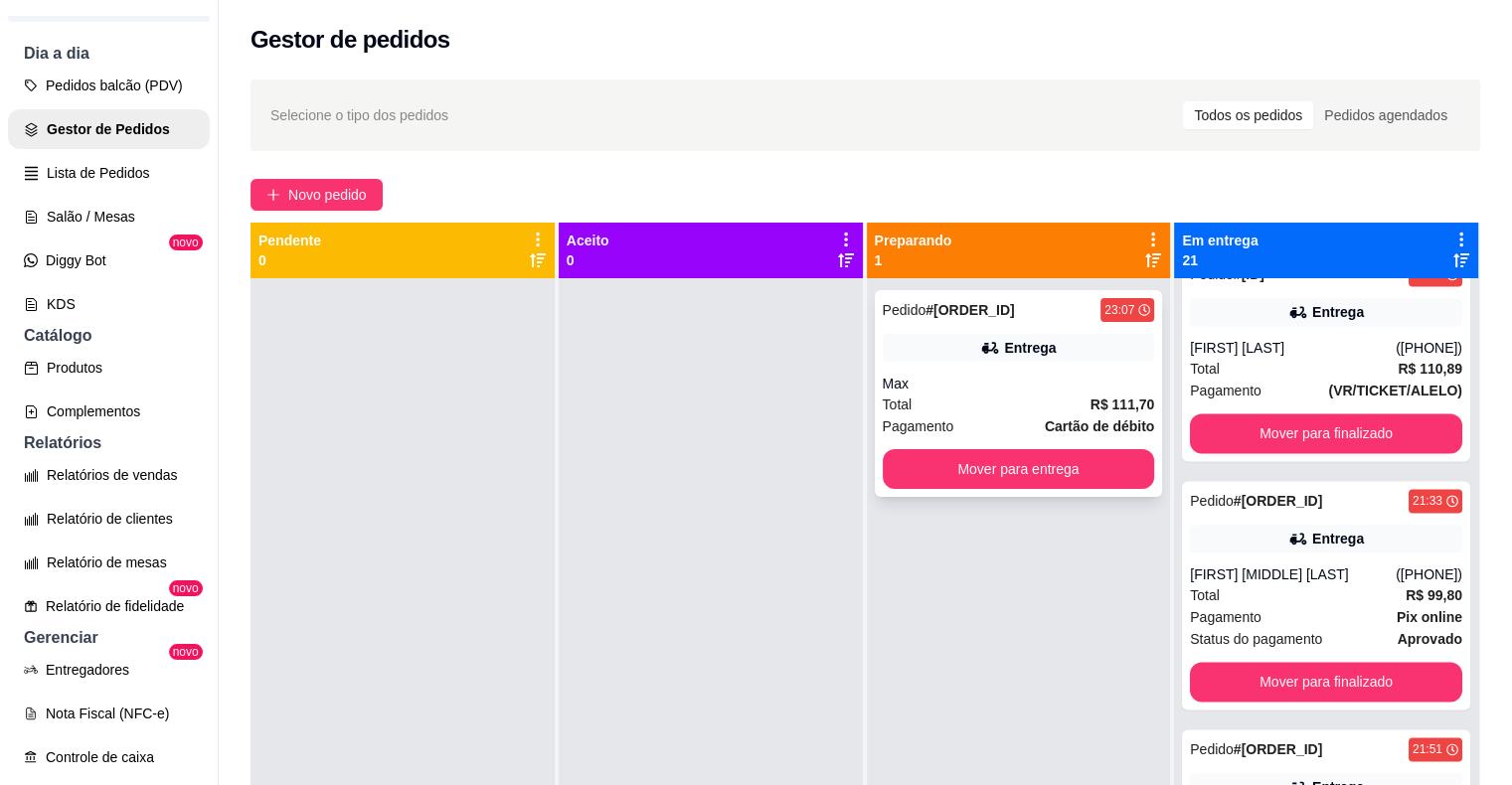 click on "Mover para entrega" at bounding box center (1019, 469) 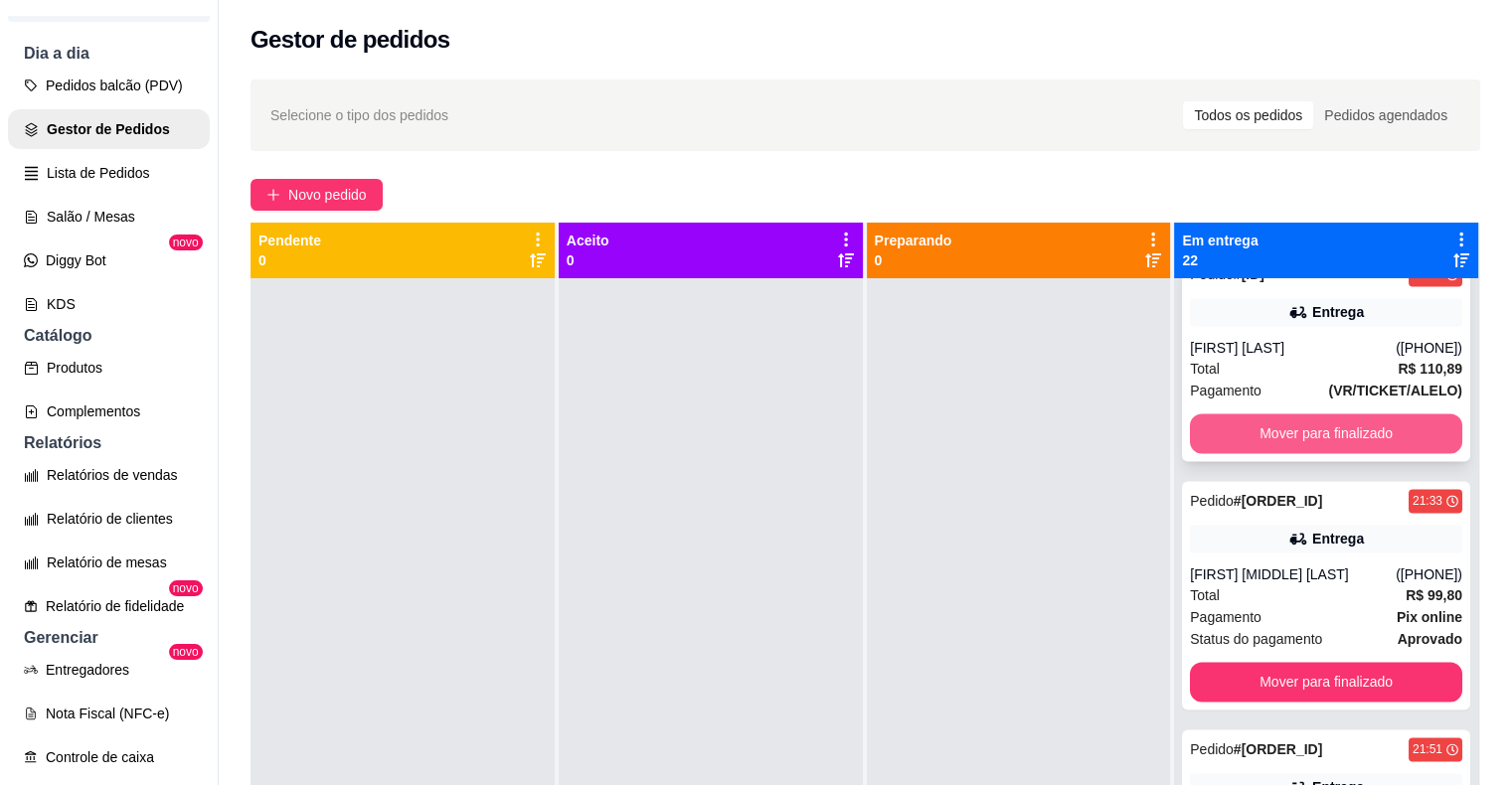 click on "Mover para finalizado" at bounding box center (1326, 433) 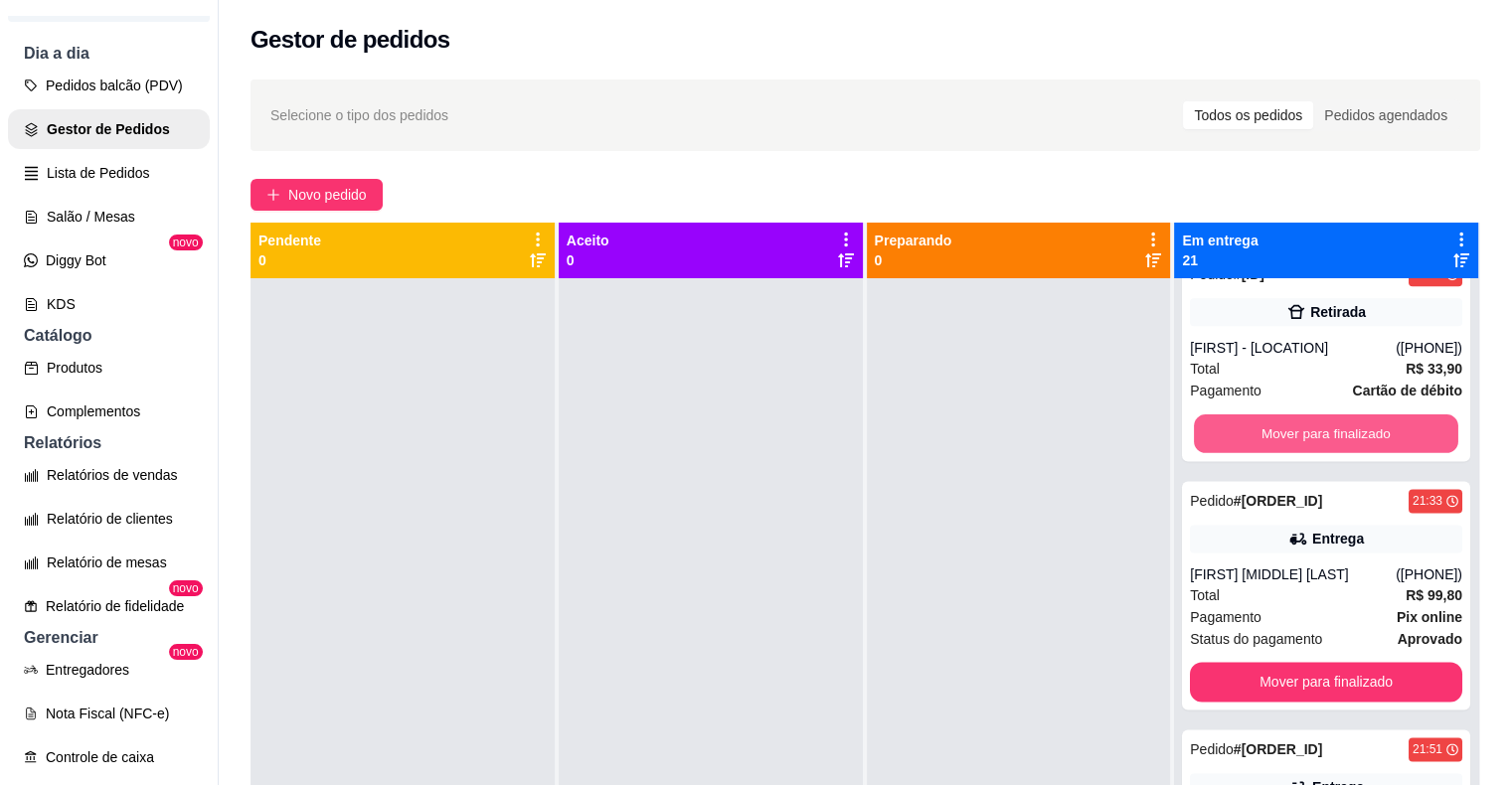 click on "Mover para finalizado" at bounding box center [1326, 433] 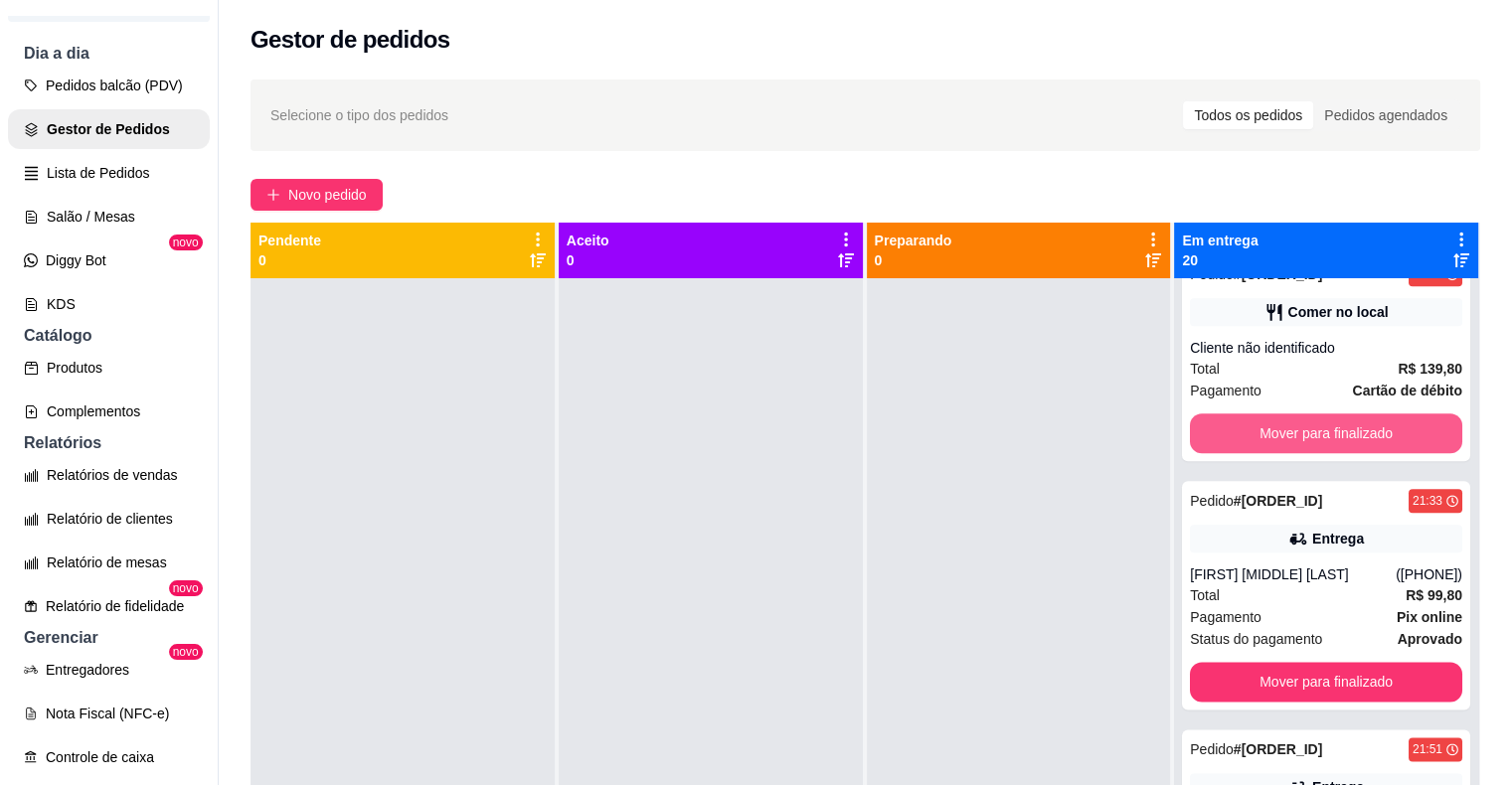 click on "Mover para finalizado" at bounding box center [1326, 433] 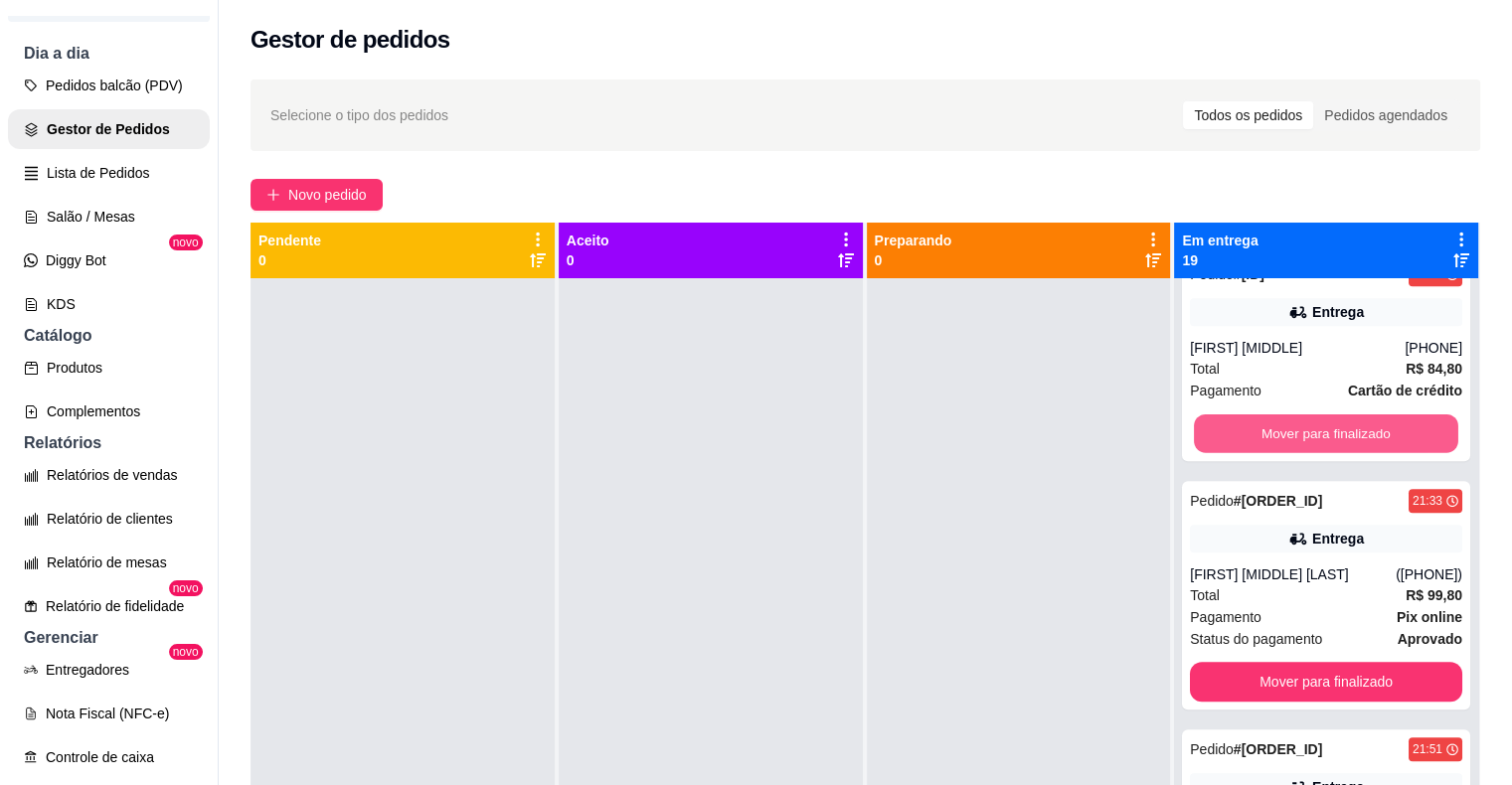 click on "Mover para finalizado" at bounding box center [1326, 433] 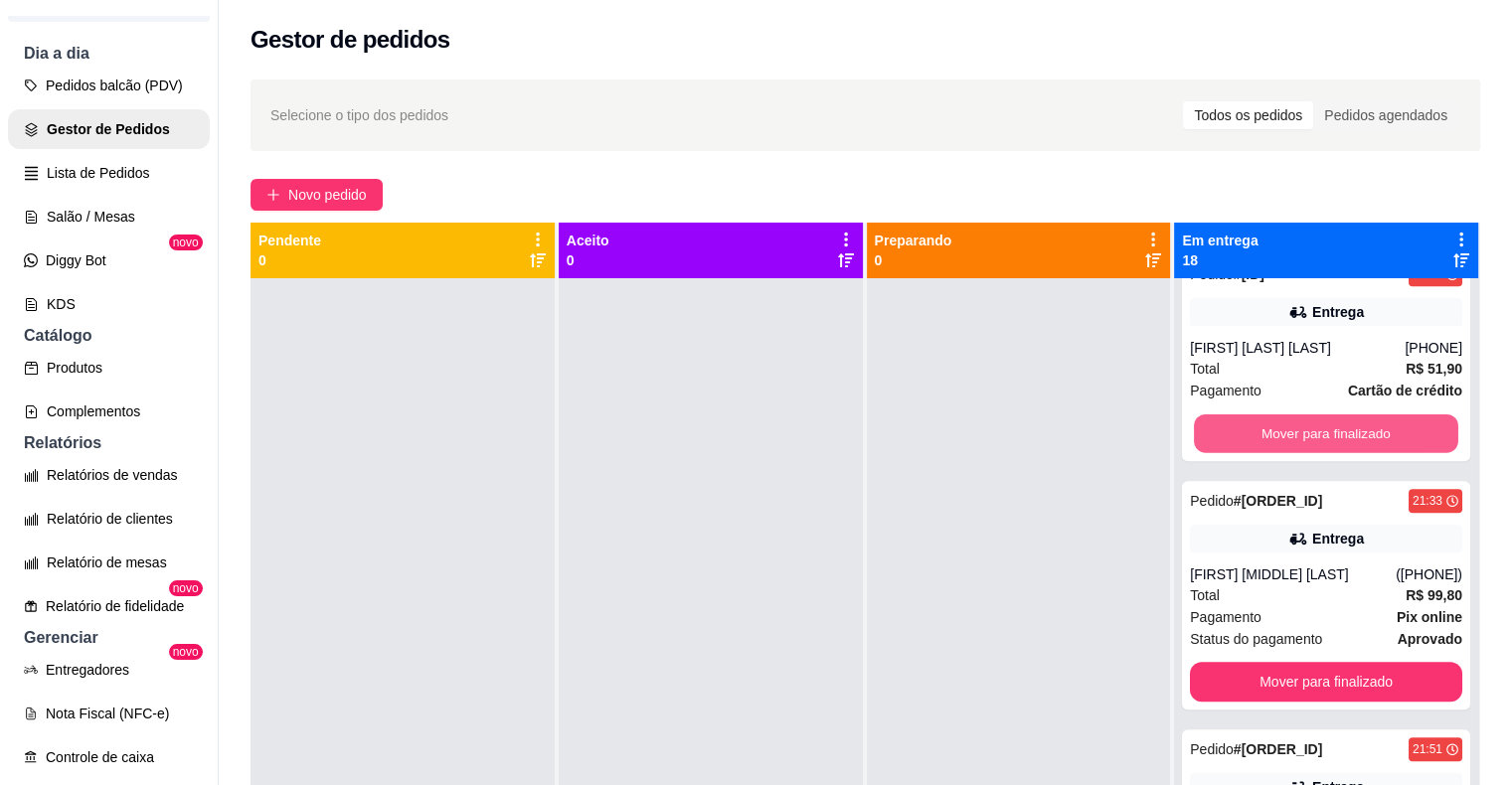 click on "Mover para finalizado" at bounding box center (1326, 433) 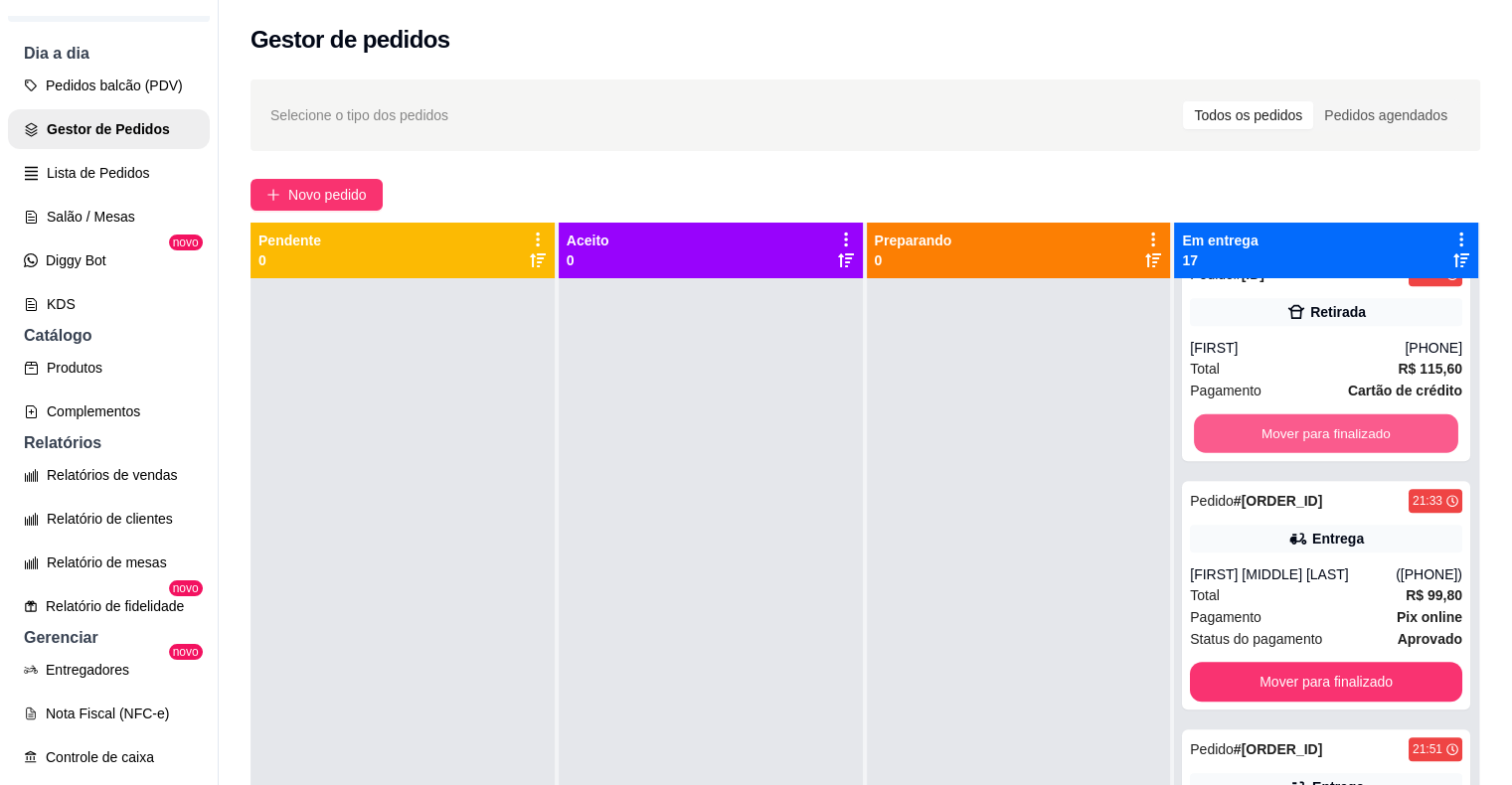 click on "Mover para finalizado" at bounding box center (1326, 433) 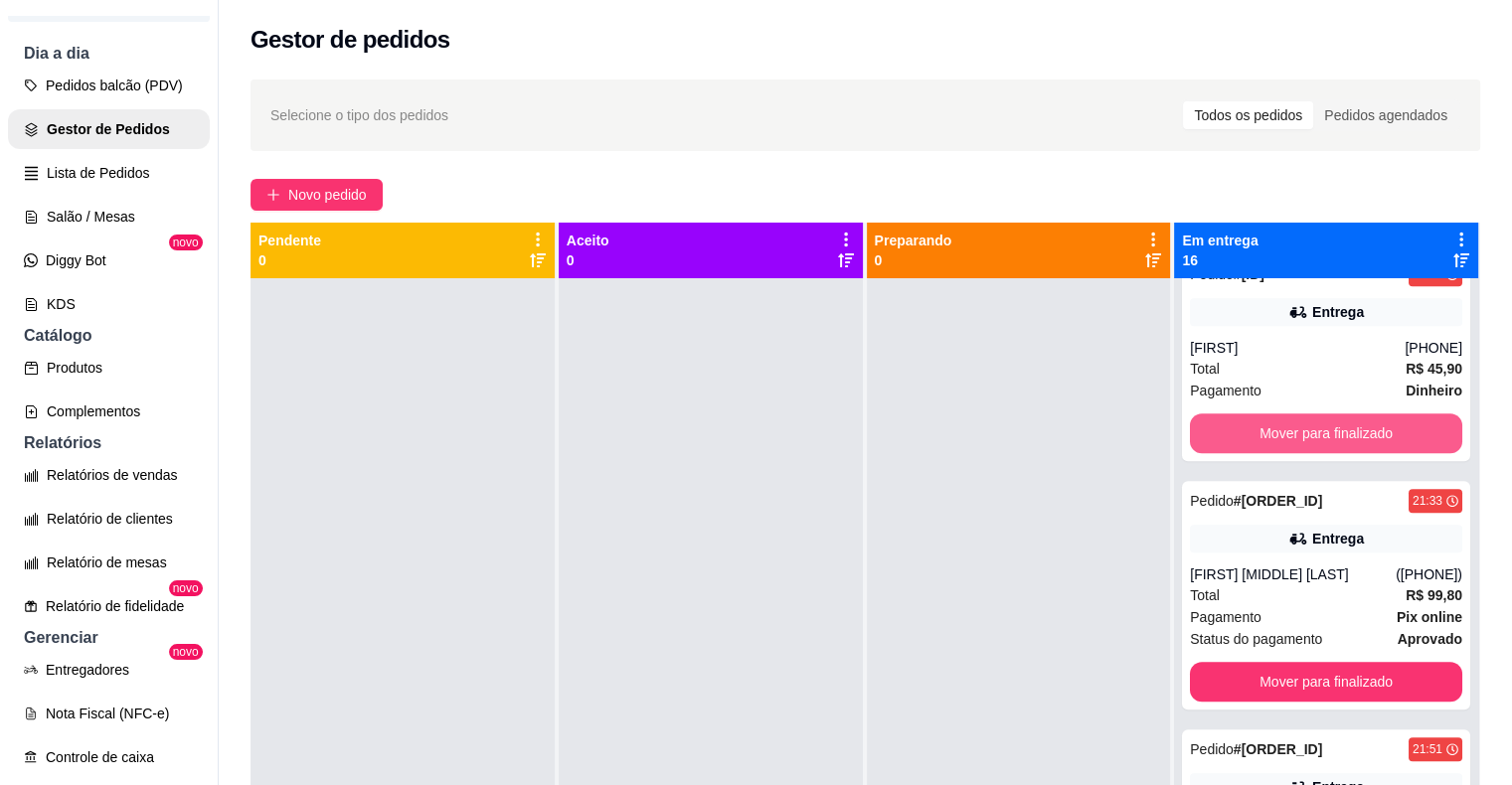 click on "Mover para finalizado" at bounding box center [1326, 433] 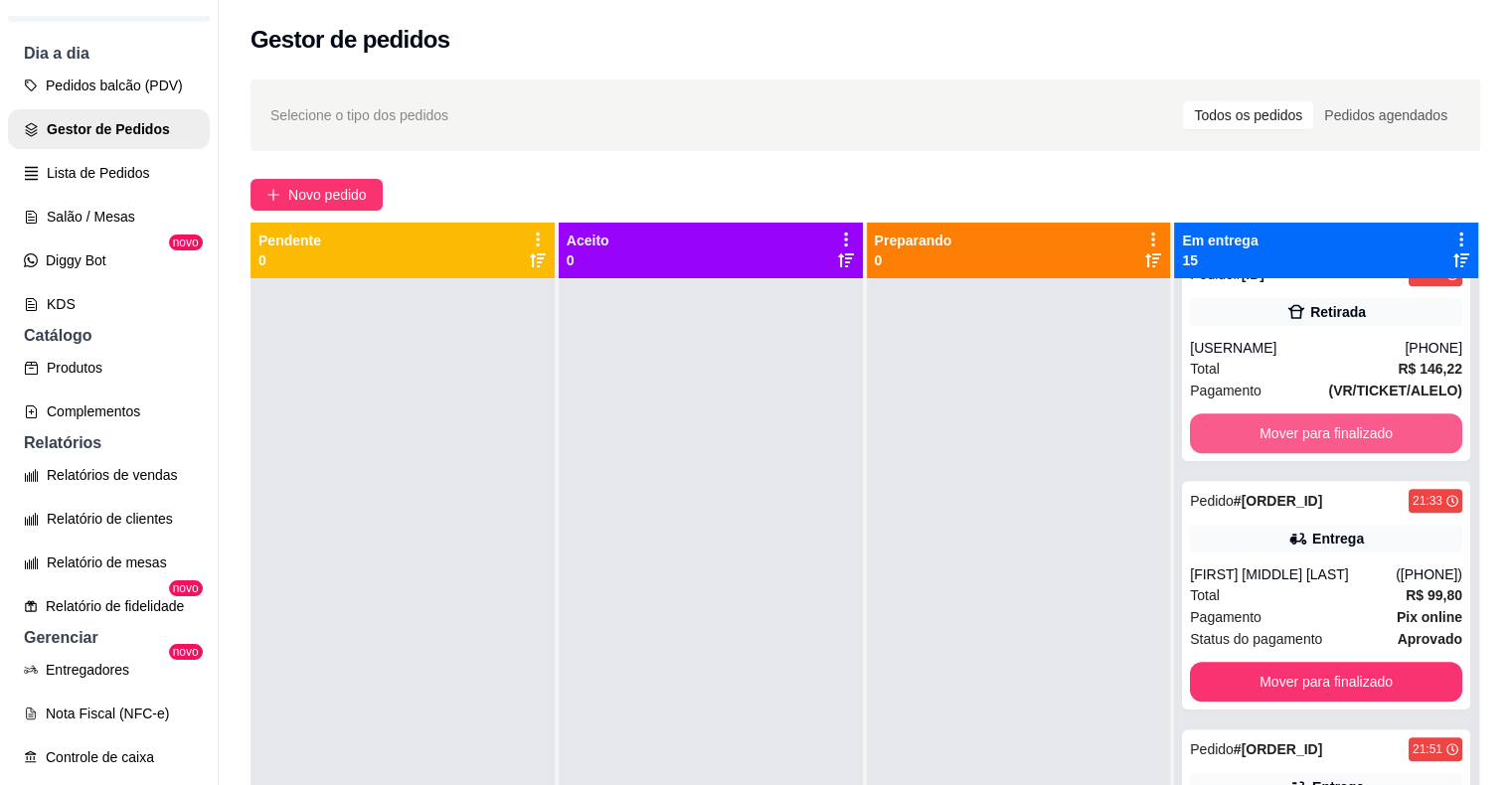 click on "Mover para finalizado" at bounding box center [1326, 433] 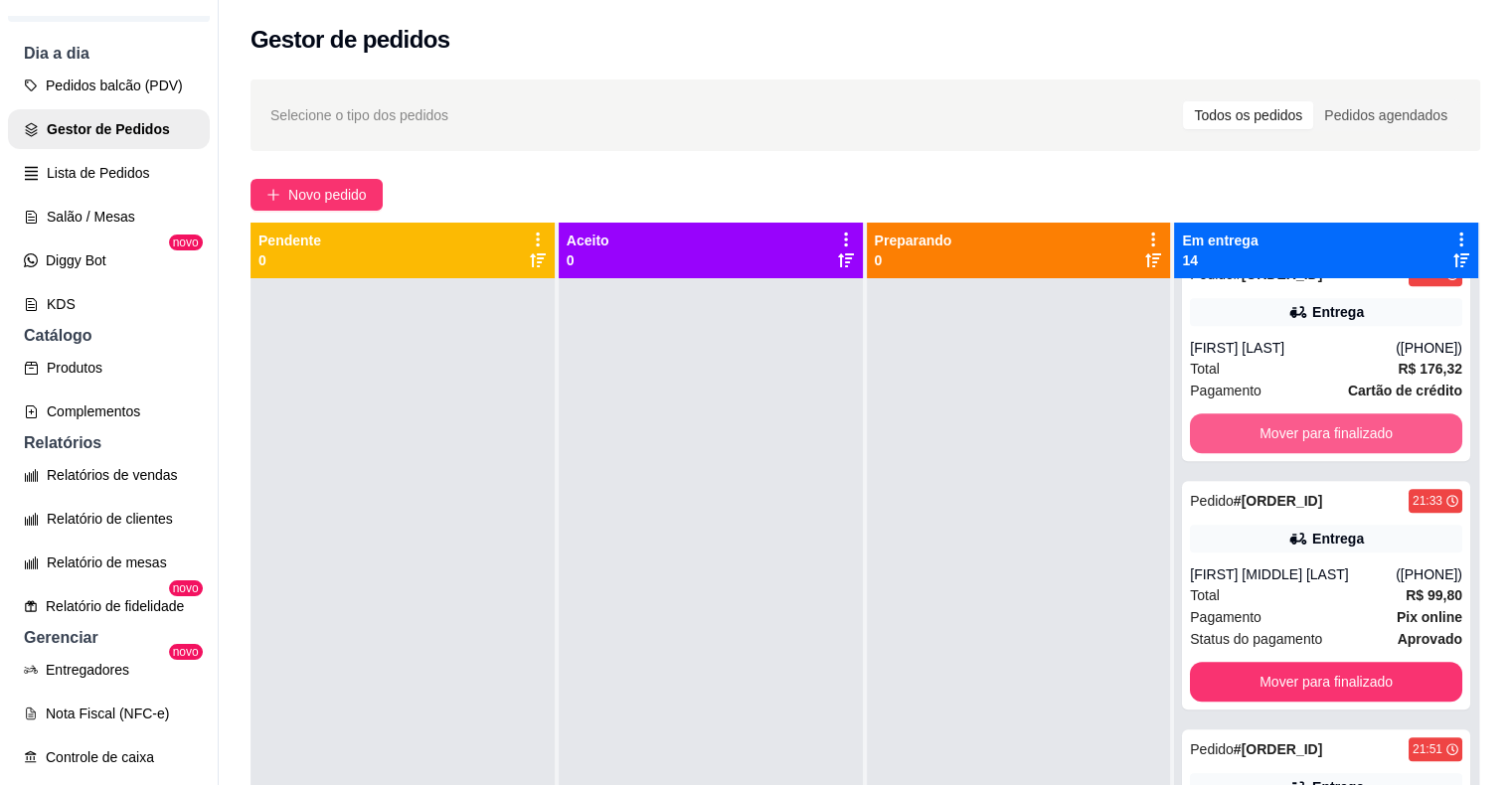 click on "Mover para finalizado" at bounding box center [1326, 433] 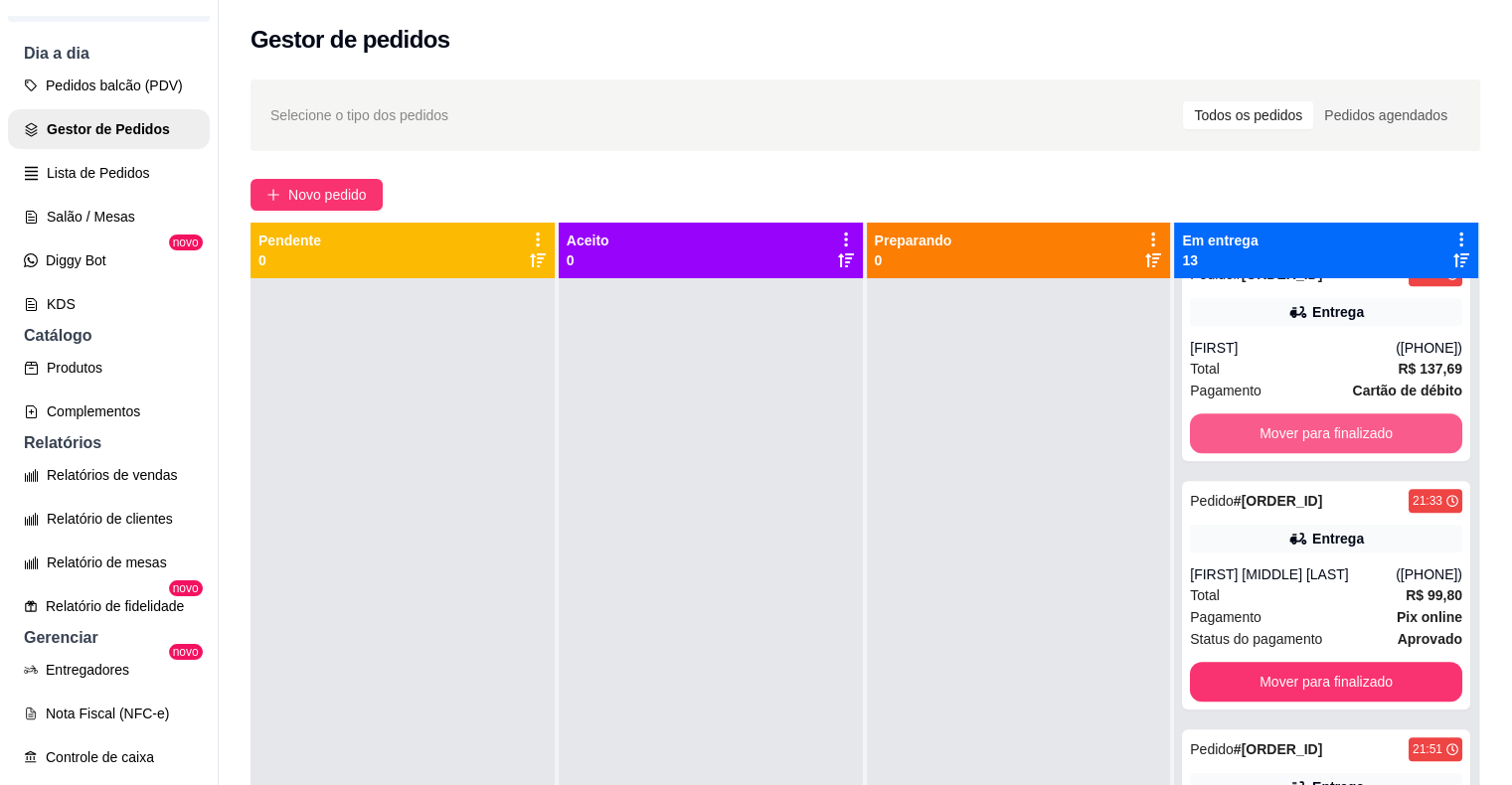 click on "Mover para finalizado" at bounding box center [1326, 433] 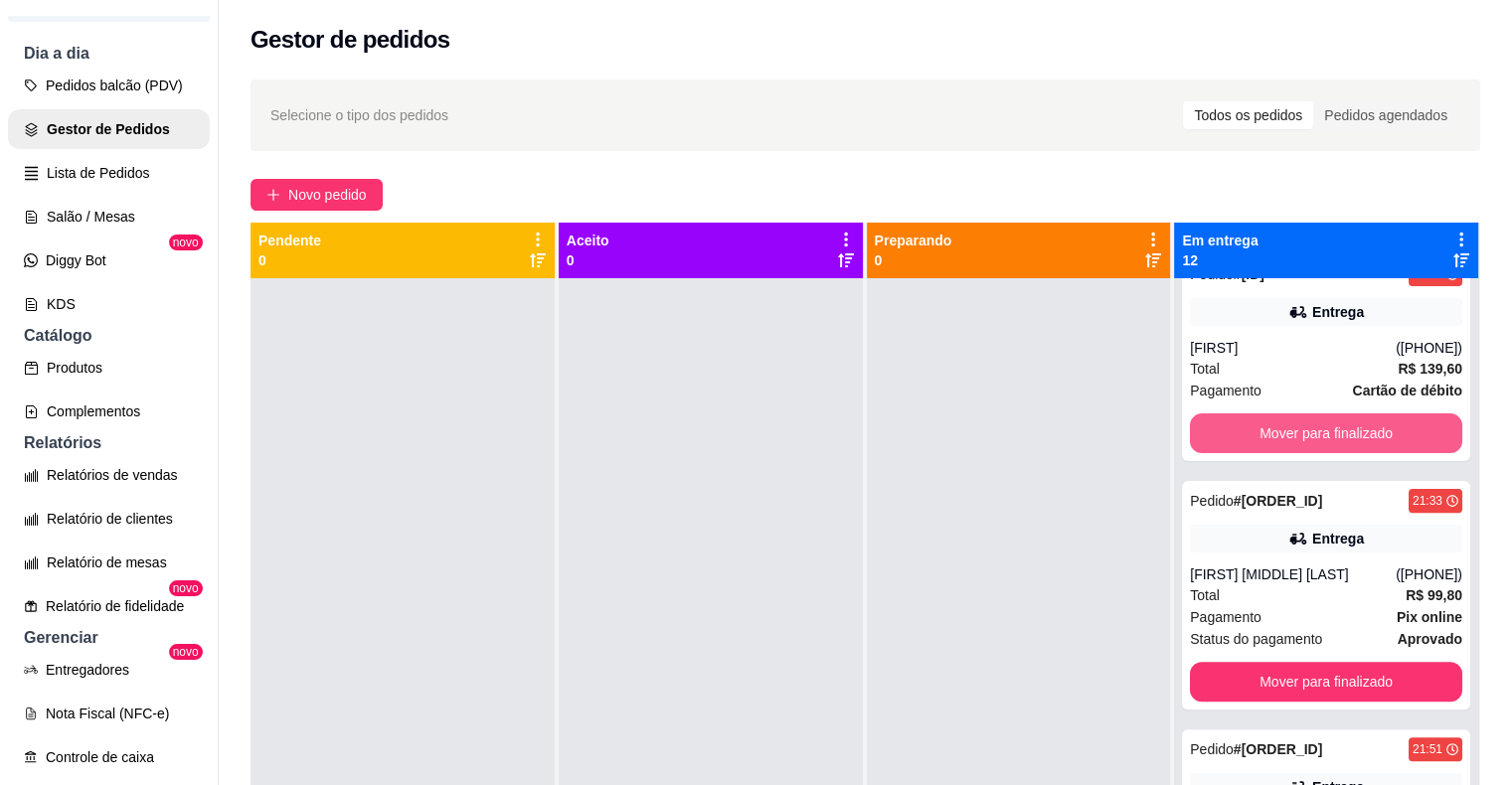 click on "Mover para finalizado" at bounding box center (1326, 433) 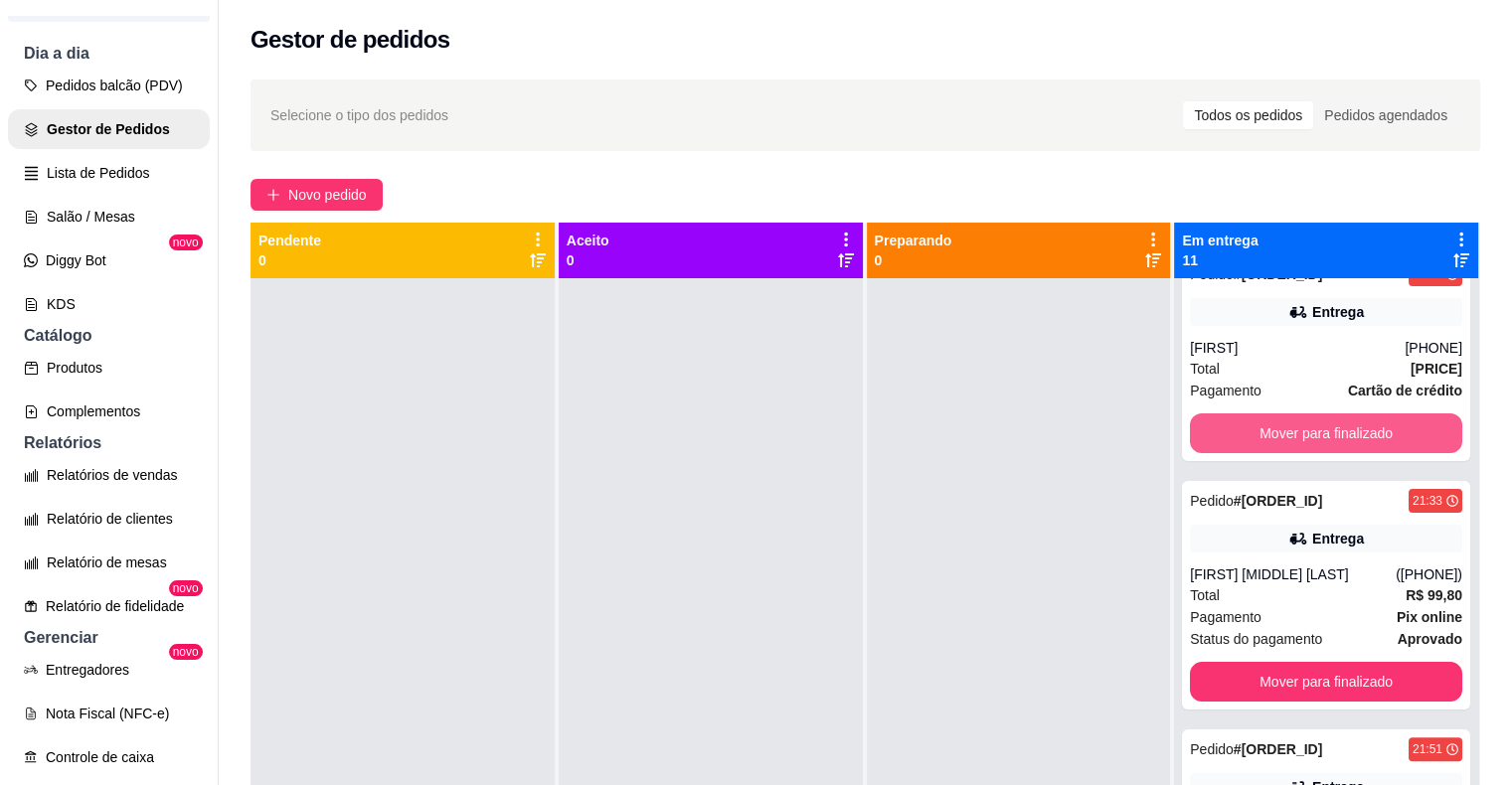 click on "Mover para finalizado" at bounding box center (1326, 433) 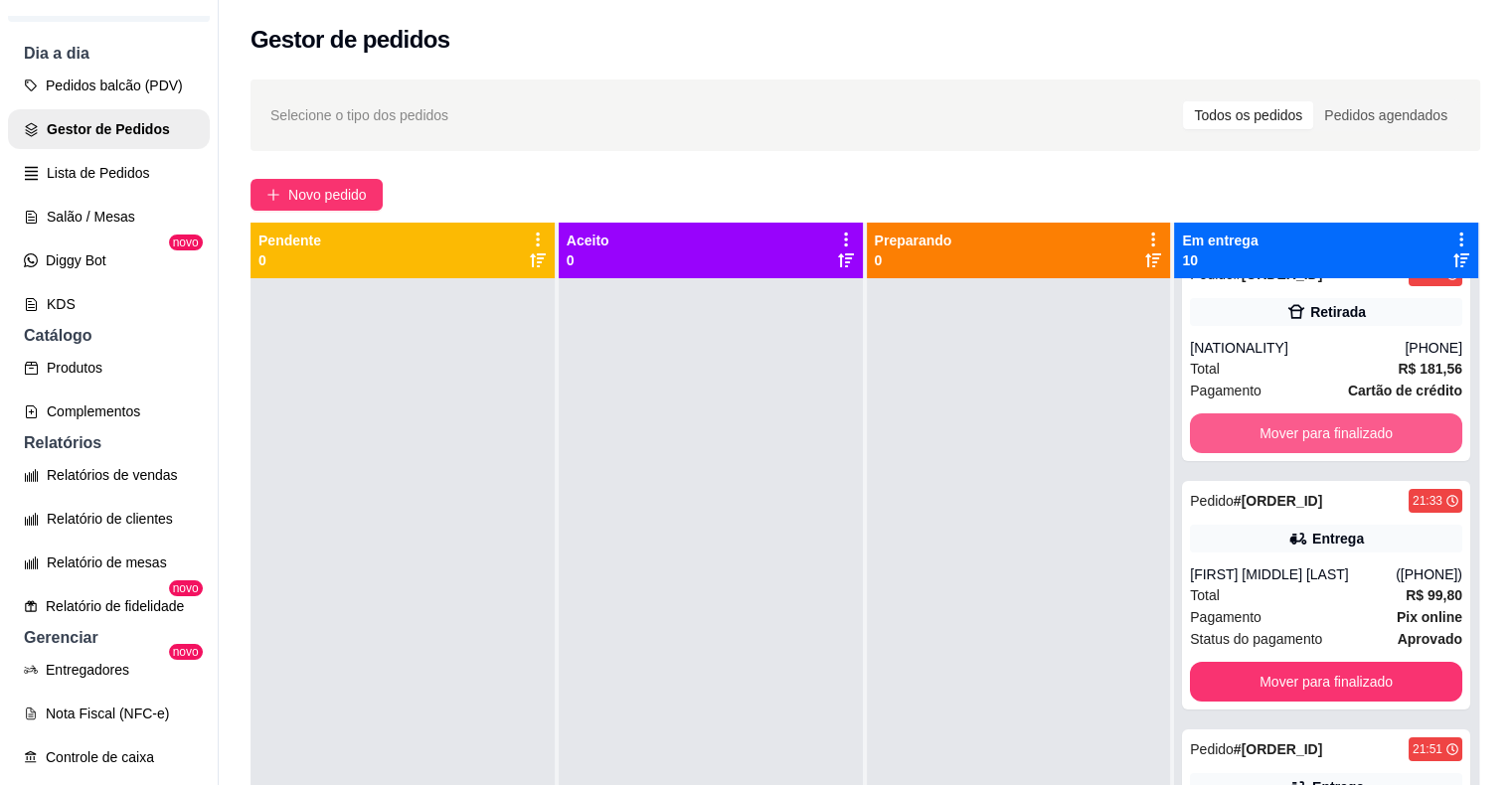 click on "Mover para finalizado" at bounding box center [1326, 433] 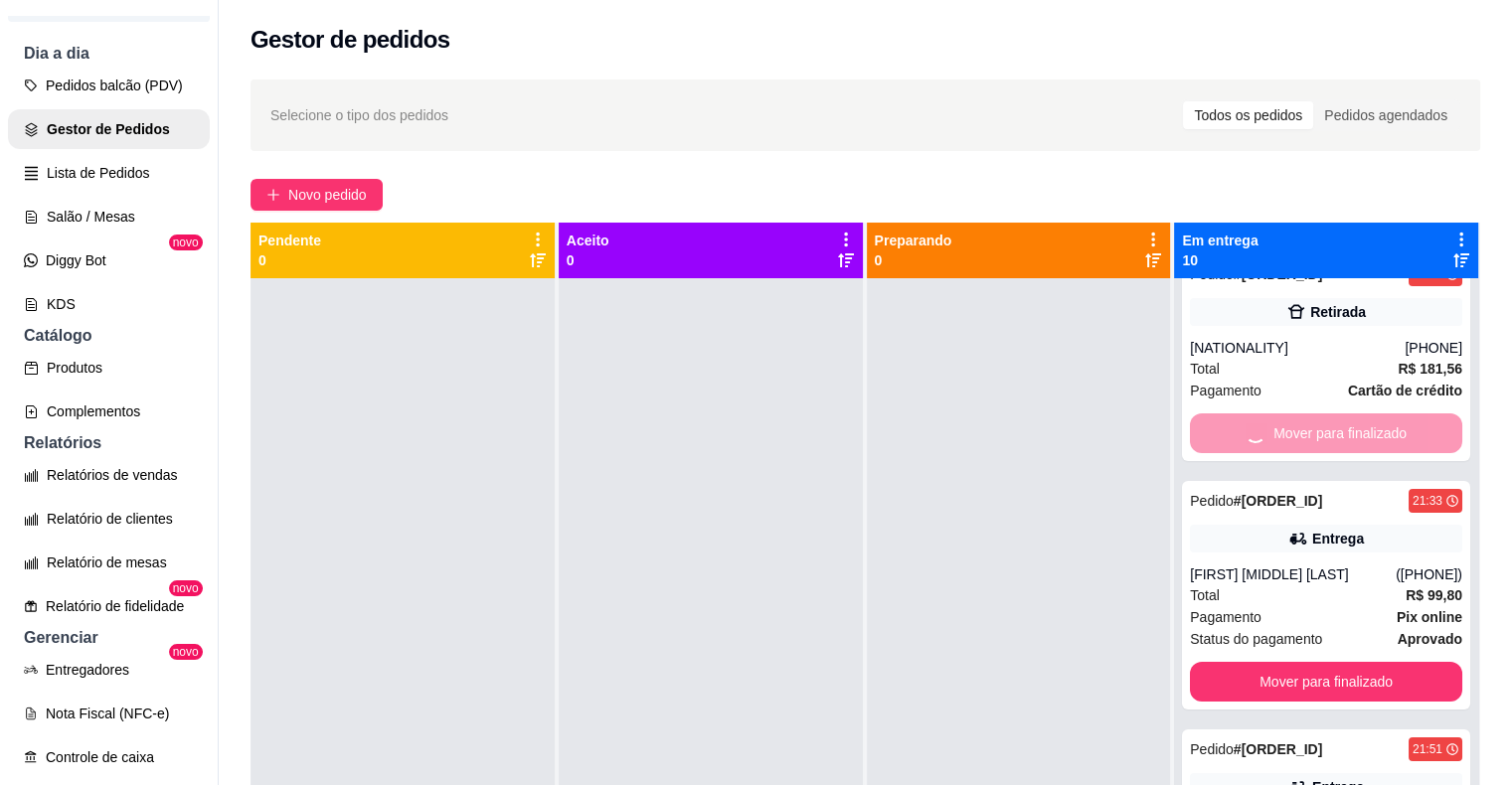scroll, scrollTop: 36, scrollLeft: 0, axis: vertical 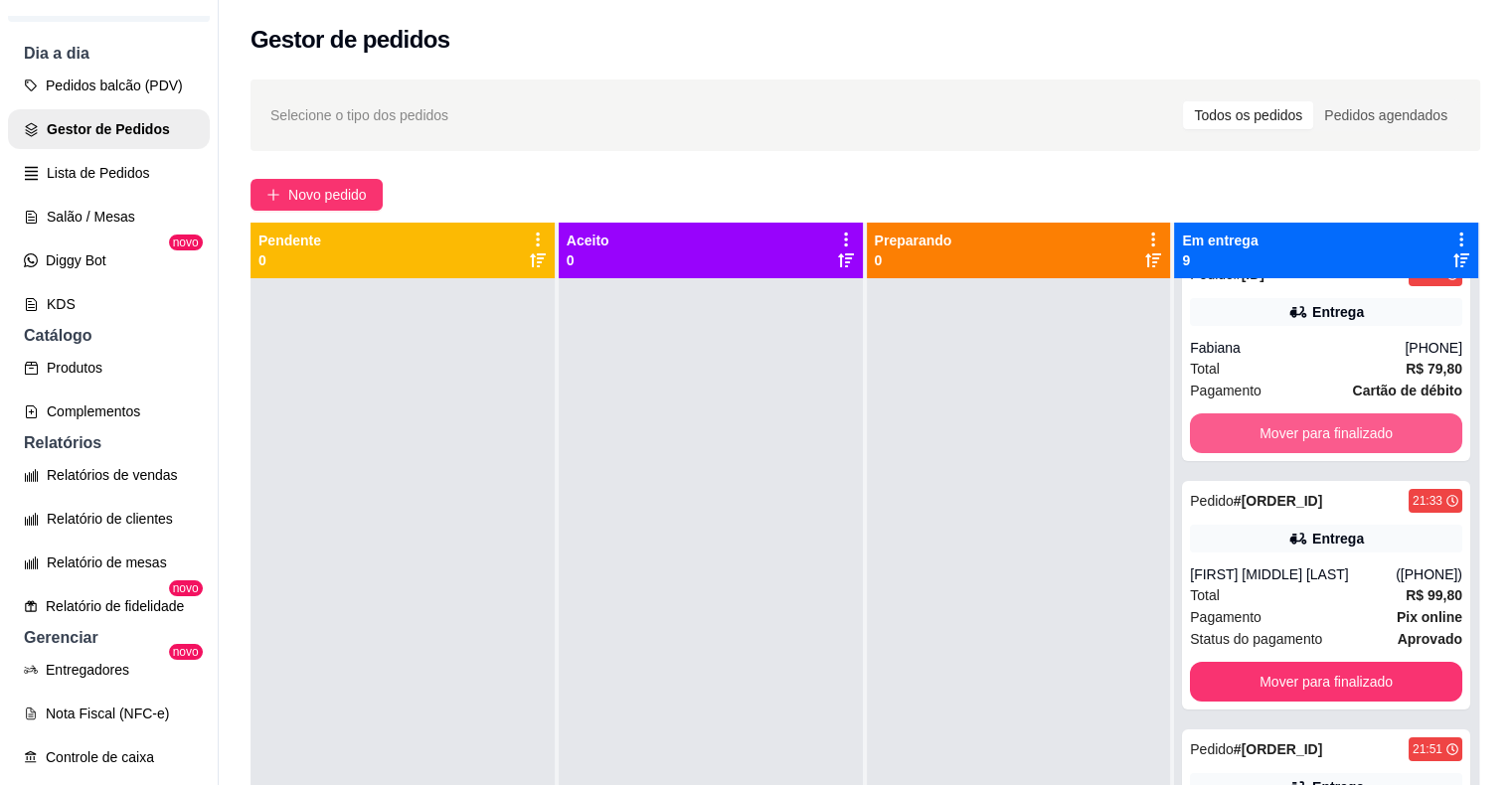 click on "Mover para finalizado" at bounding box center (1326, 433) 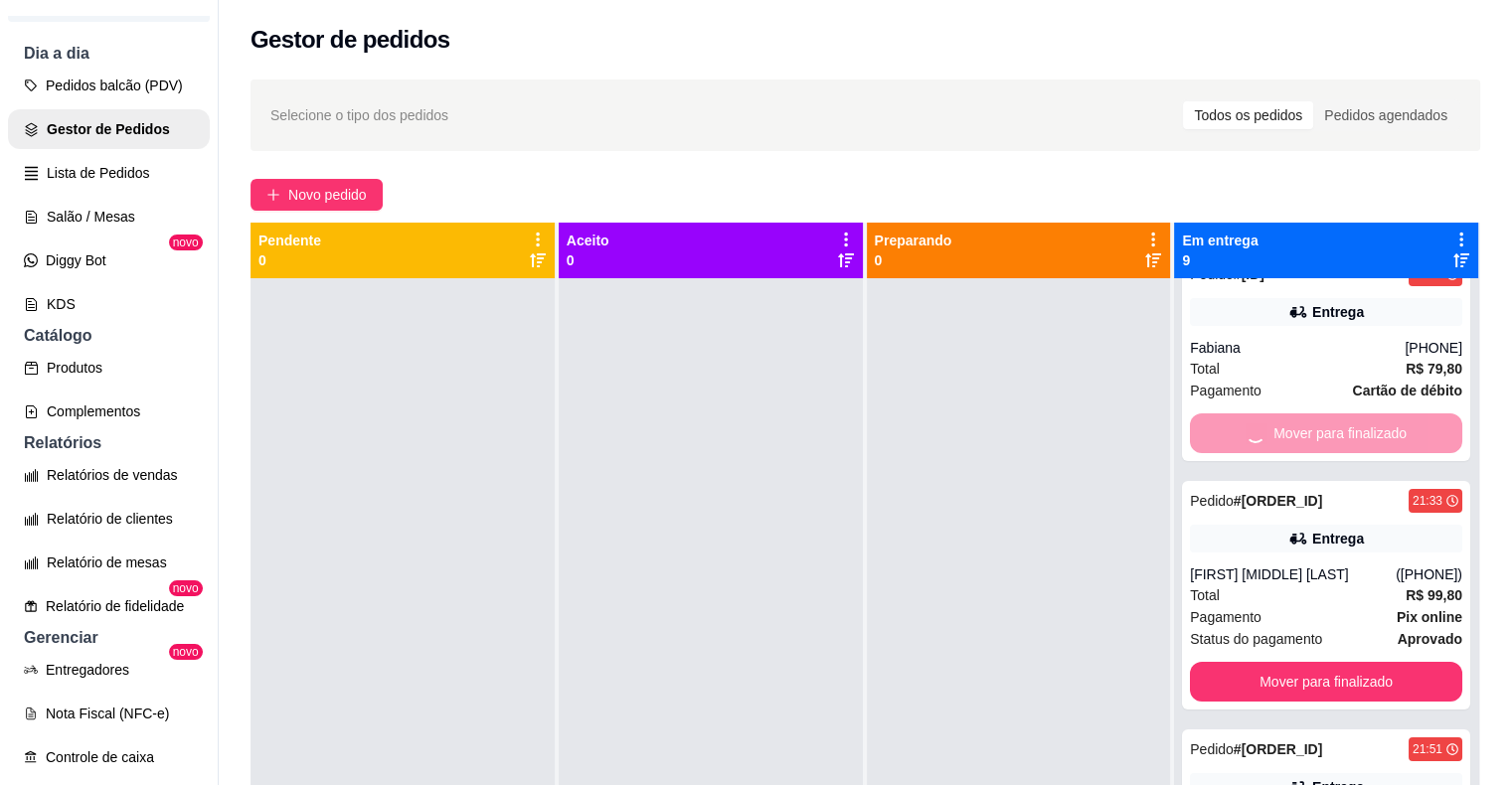 scroll, scrollTop: 0, scrollLeft: 0, axis: both 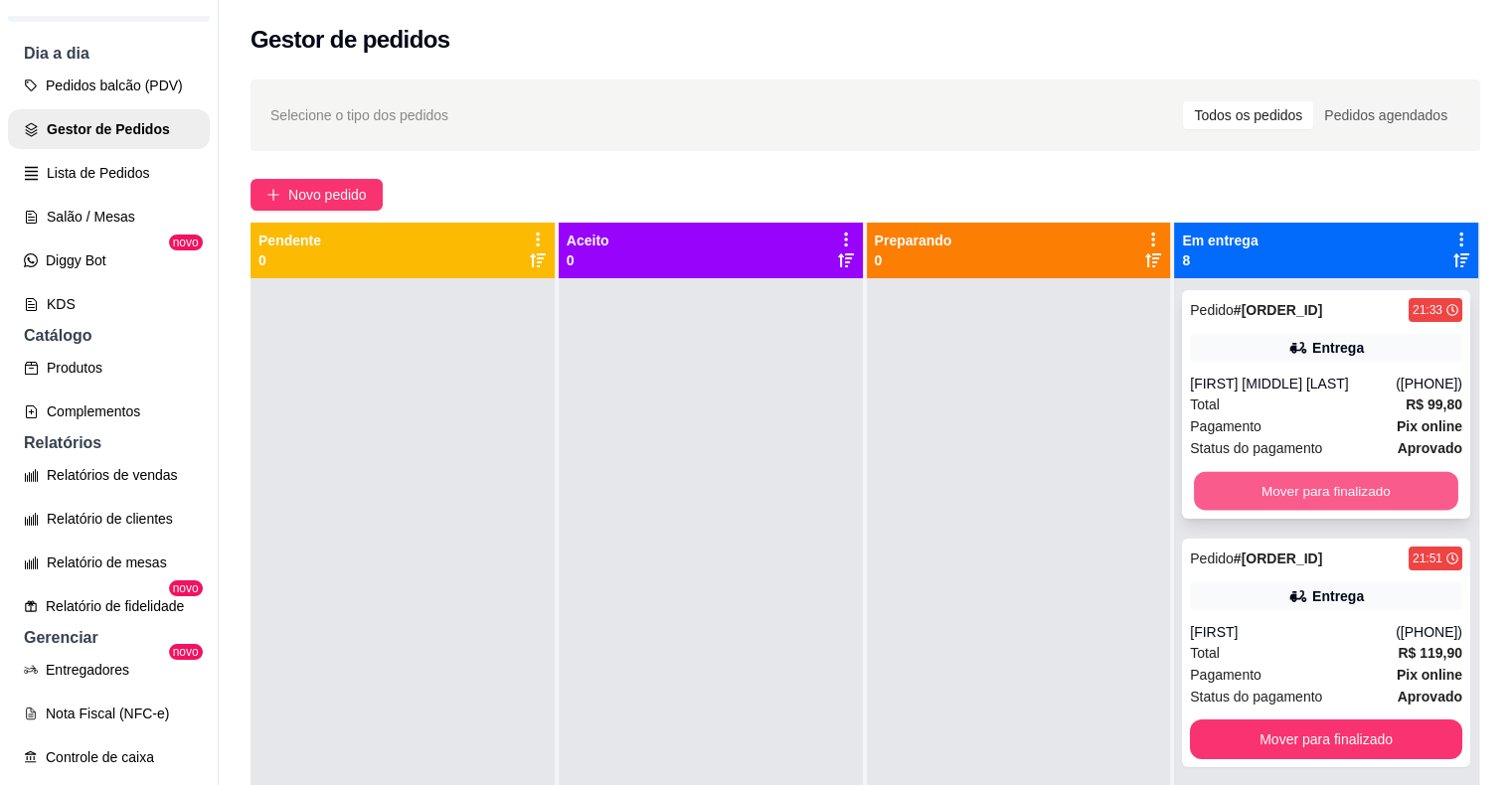 click on "Mover para finalizado" at bounding box center (1326, 491) 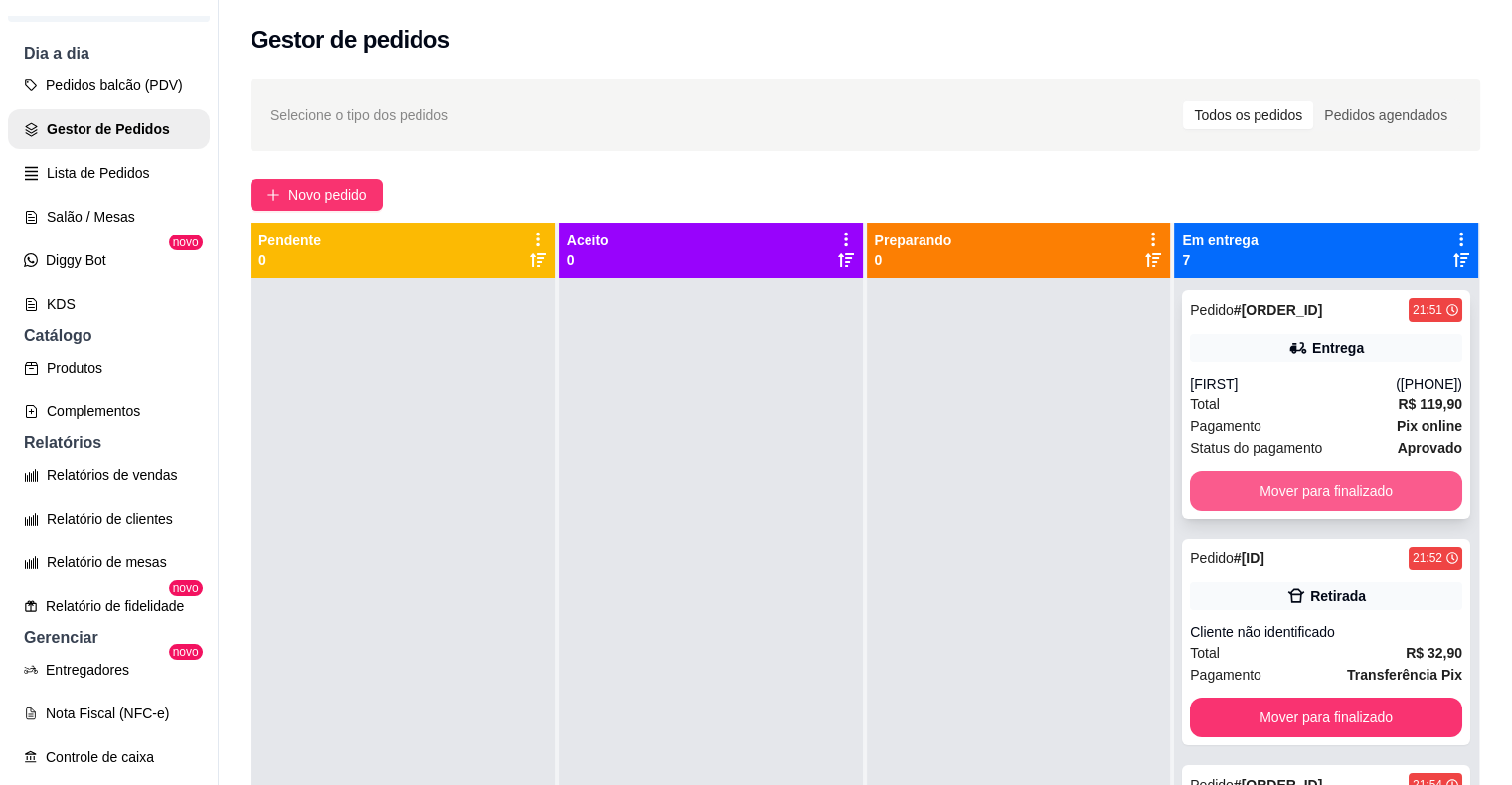 click on "Mover para finalizado" at bounding box center (1326, 491) 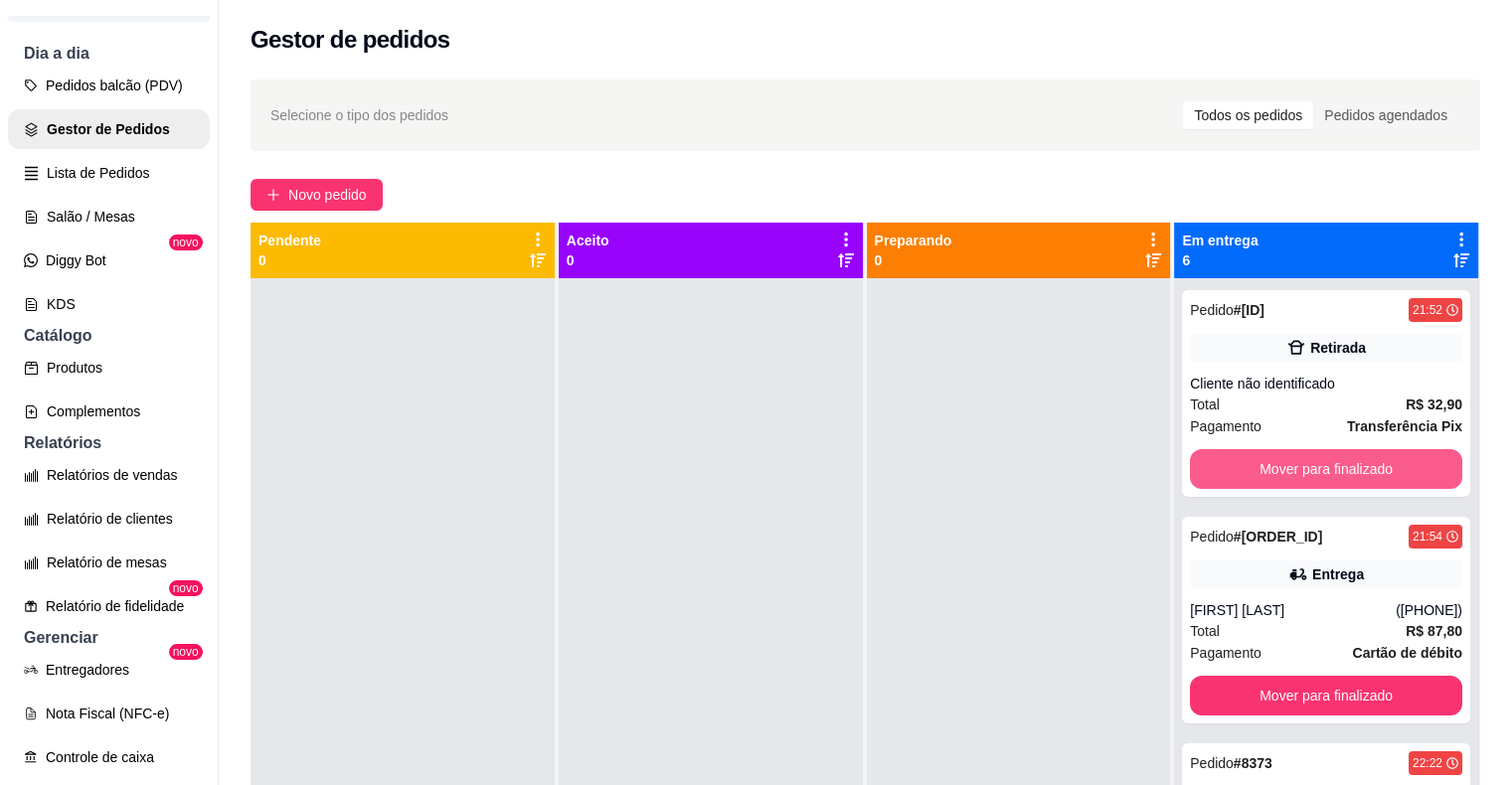 click on "Mover para finalizado" at bounding box center (1326, 469) 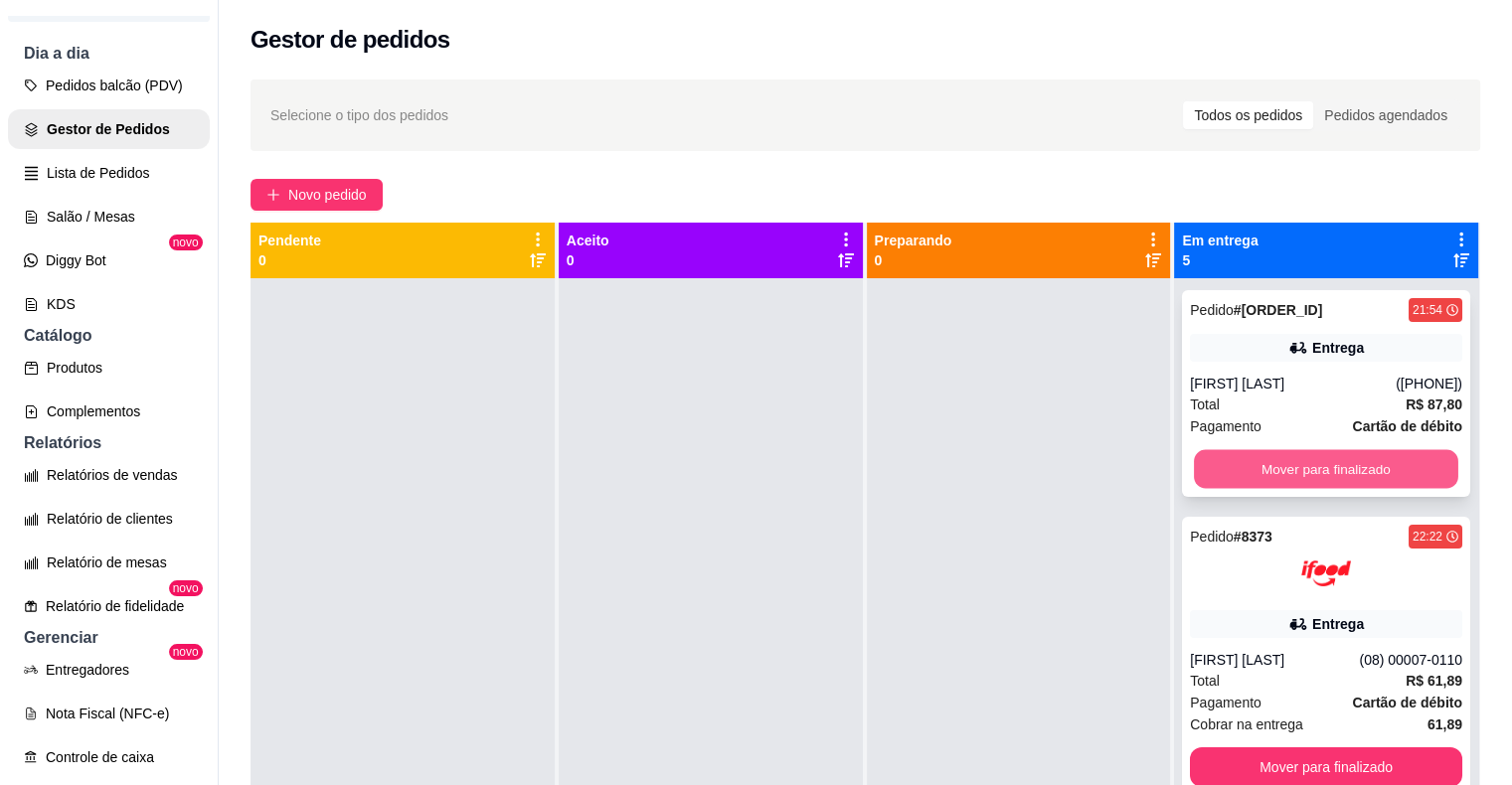 click on "Mover para finalizado" at bounding box center (1326, 469) 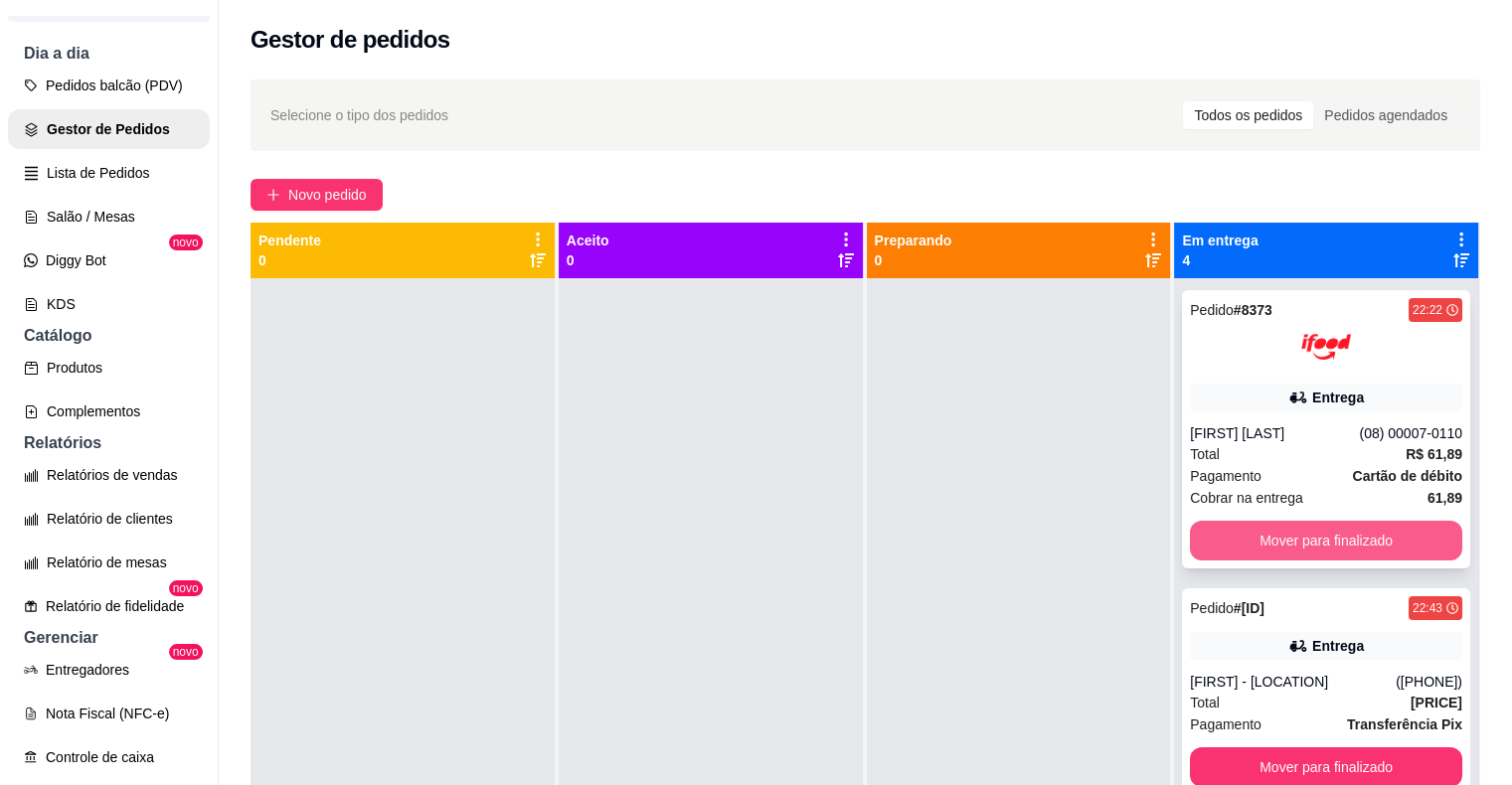 click on "Mover para finalizado" at bounding box center (1326, 541) 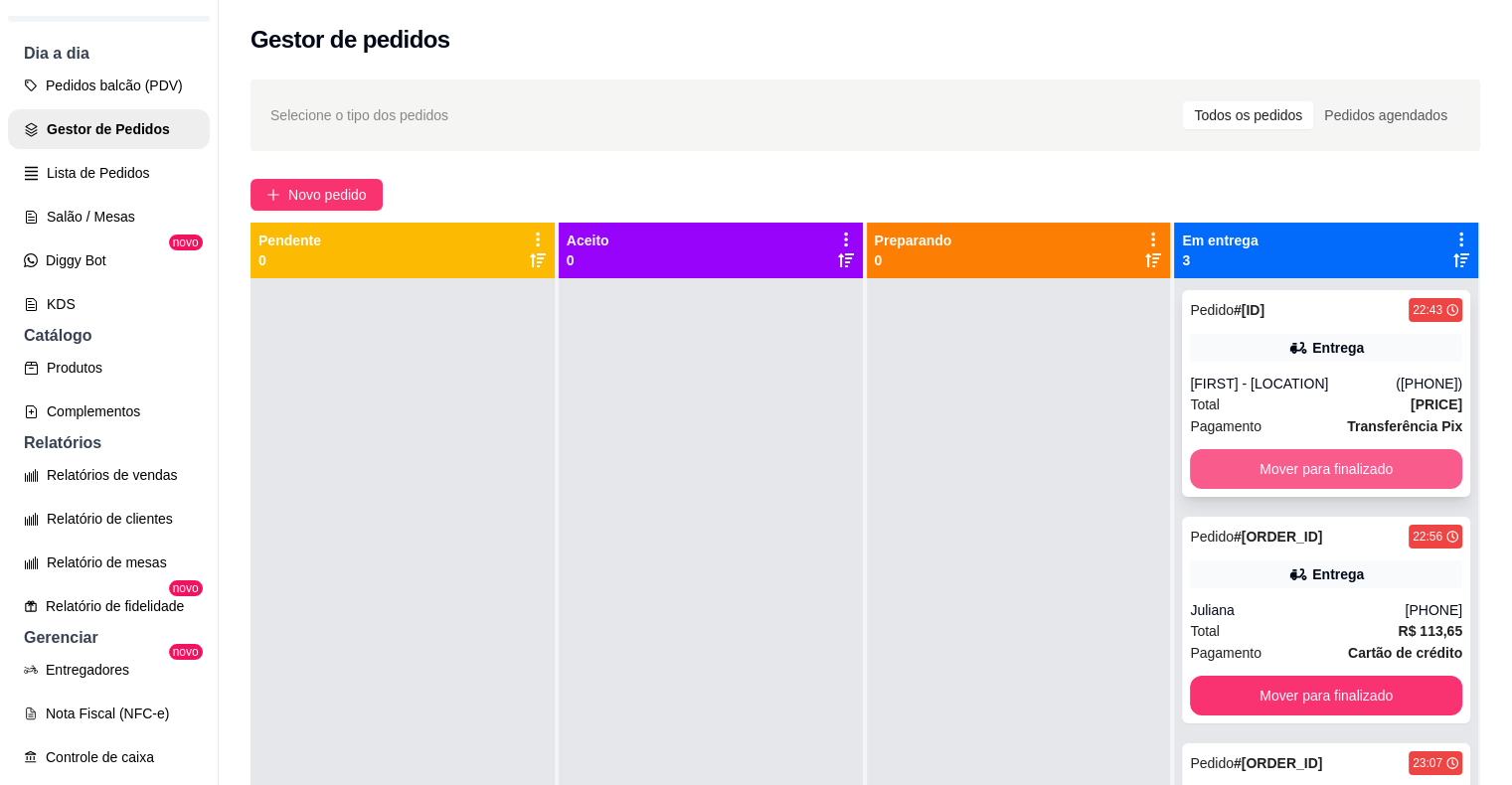 click on "Mover para finalizado" at bounding box center [1326, 469] 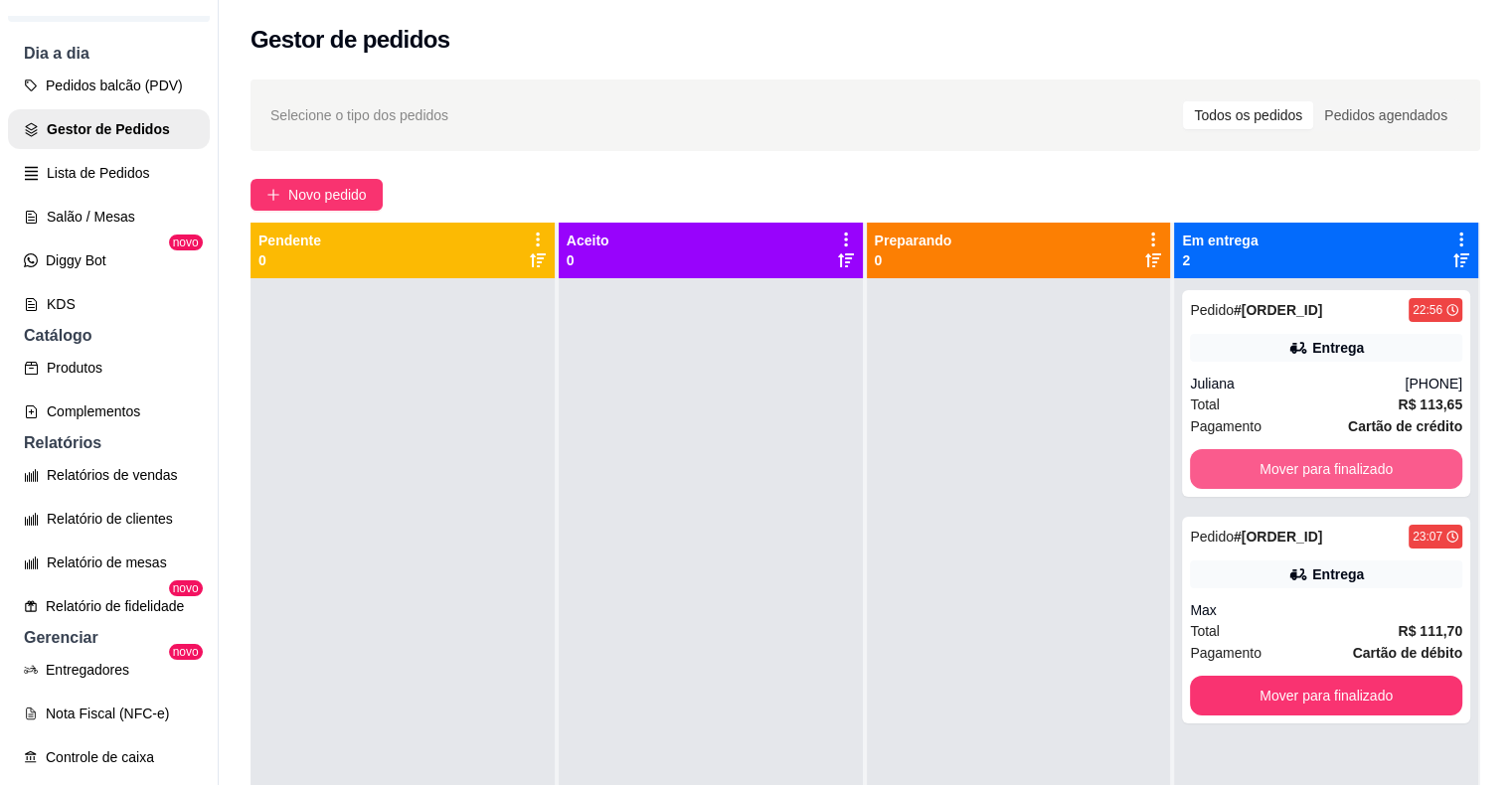 click on "Mover para finalizado" at bounding box center [1326, 469] 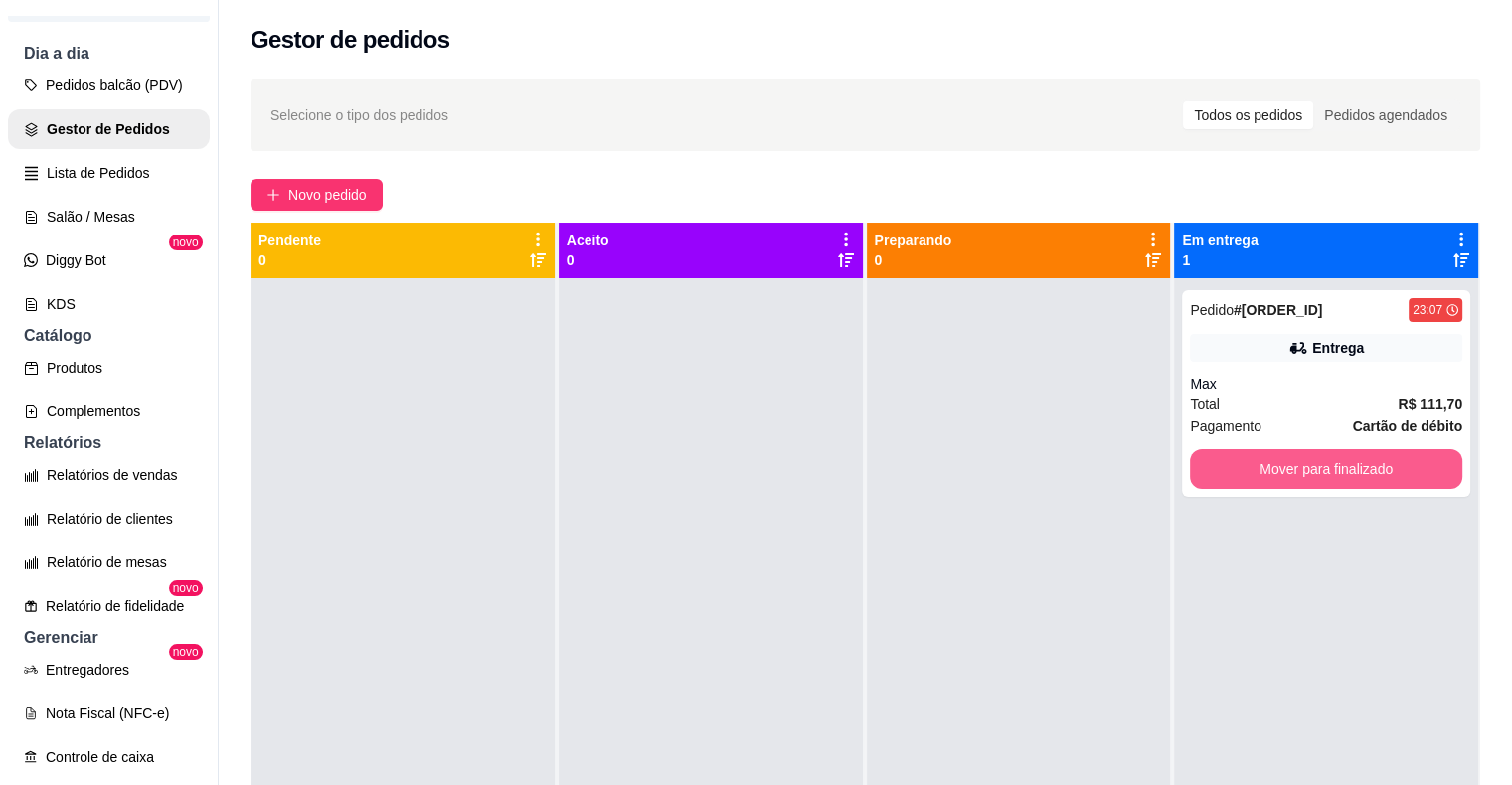 click on "Mover para finalizado" at bounding box center (1326, 469) 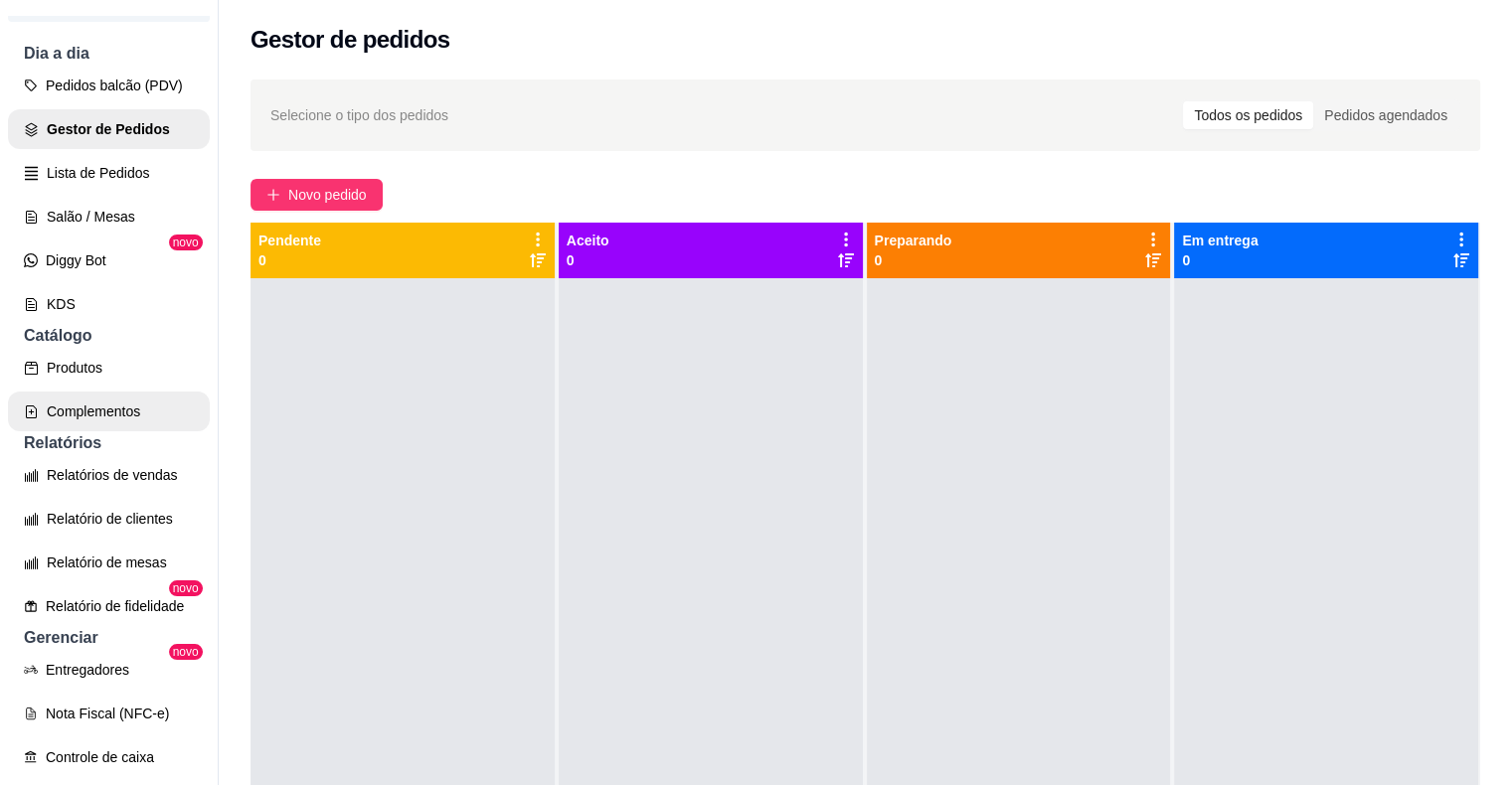 scroll, scrollTop: 298, scrollLeft: 0, axis: vertical 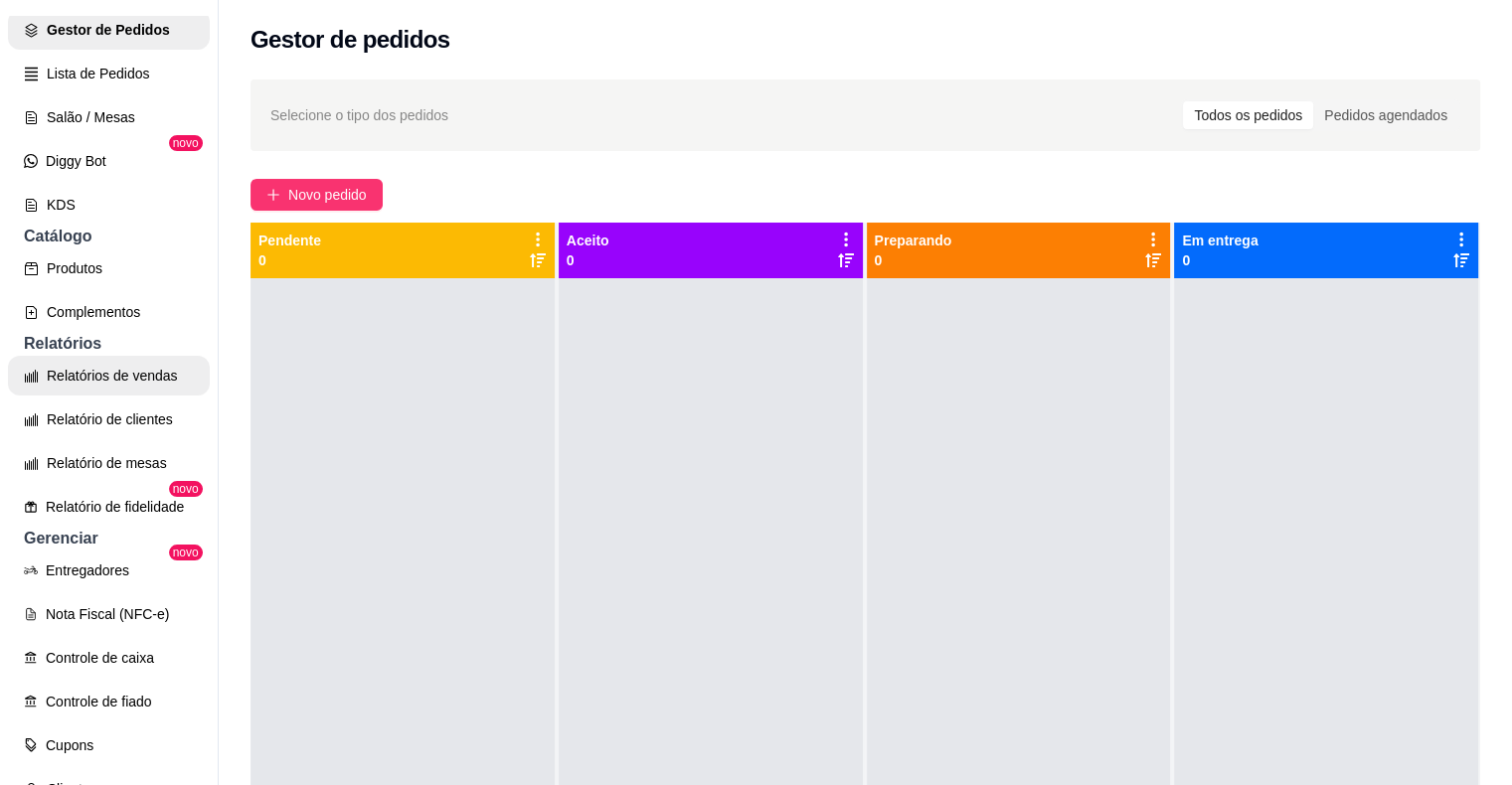 click on "Relatórios de vendas" at bounding box center [108, 376] 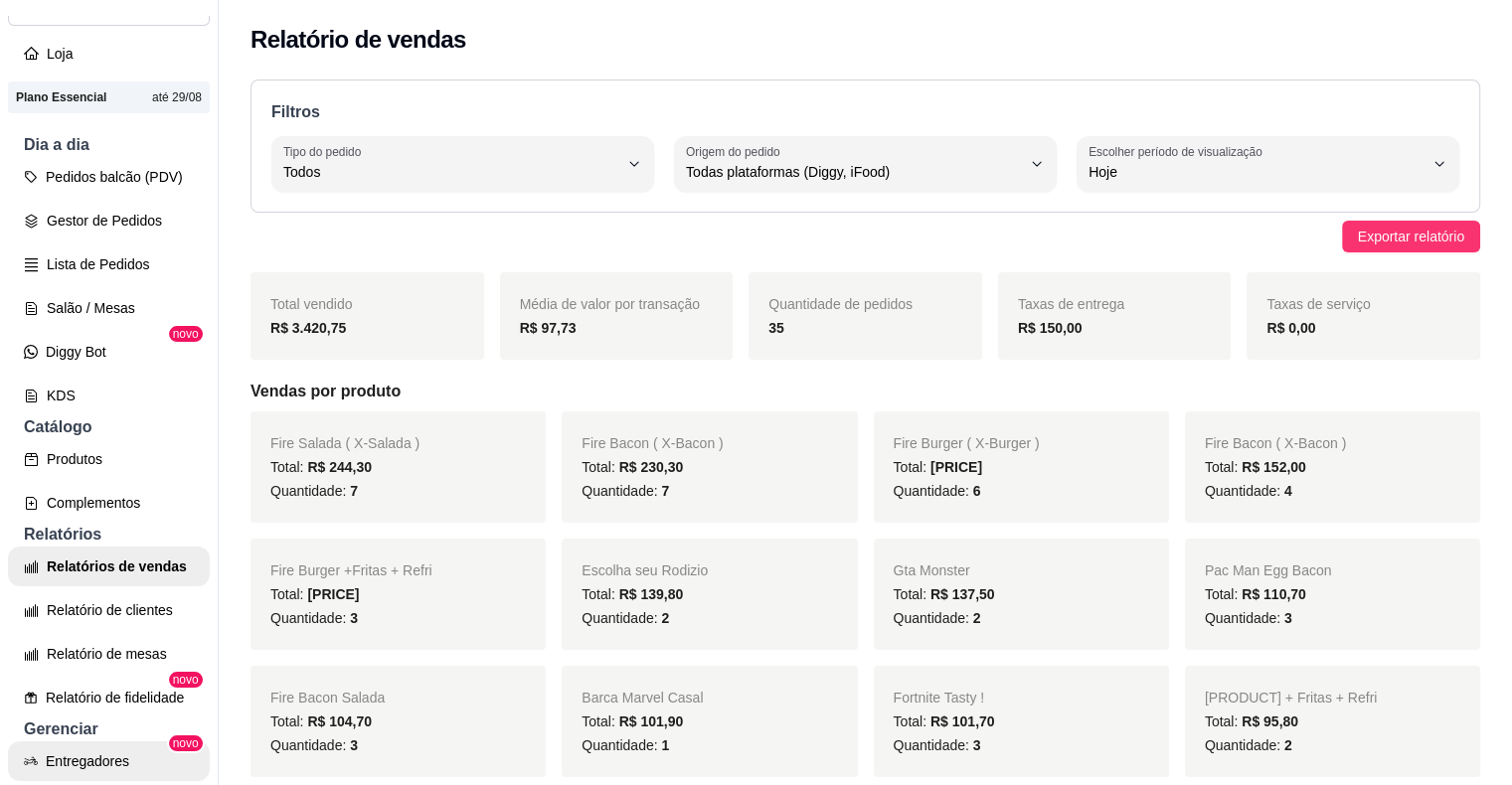 scroll, scrollTop: 99, scrollLeft: 0, axis: vertical 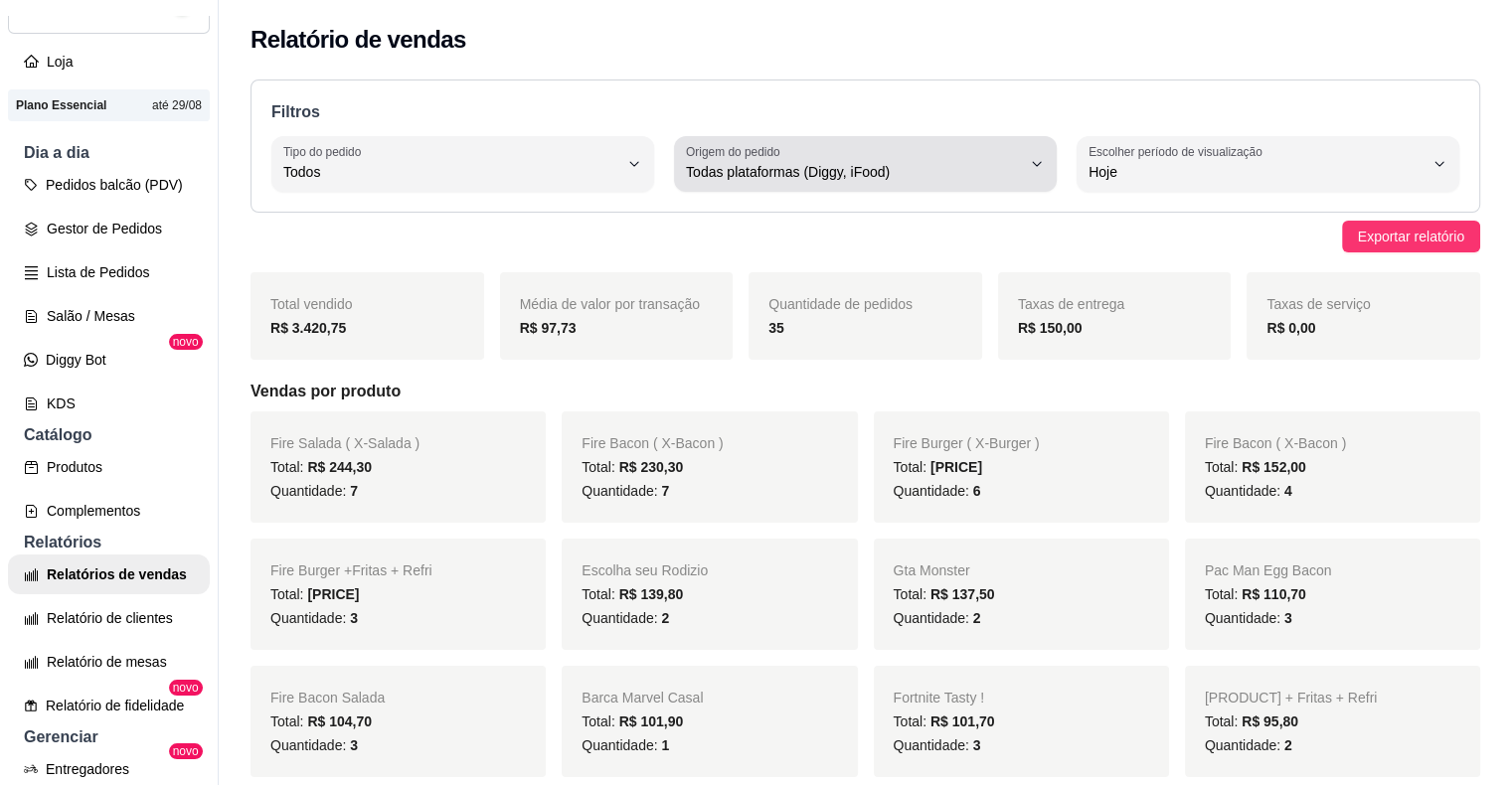 click on "Todas plataformas (Diggy, iFood)" at bounding box center (853, 172) 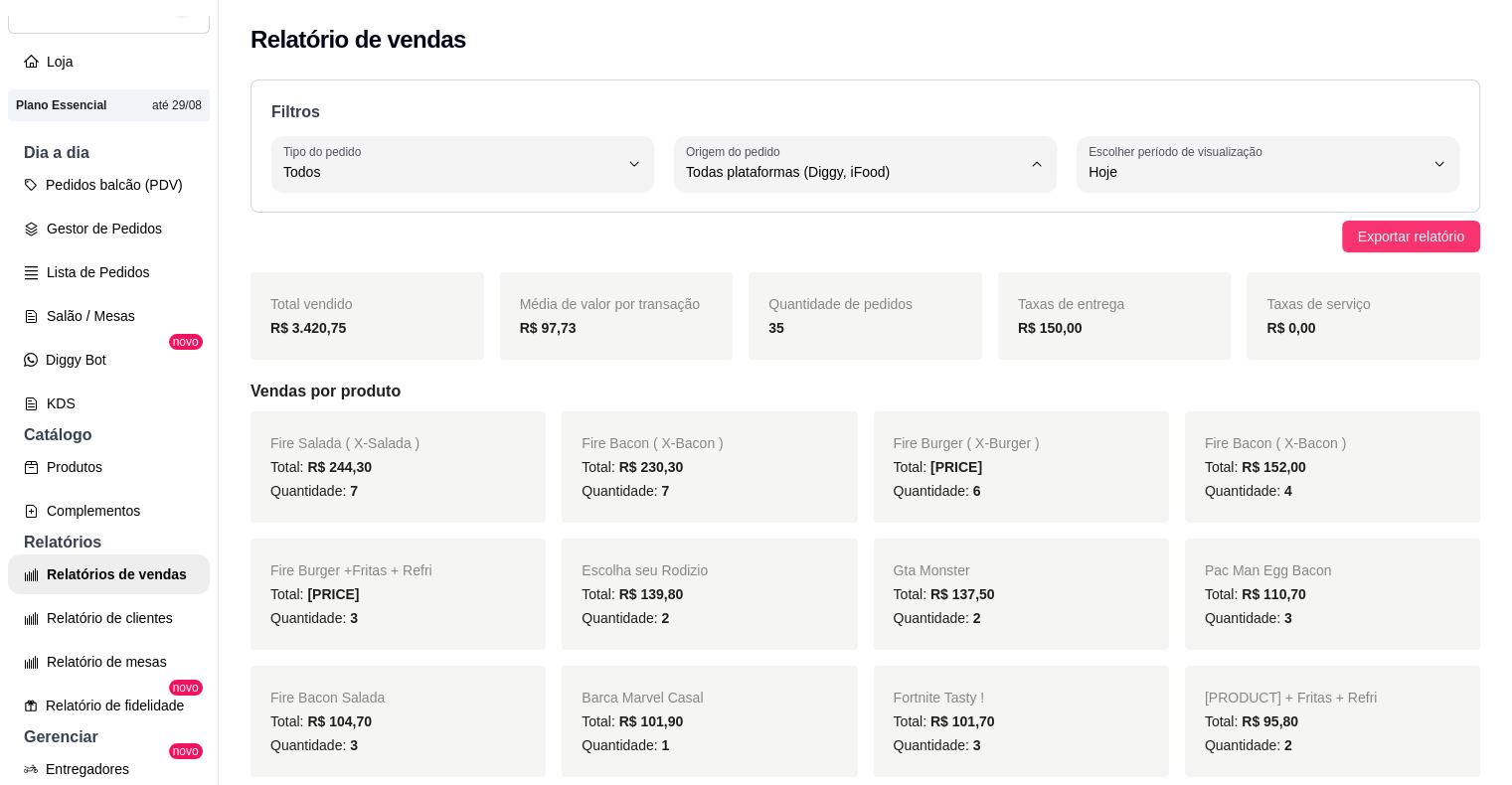 click on "Diggy" at bounding box center [848, 250] 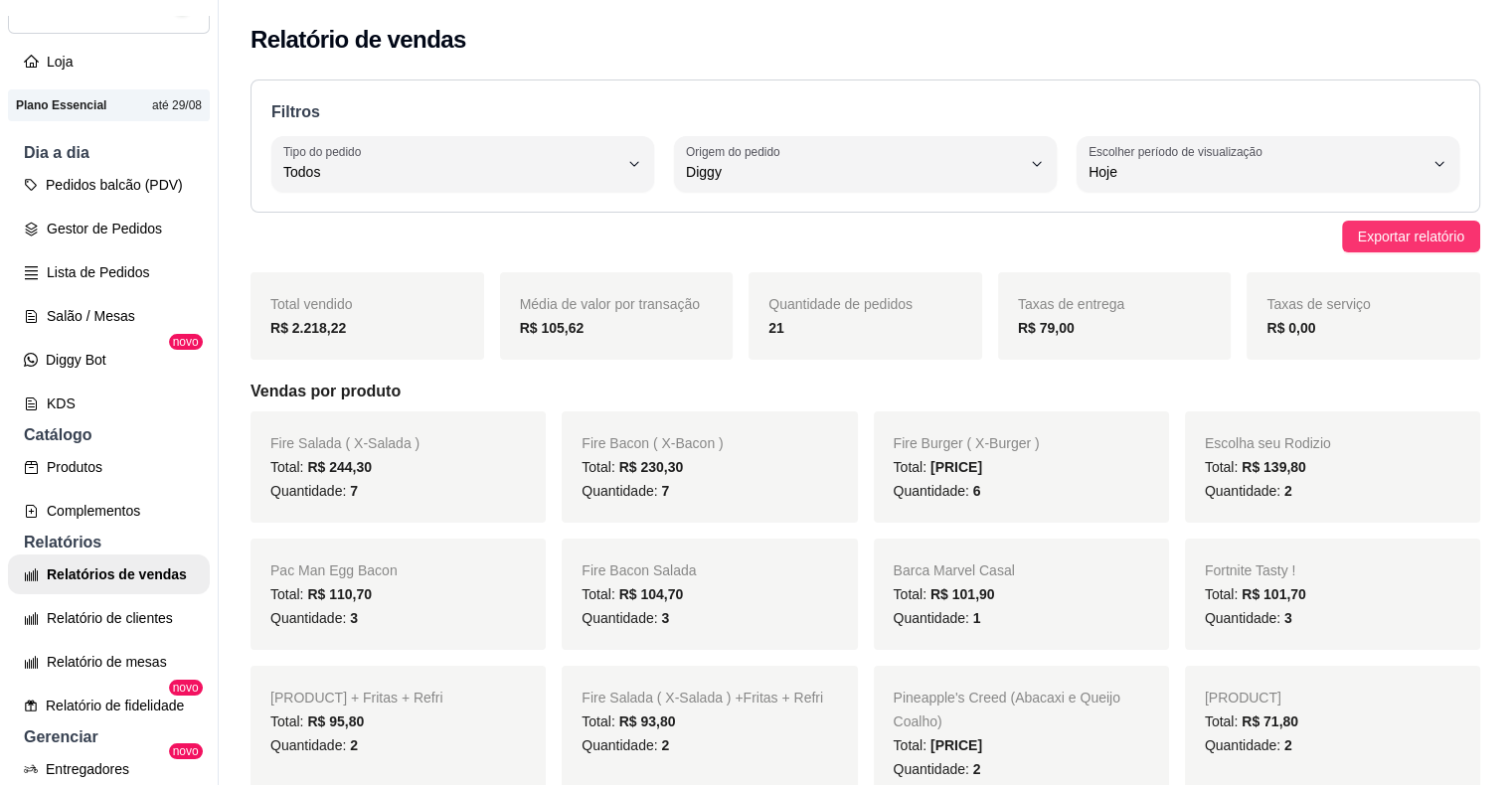 type 